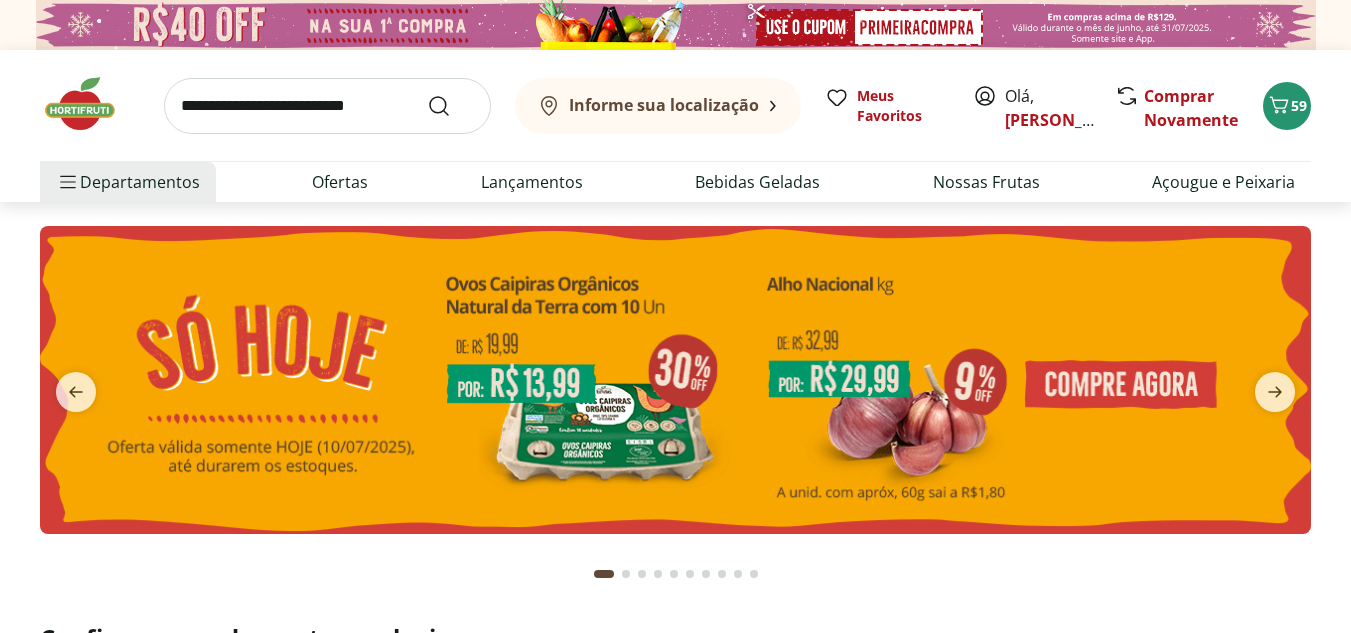 scroll, scrollTop: 0, scrollLeft: 0, axis: both 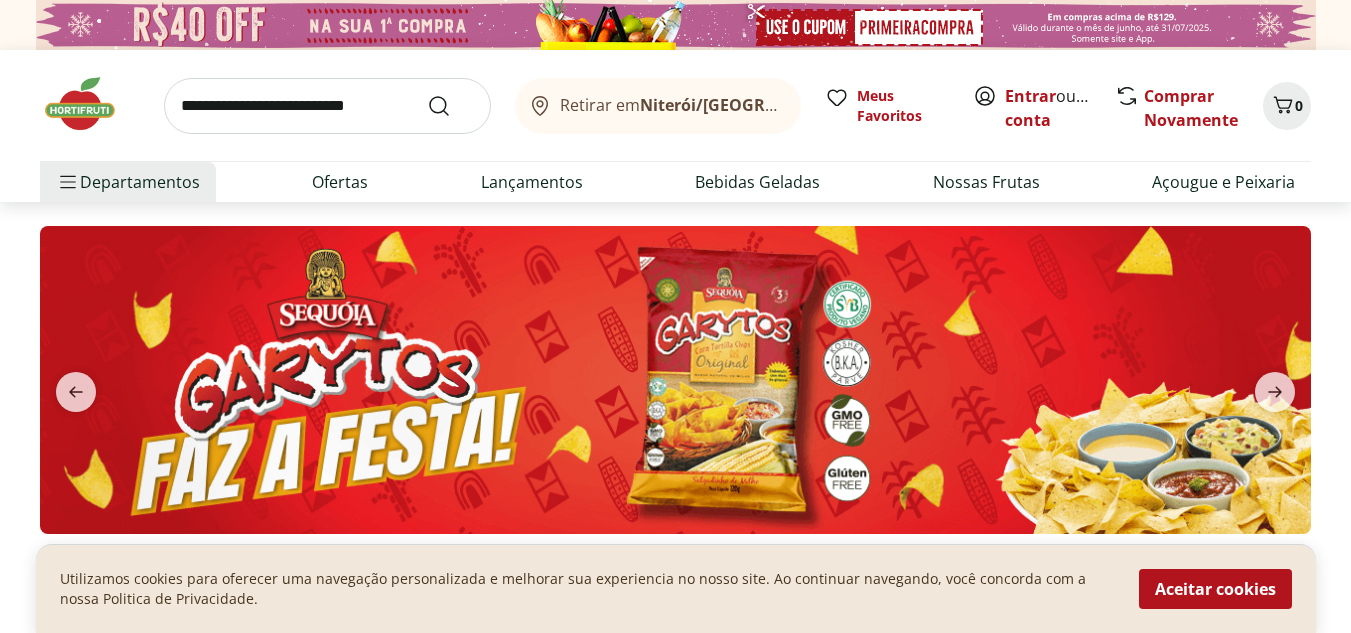 drag, startPoint x: 1187, startPoint y: 579, endPoint x: 1191, endPoint y: 559, distance: 20.396078 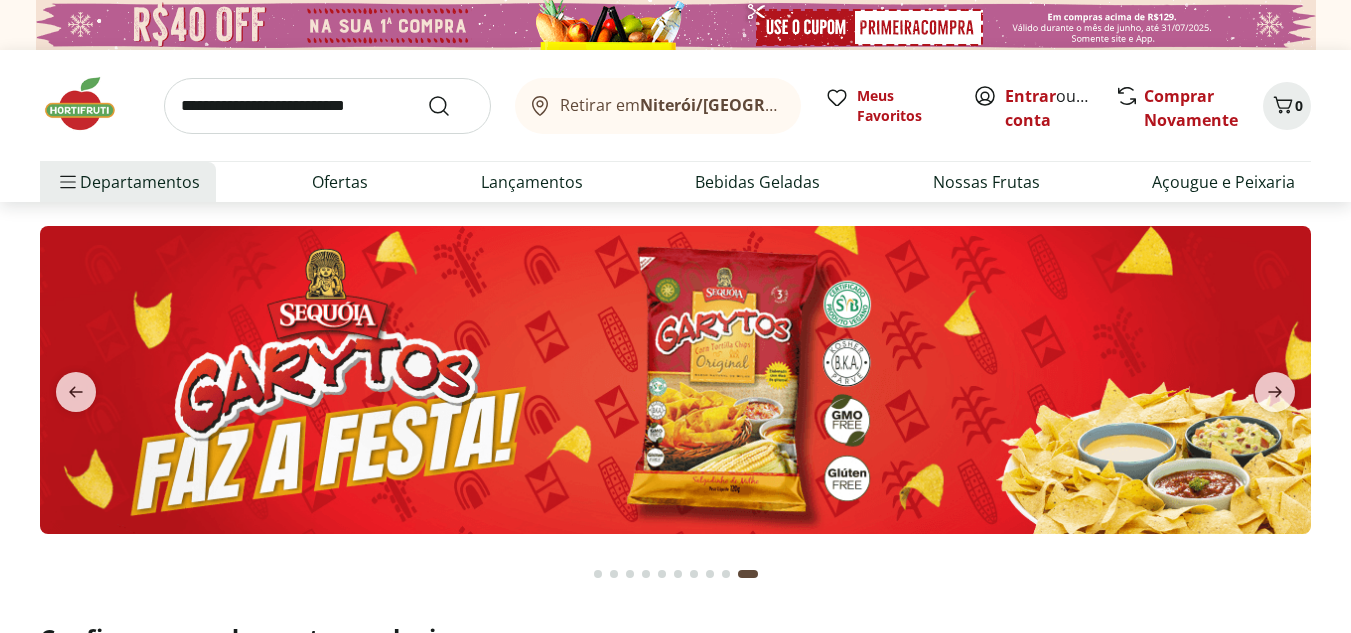 click at bounding box center [598, 574] 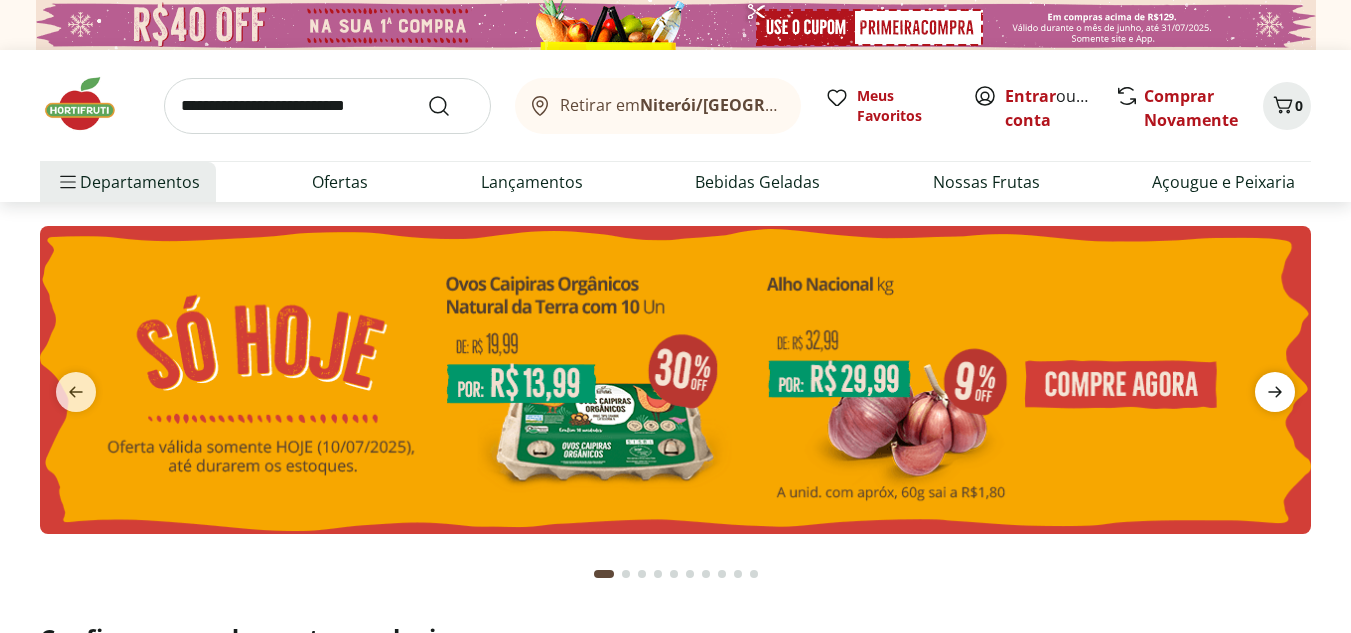 click 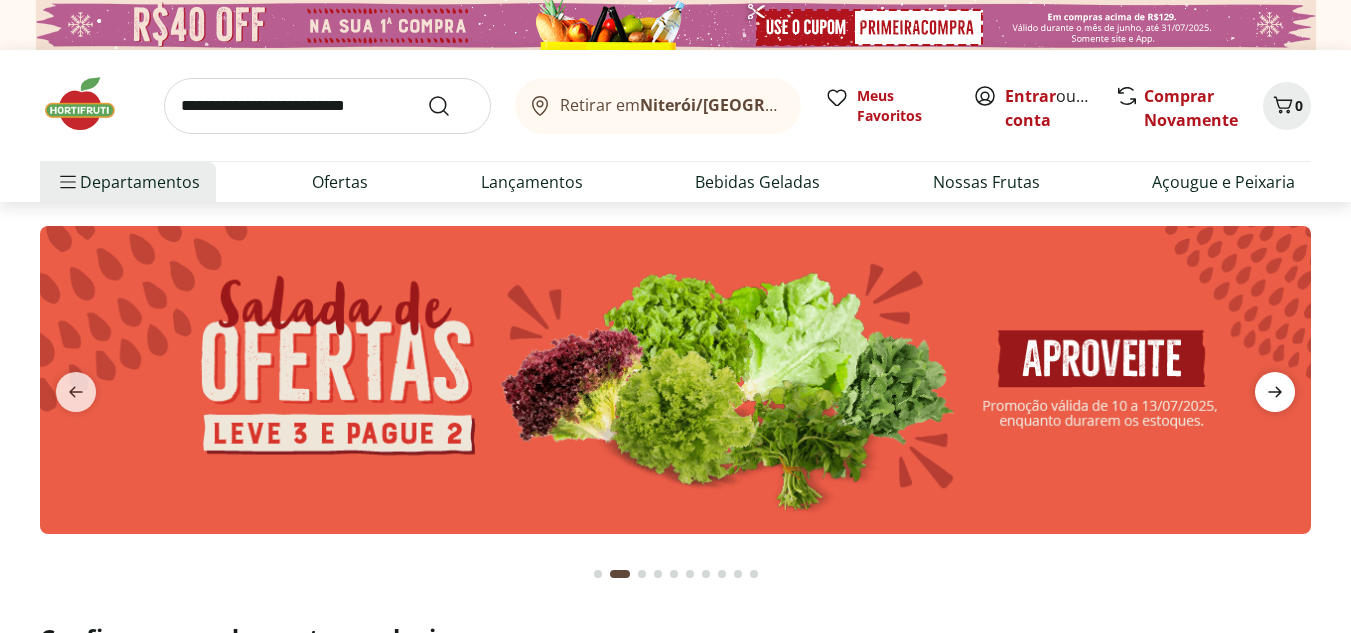 click 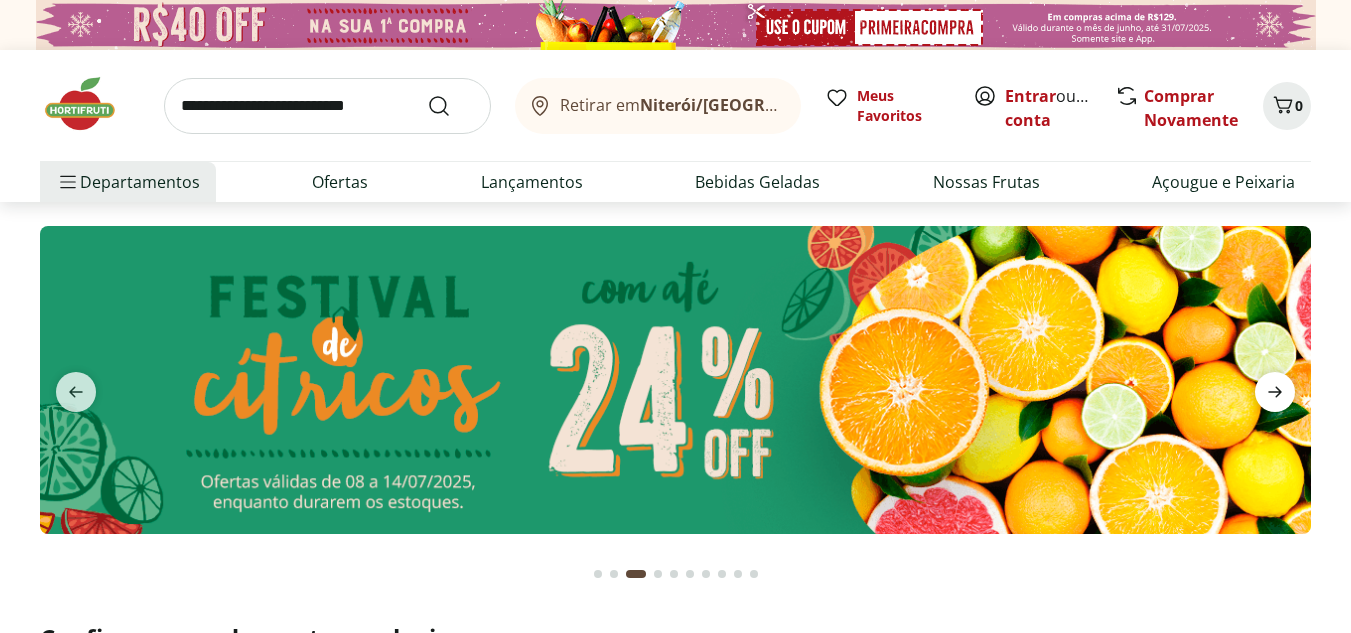 click 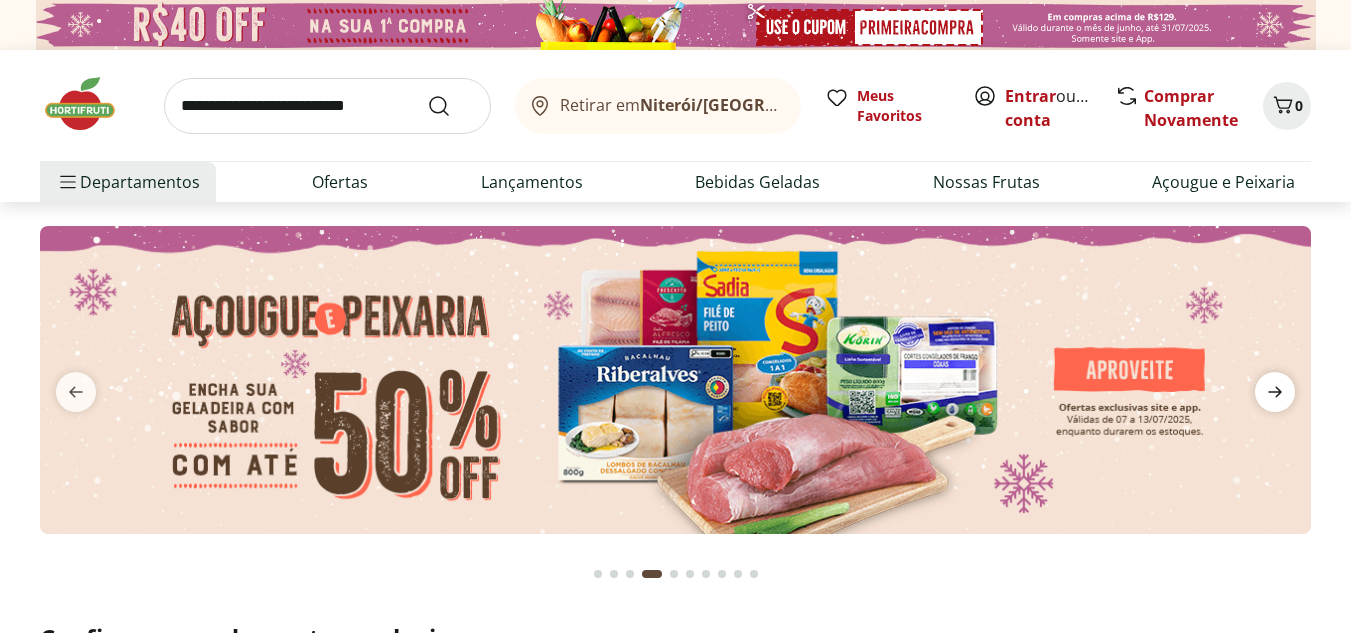 click 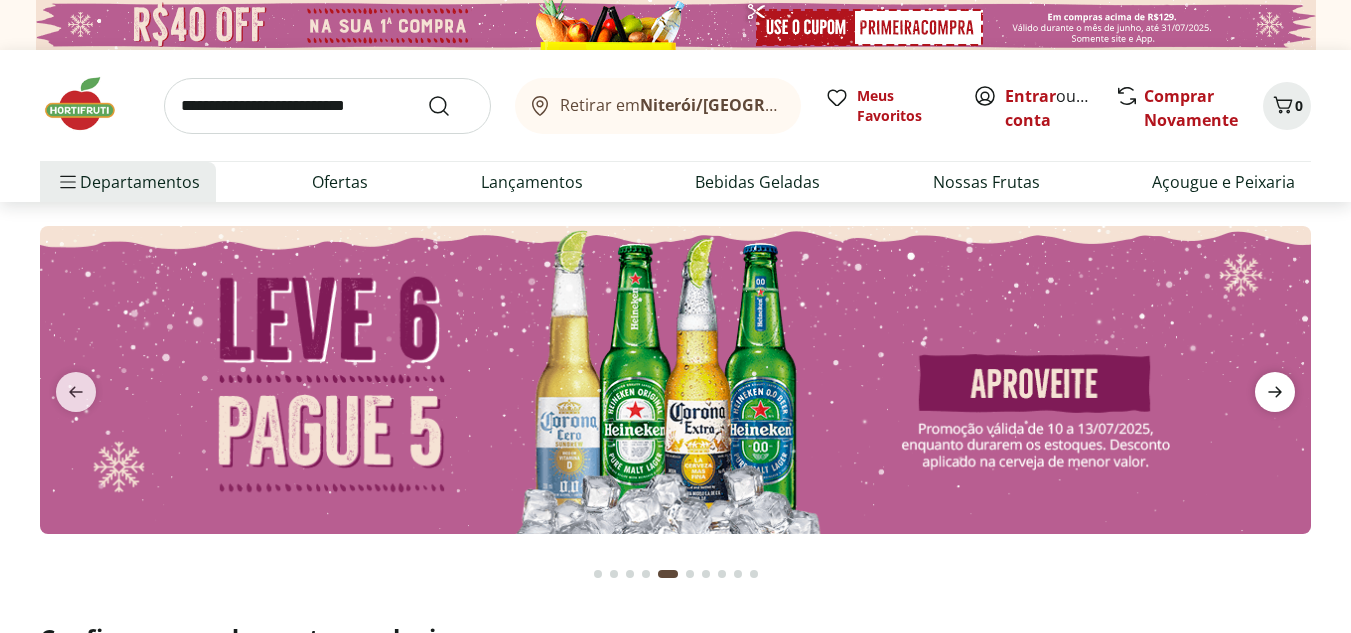 click 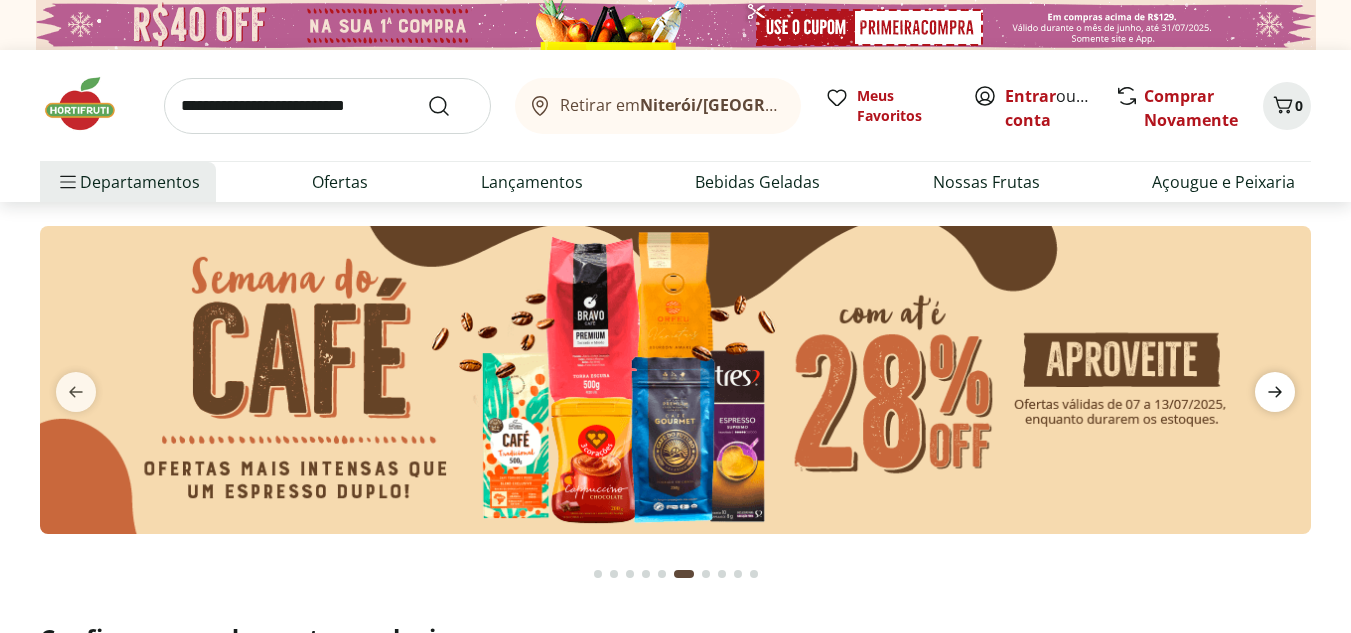 click 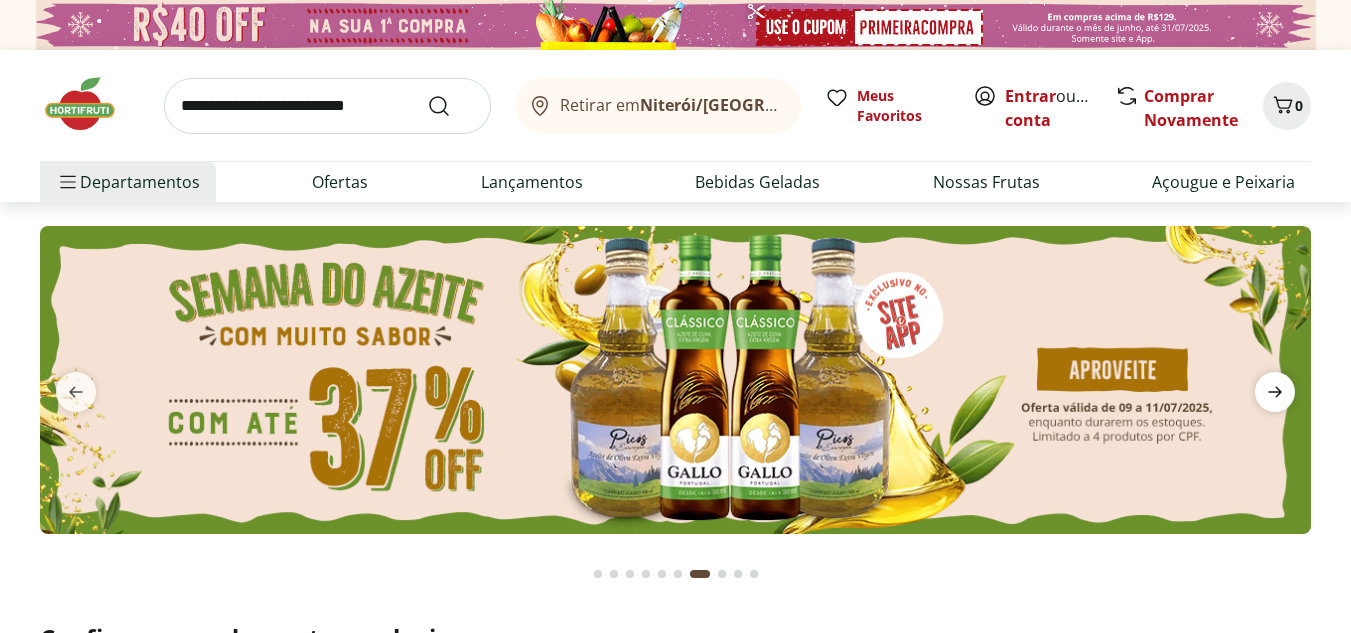 click 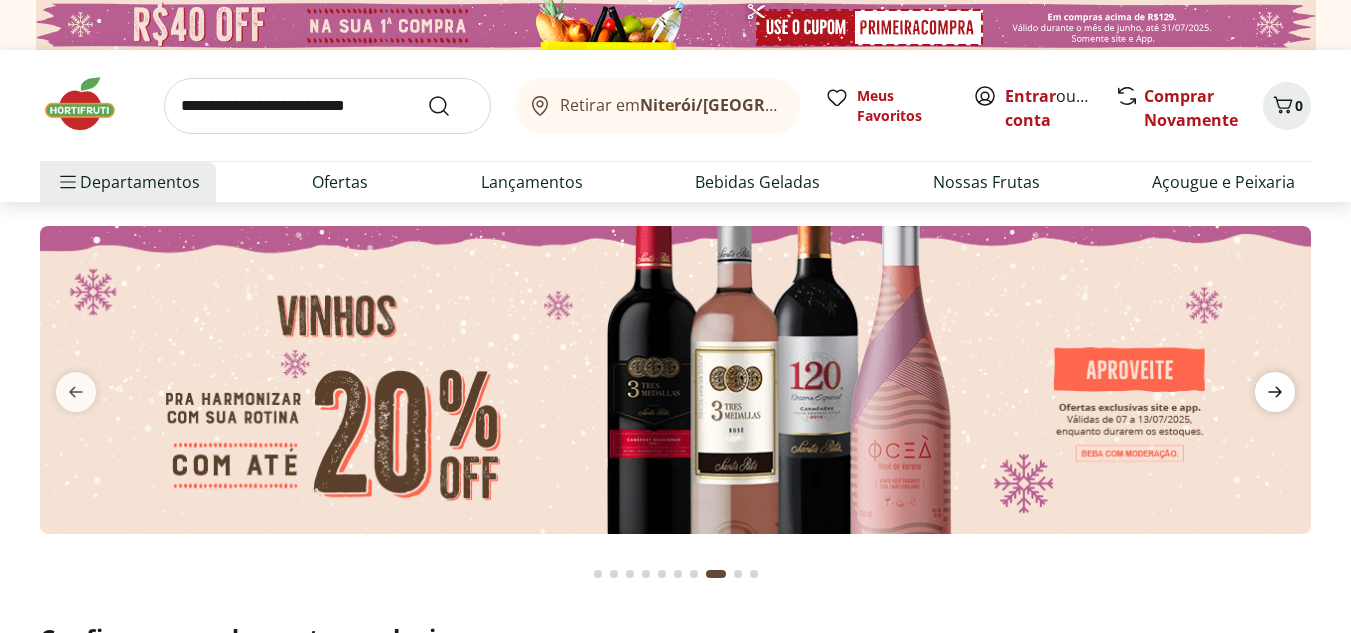 click 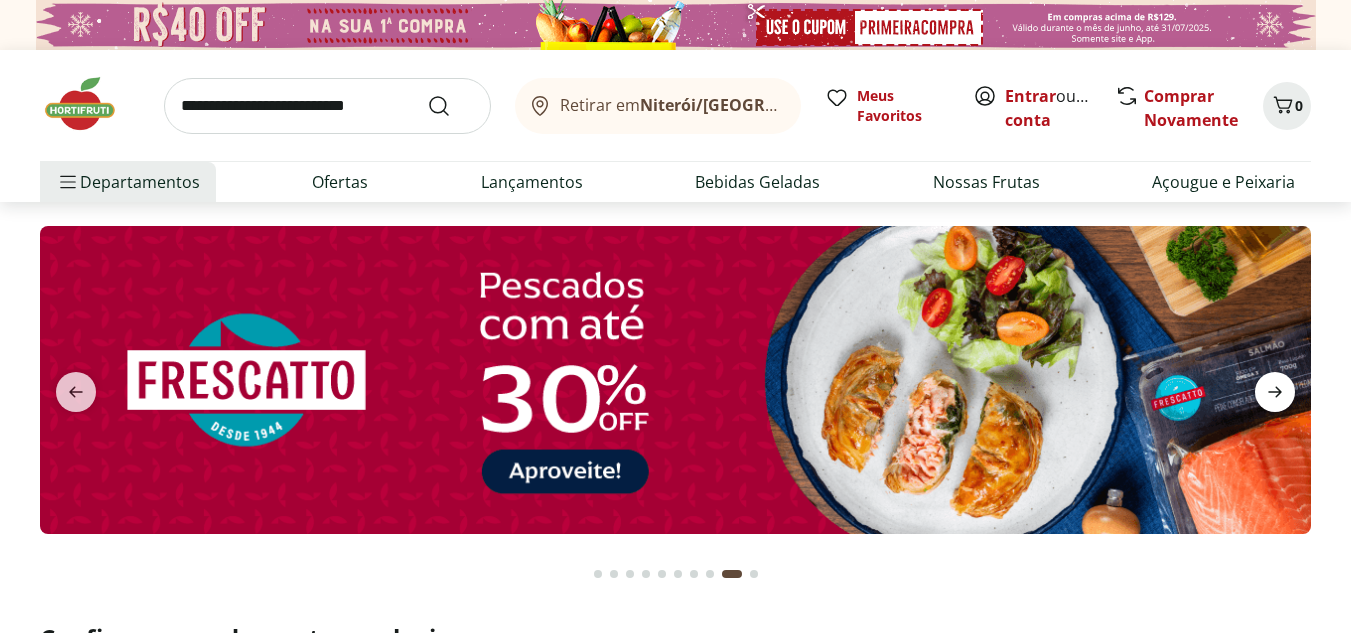 click 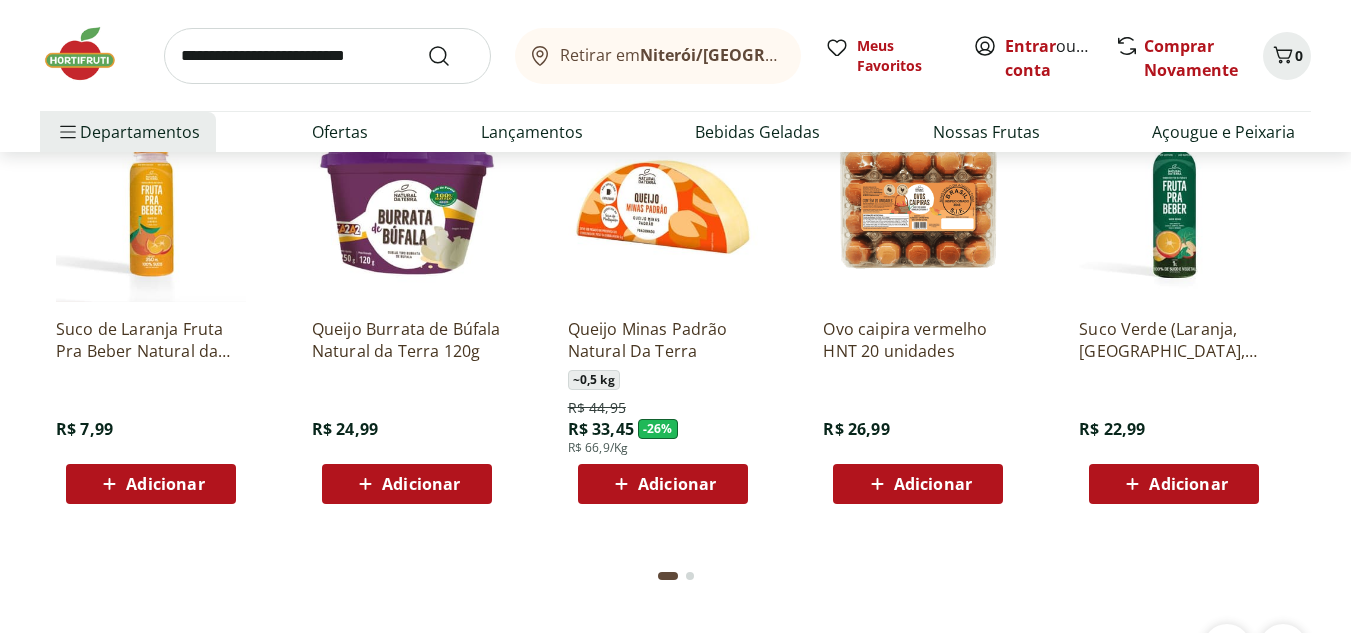 scroll, scrollTop: 3714, scrollLeft: 0, axis: vertical 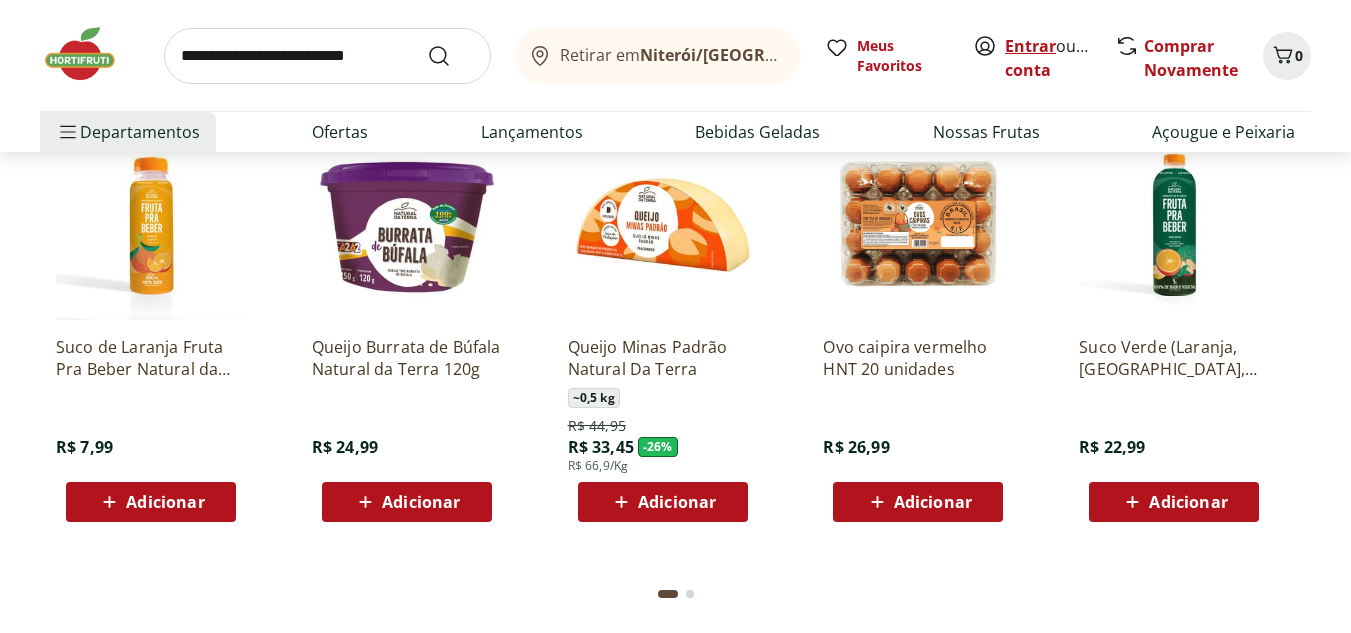 click on "Entrar" at bounding box center (1030, 46) 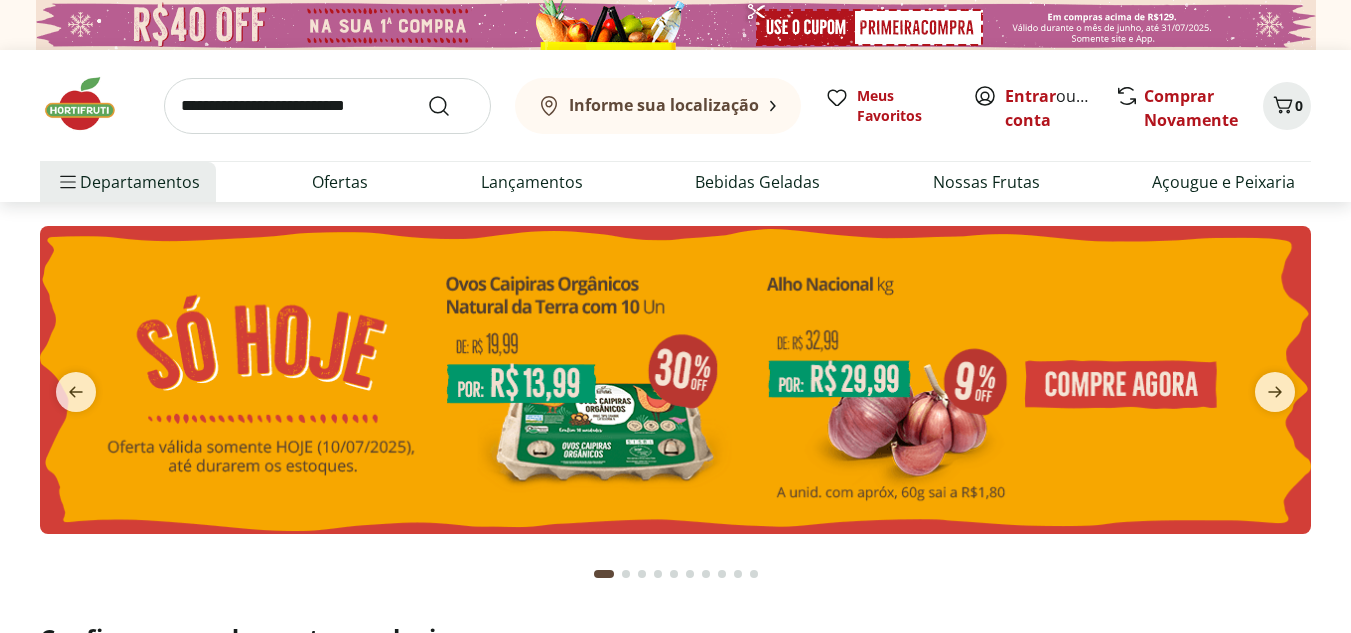 scroll, scrollTop: 0, scrollLeft: 0, axis: both 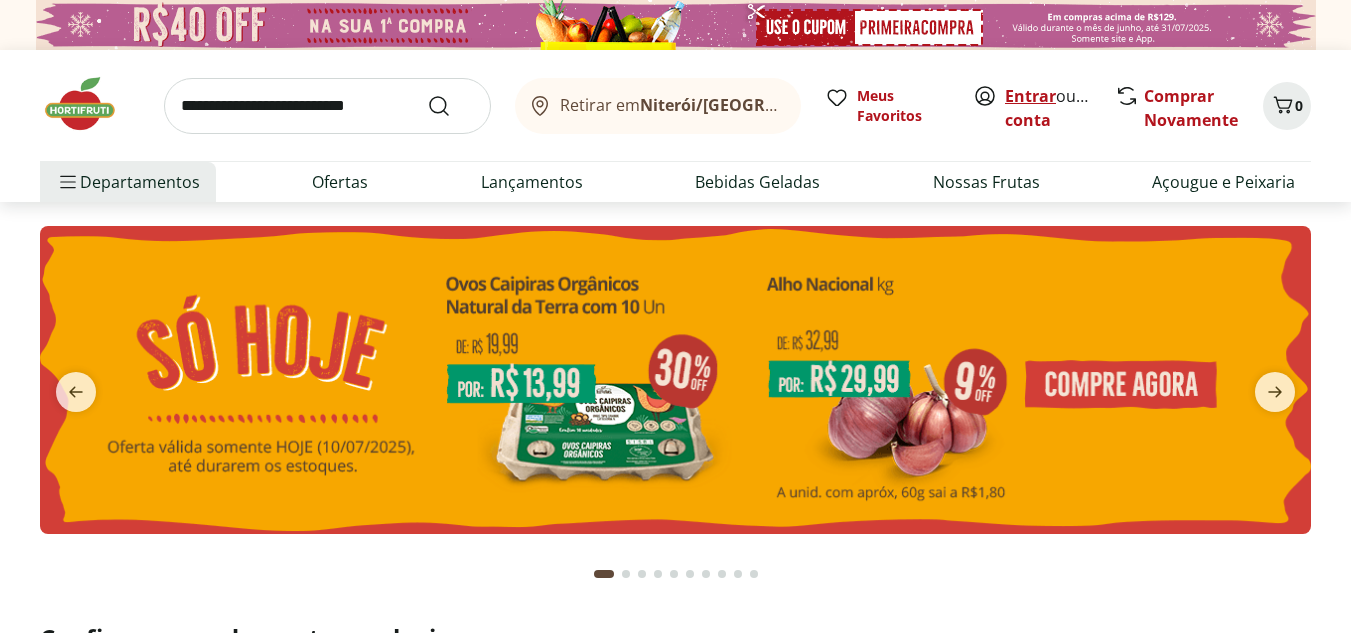 click on "Entrar" at bounding box center (1030, 96) 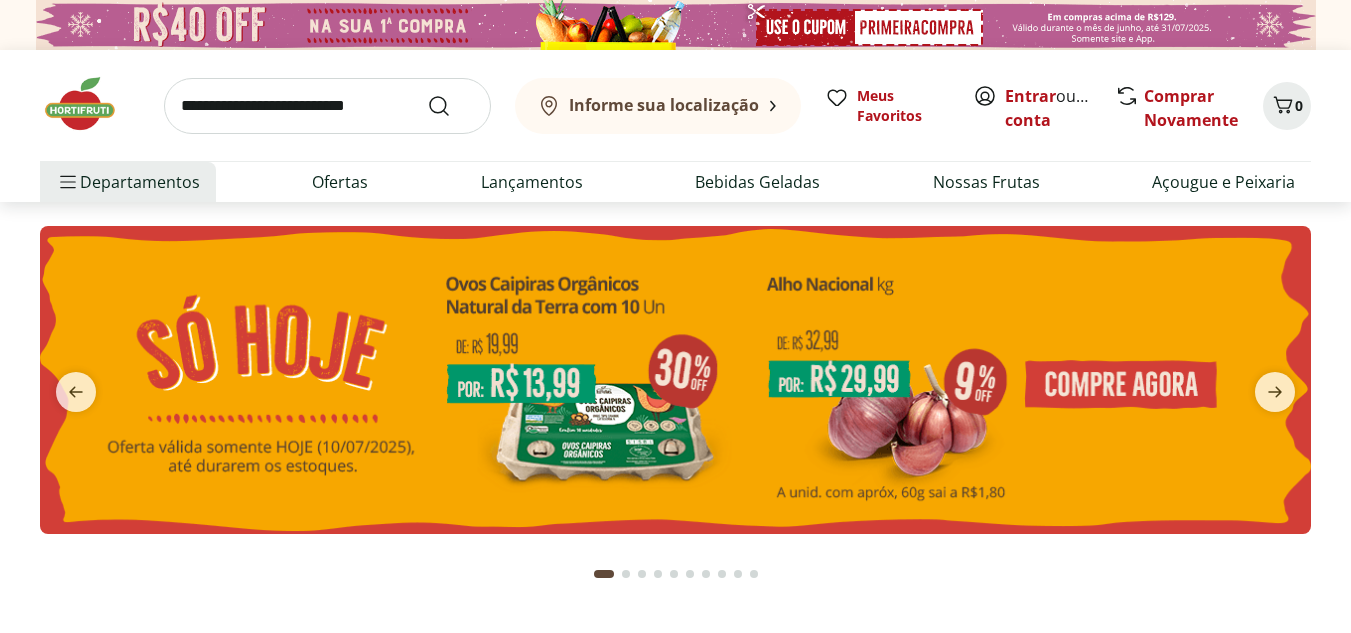 scroll, scrollTop: 0, scrollLeft: 0, axis: both 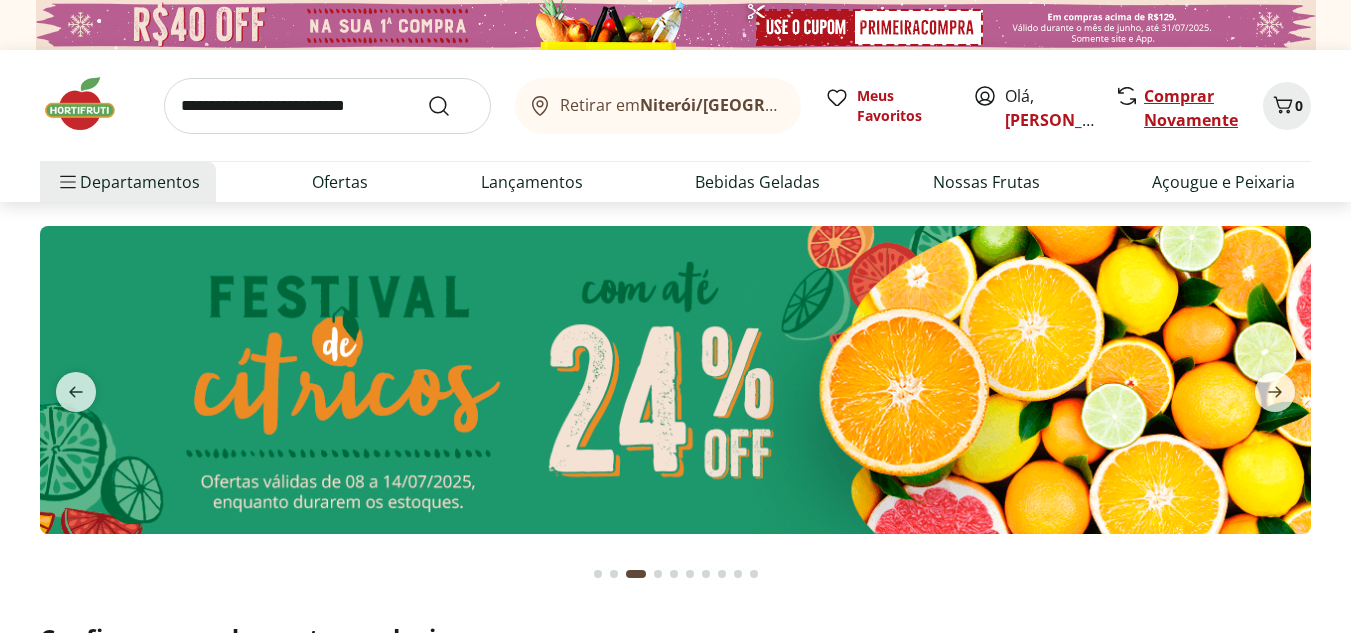 click on "Comprar Novamente" at bounding box center (1191, 108) 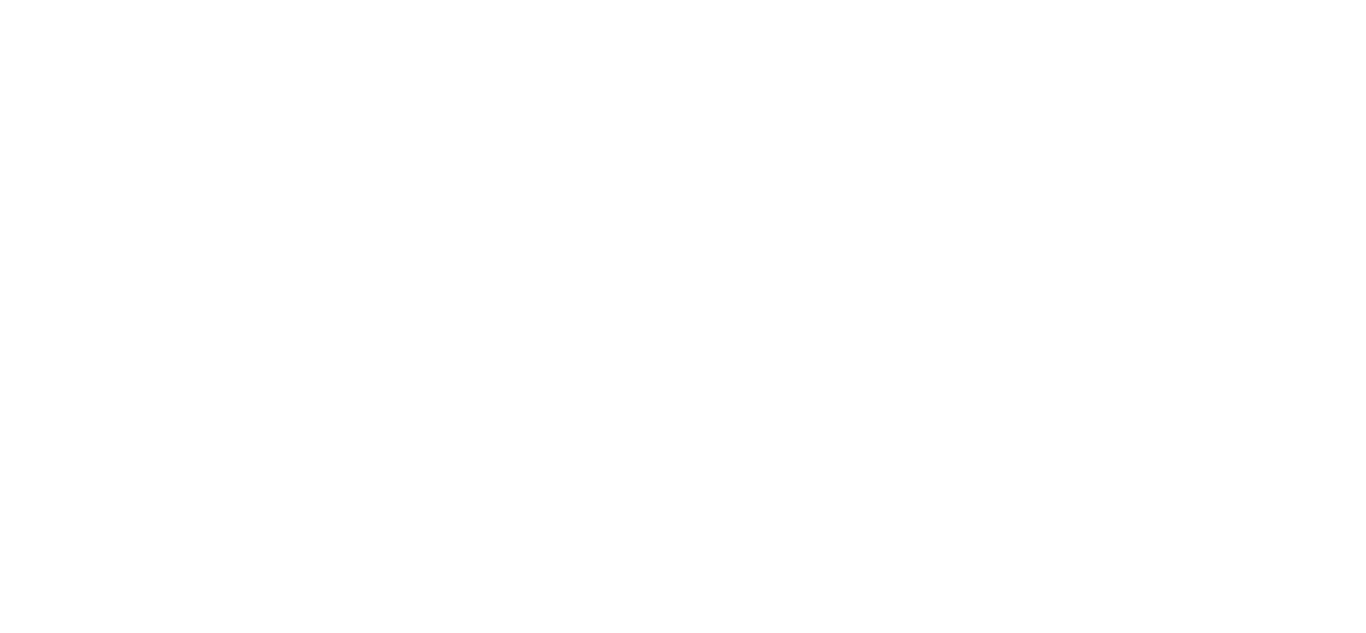 scroll, scrollTop: 0, scrollLeft: 0, axis: both 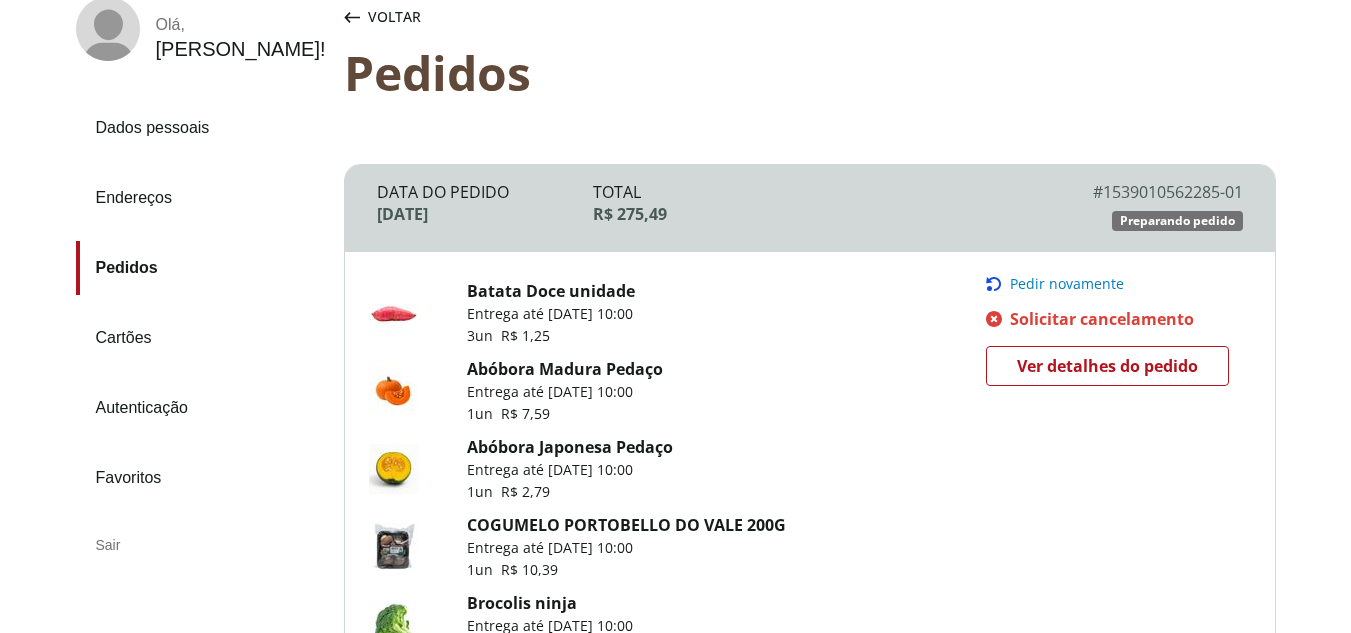 click on "Pedir novamente" at bounding box center (1067, 284) 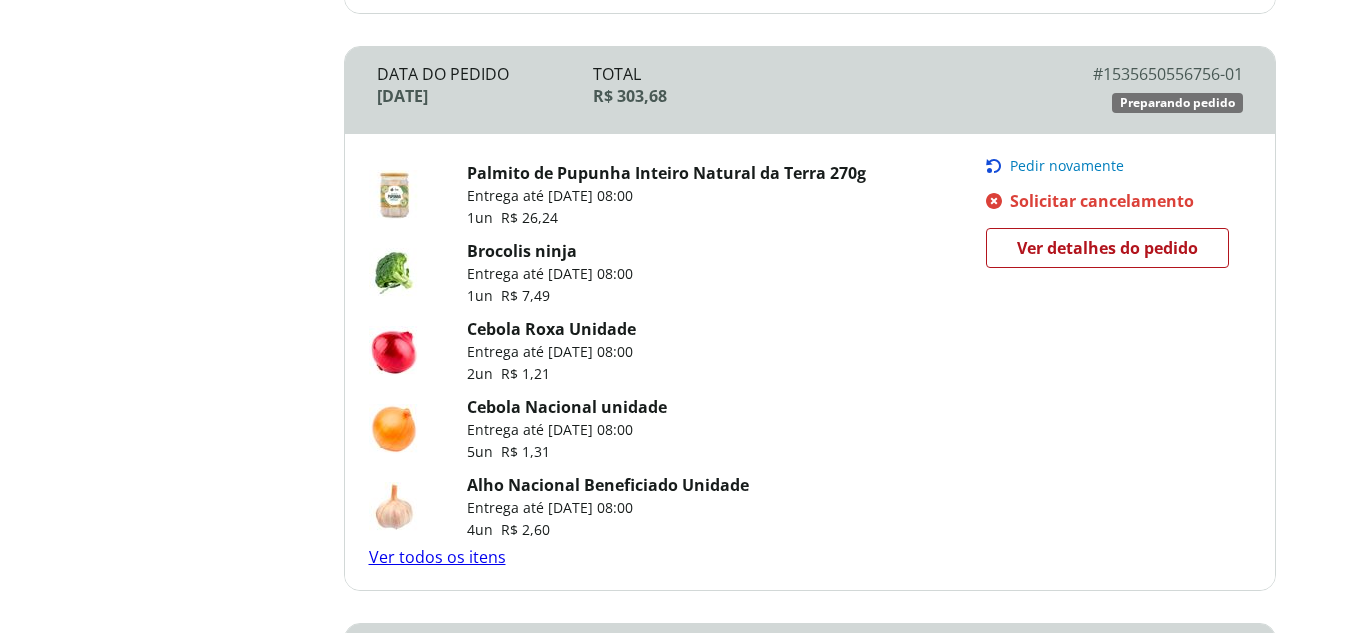 scroll, scrollTop: 867, scrollLeft: 0, axis: vertical 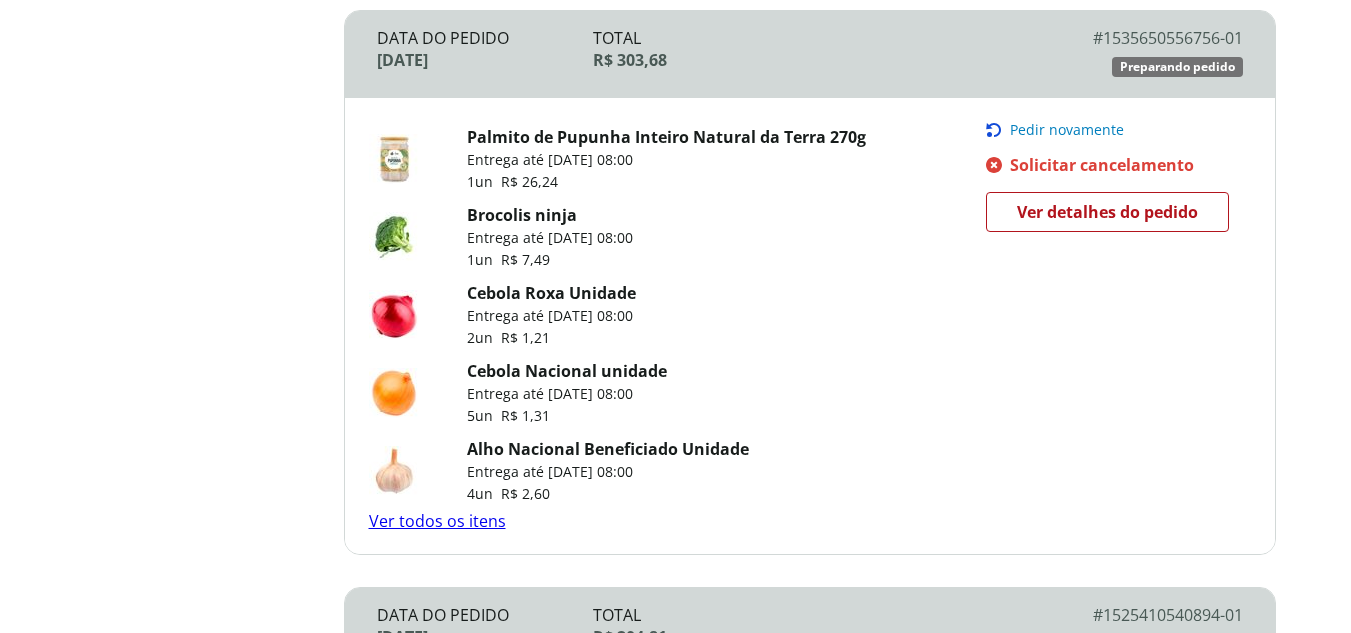 click on "Pedir novamente" at bounding box center [1067, 130] 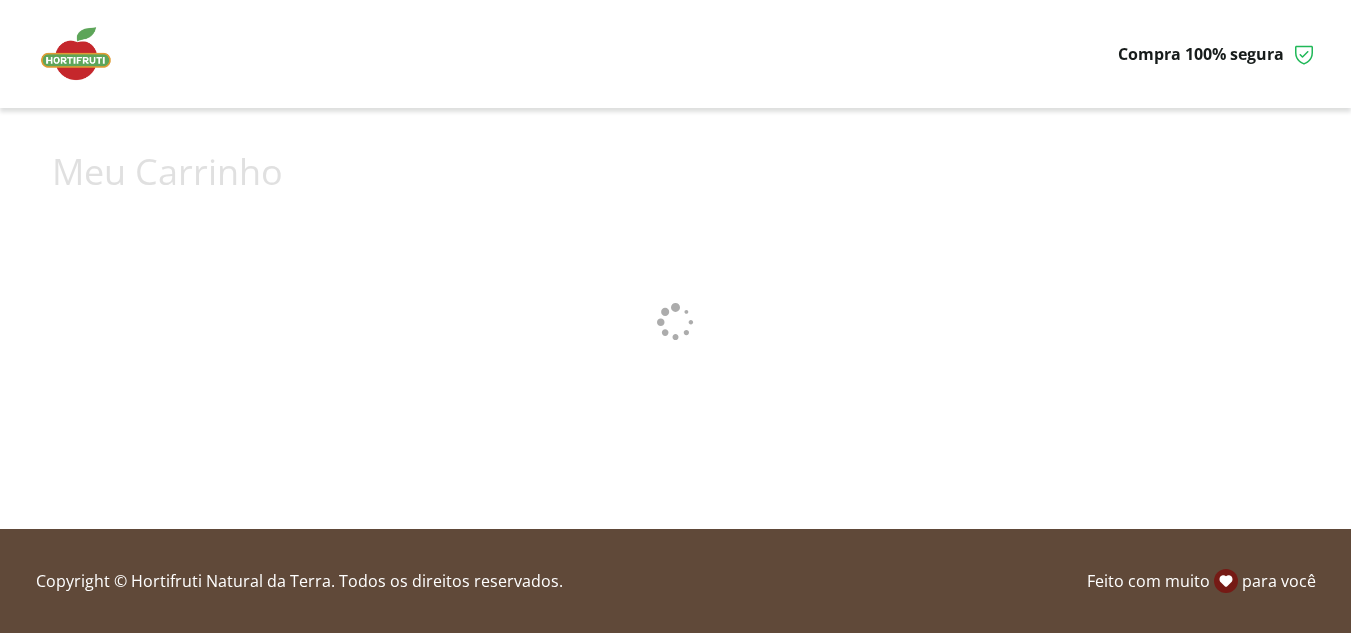 scroll, scrollTop: 0, scrollLeft: 0, axis: both 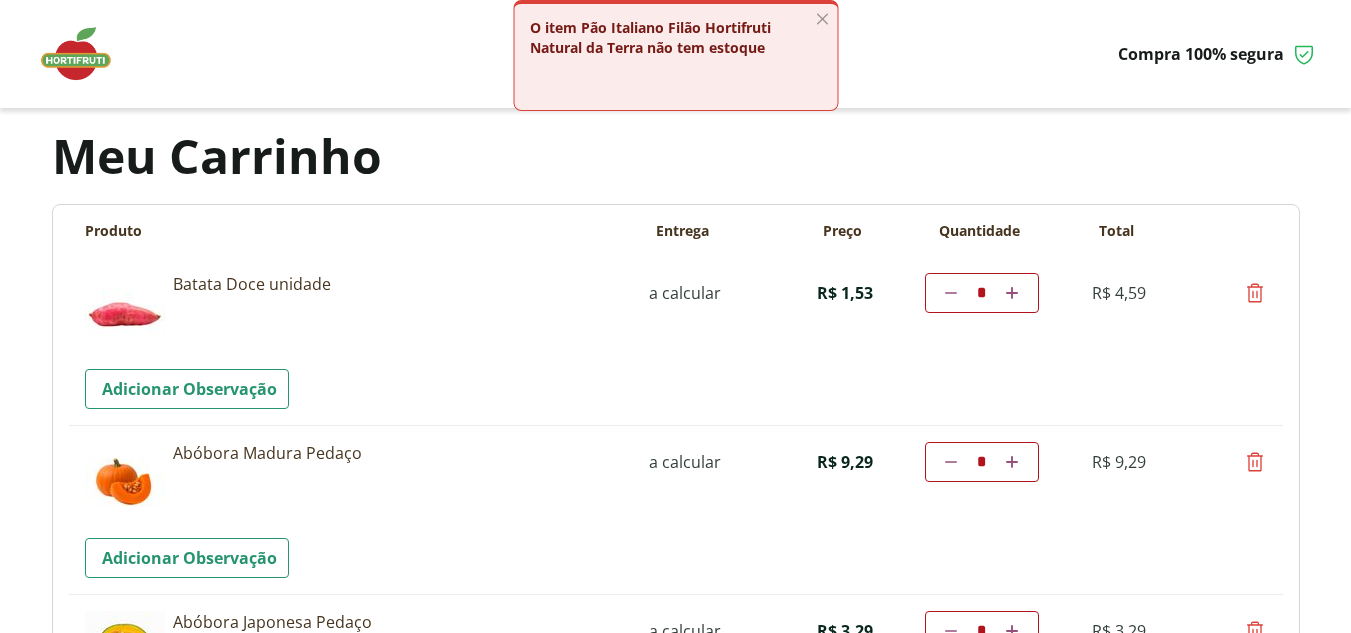 click at bounding box center [1255, 293] 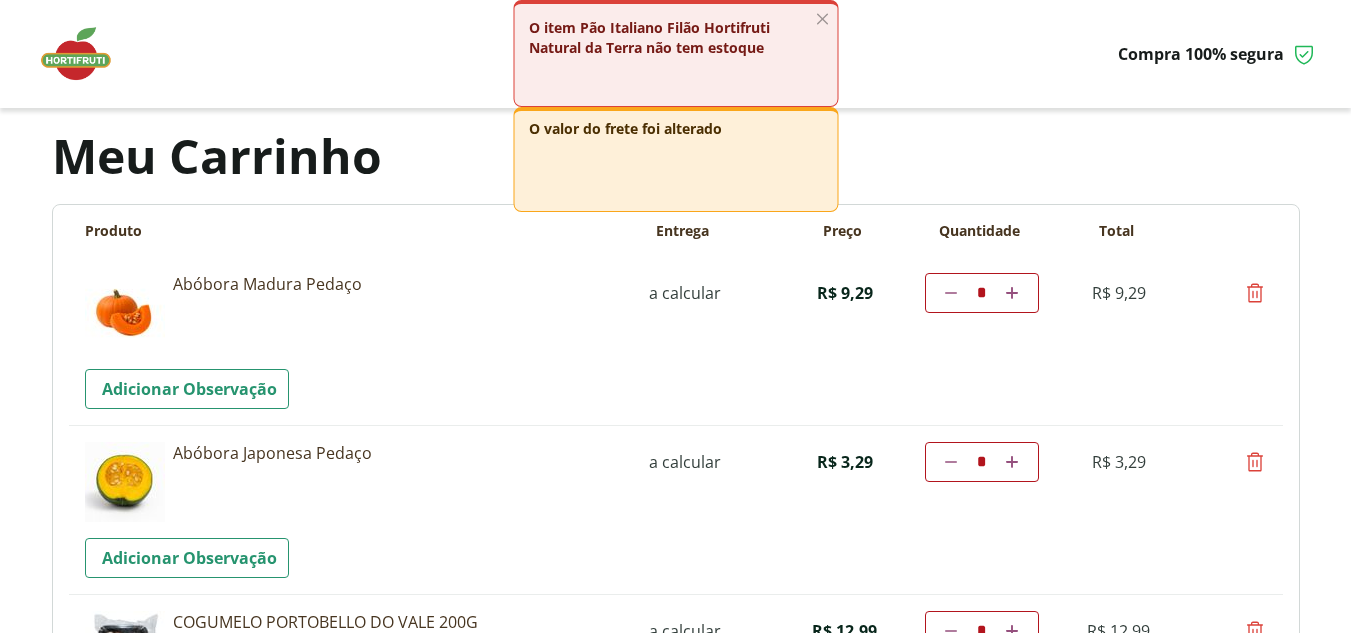 click at bounding box center [1255, 293] 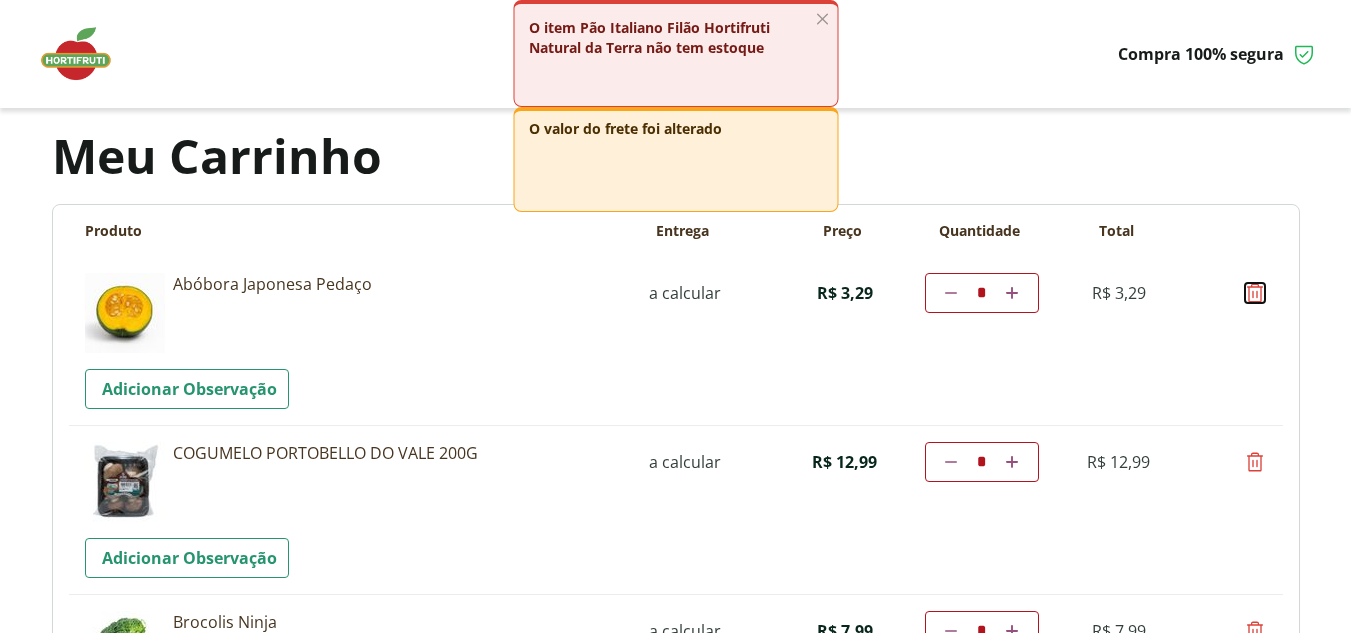 click at bounding box center [1255, 293] 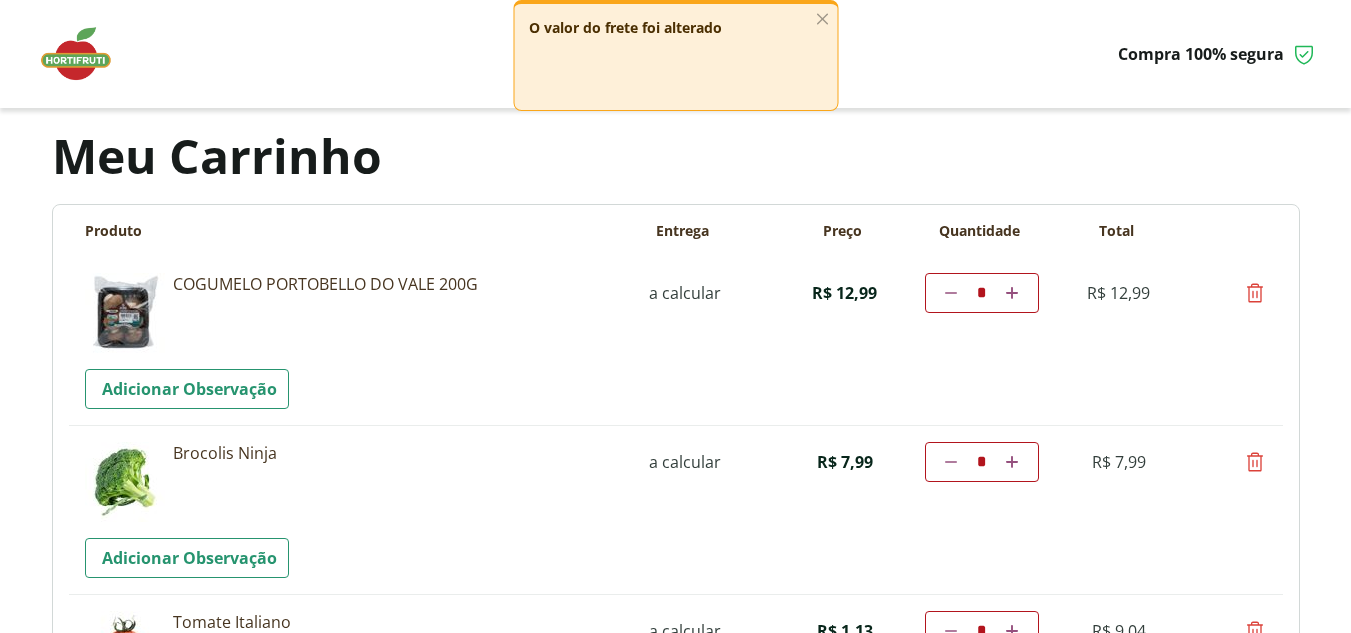 click at bounding box center (1255, 293) 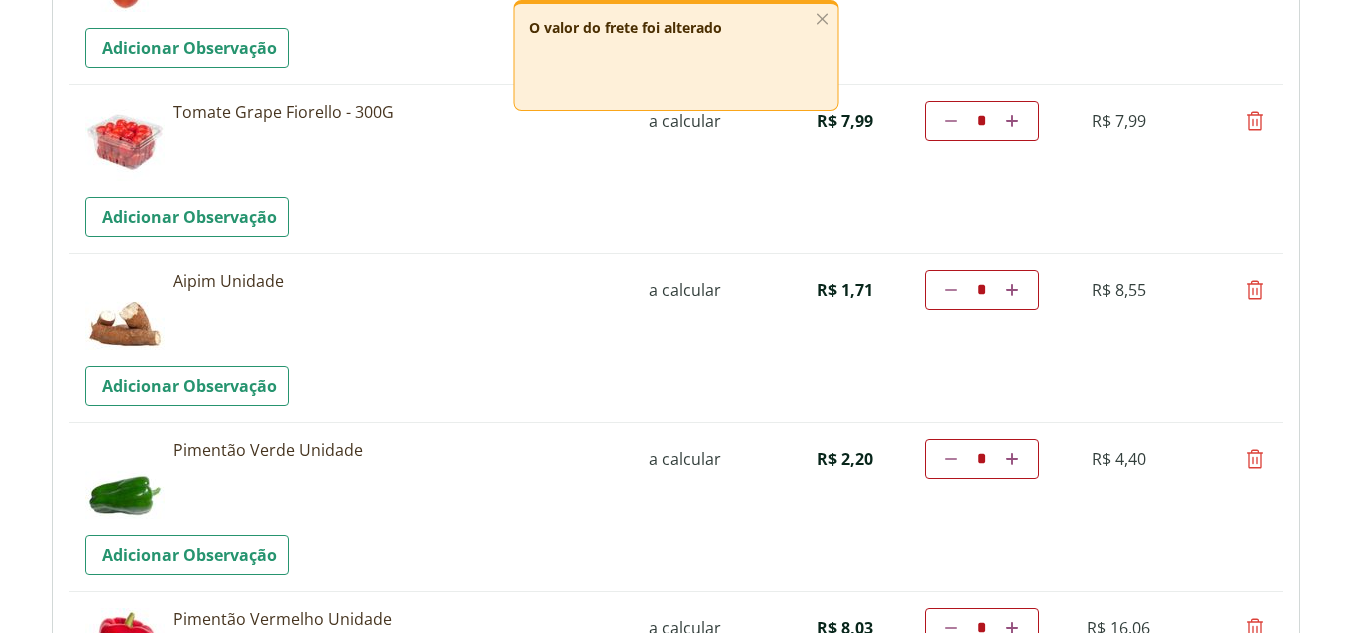 scroll, scrollTop: 532, scrollLeft: 0, axis: vertical 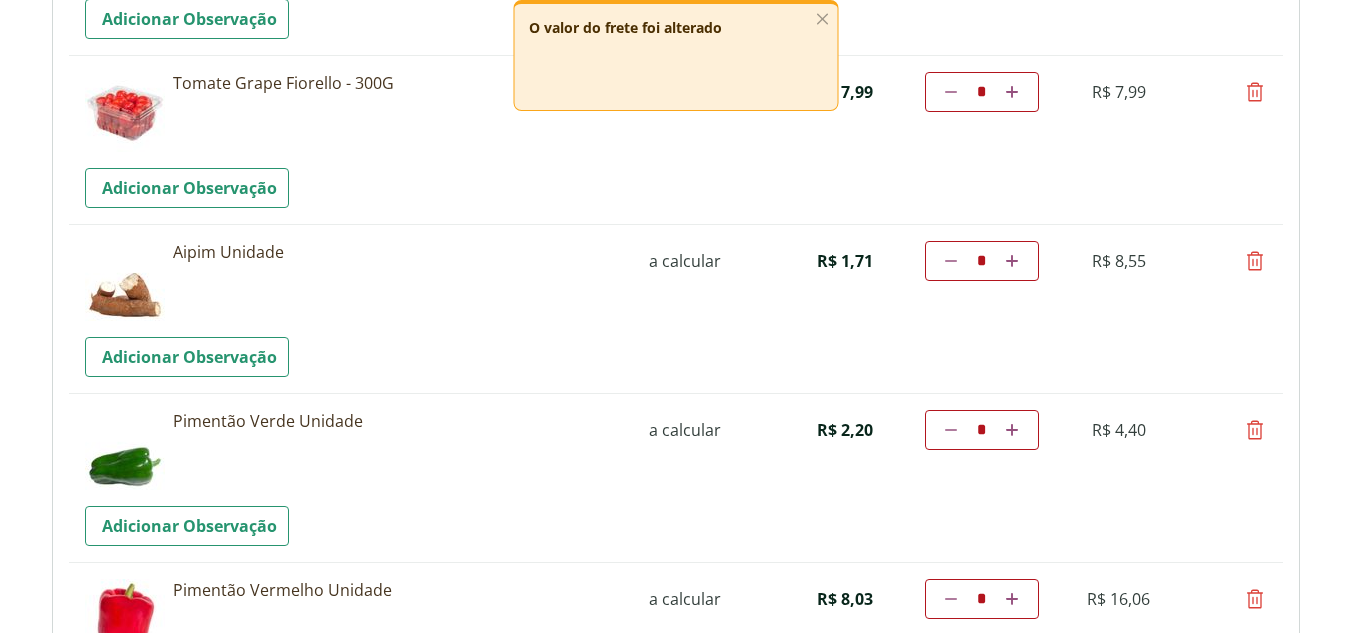 click at bounding box center (951, 261) 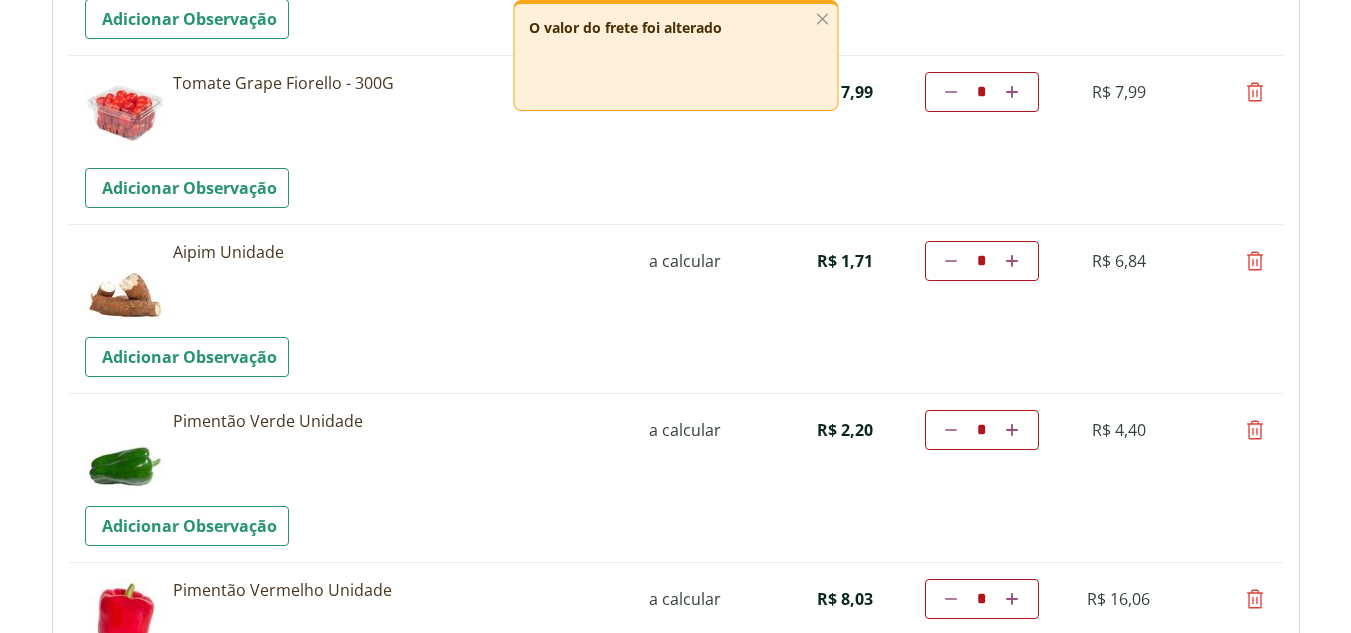 scroll, scrollTop: 33, scrollLeft: 0, axis: vertical 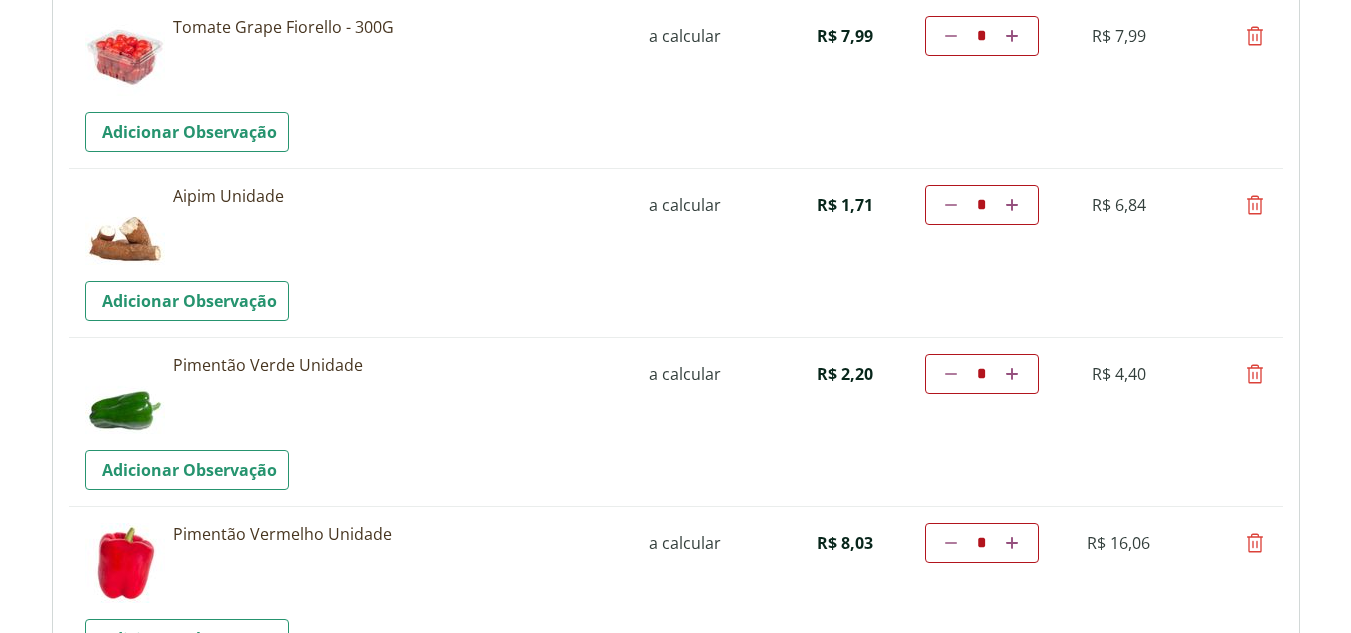 click at bounding box center [1255, 374] 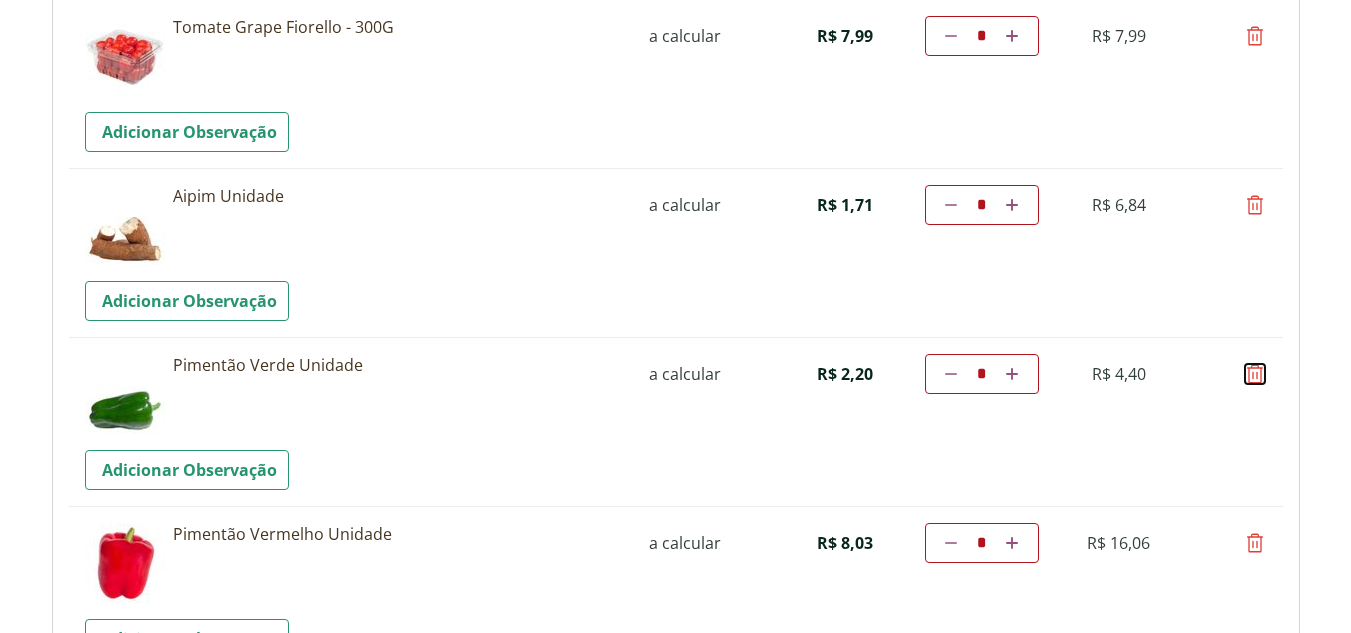 type on "*" 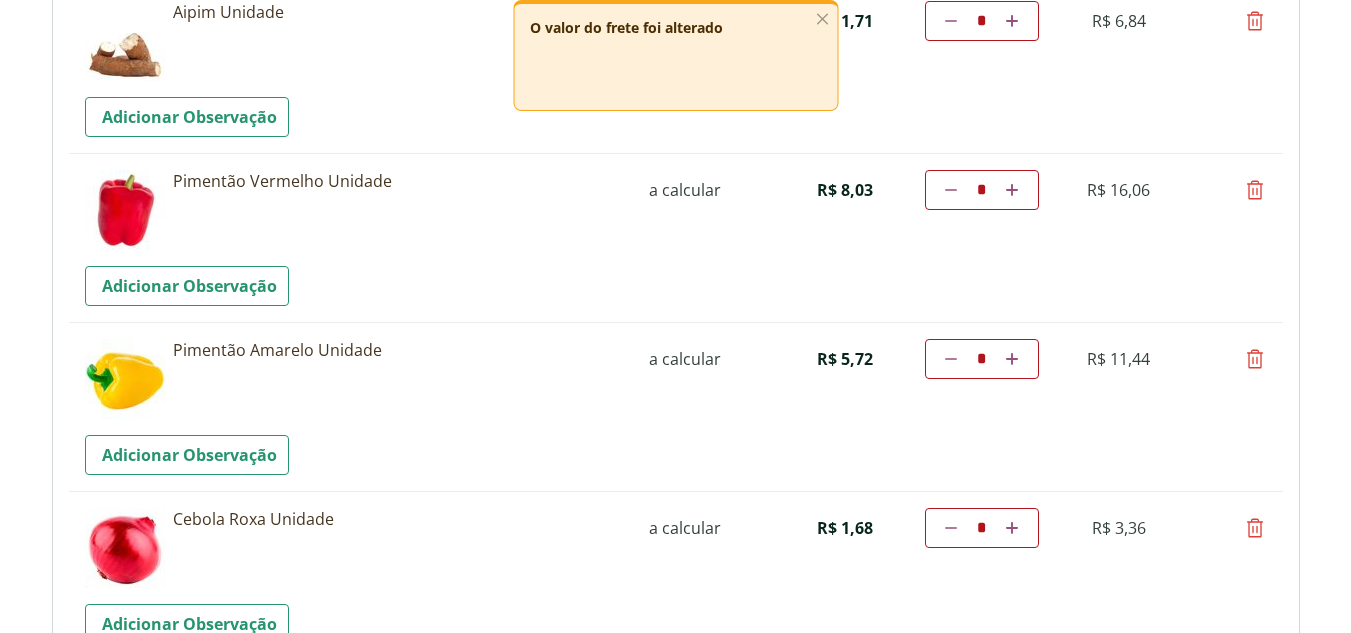 scroll, scrollTop: 845, scrollLeft: 0, axis: vertical 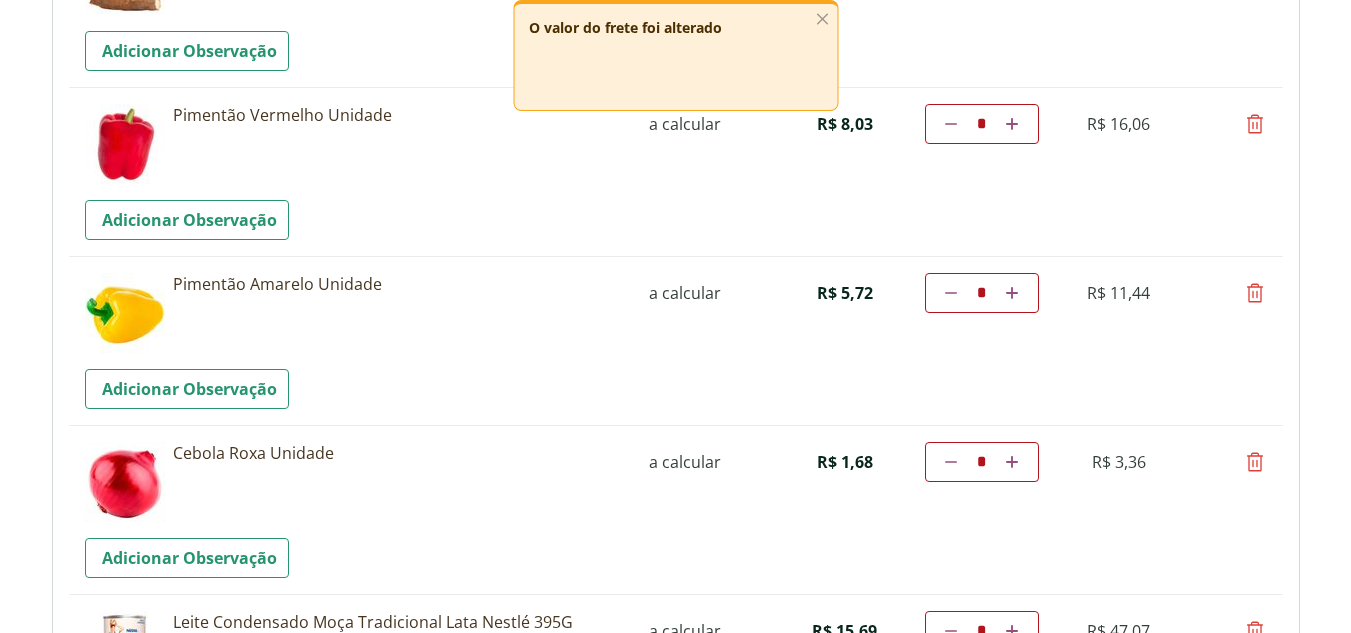 click at bounding box center [1255, 293] 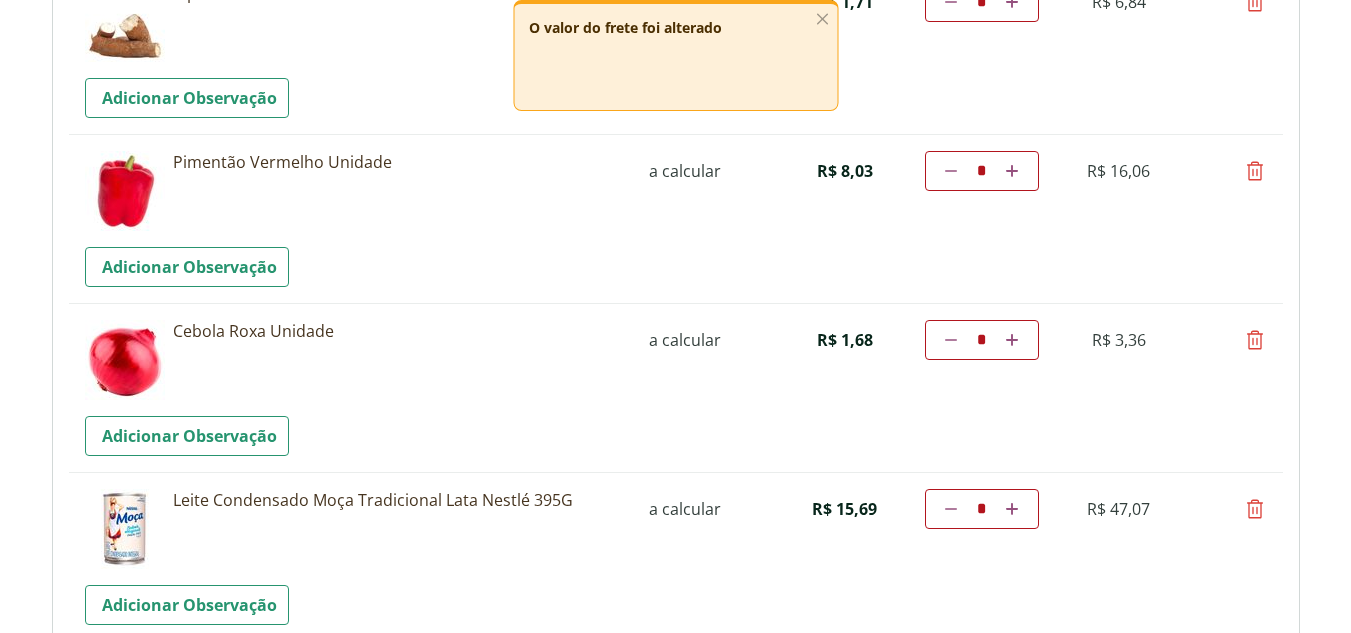 scroll, scrollTop: 673, scrollLeft: 0, axis: vertical 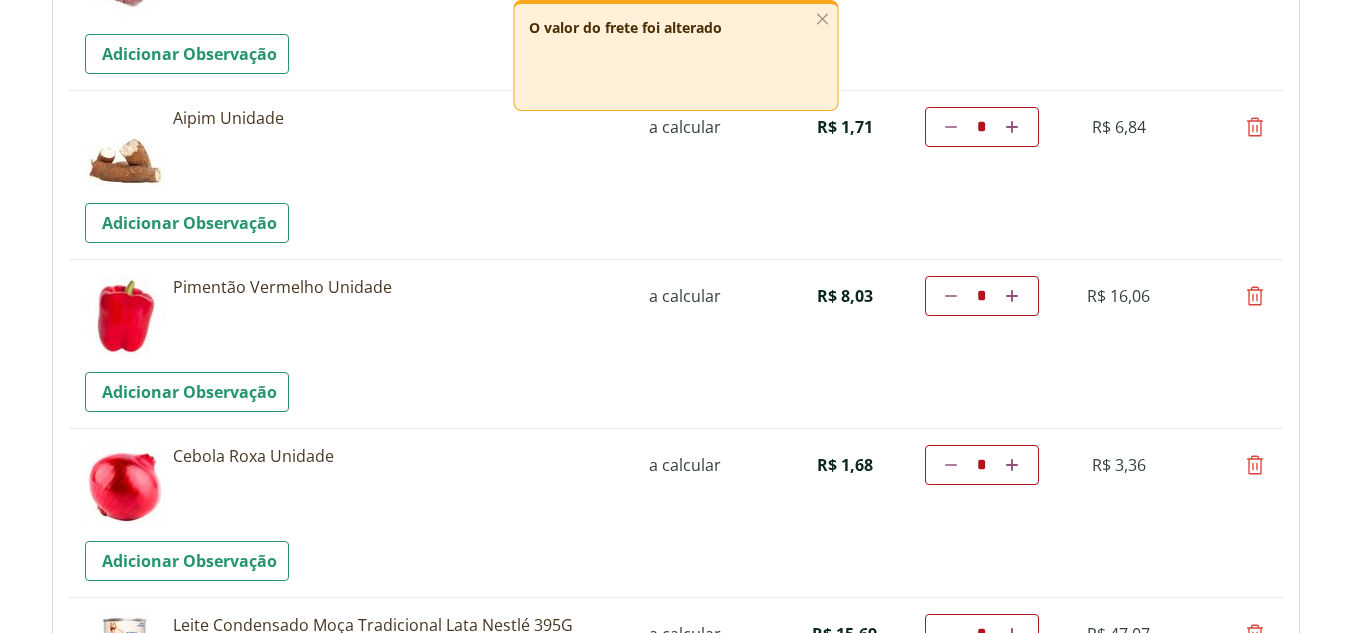 click at bounding box center (1255, 296) 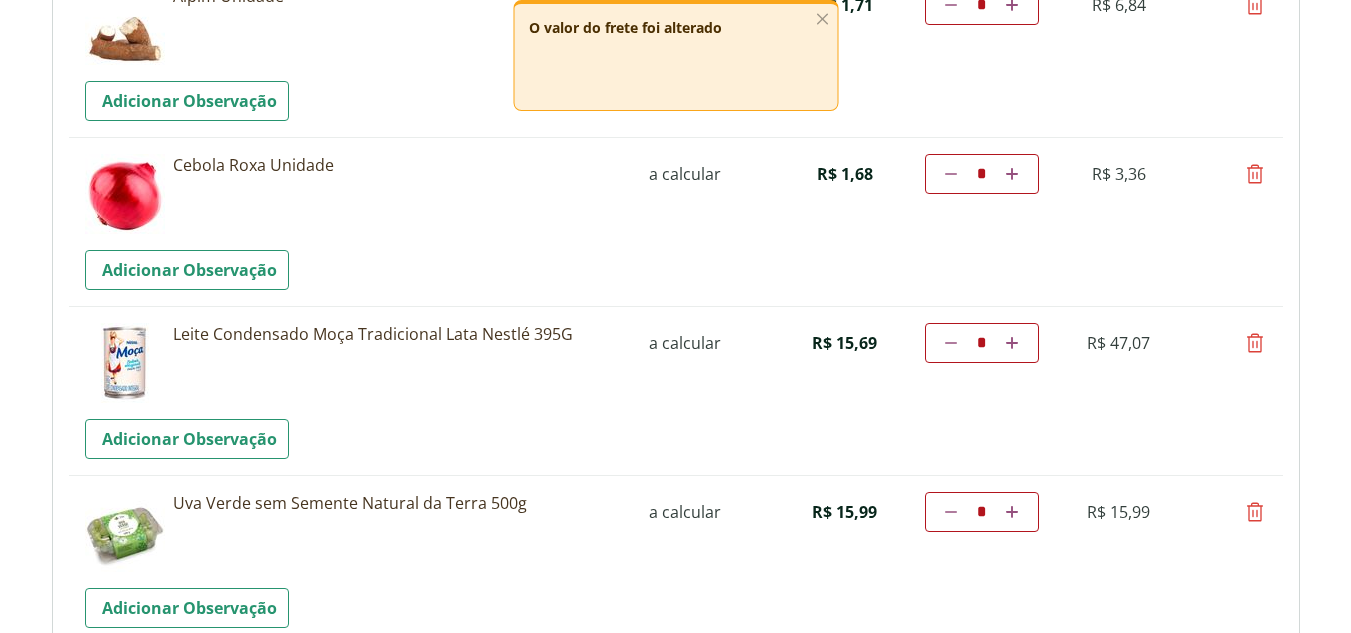 scroll, scrollTop: 809, scrollLeft: 0, axis: vertical 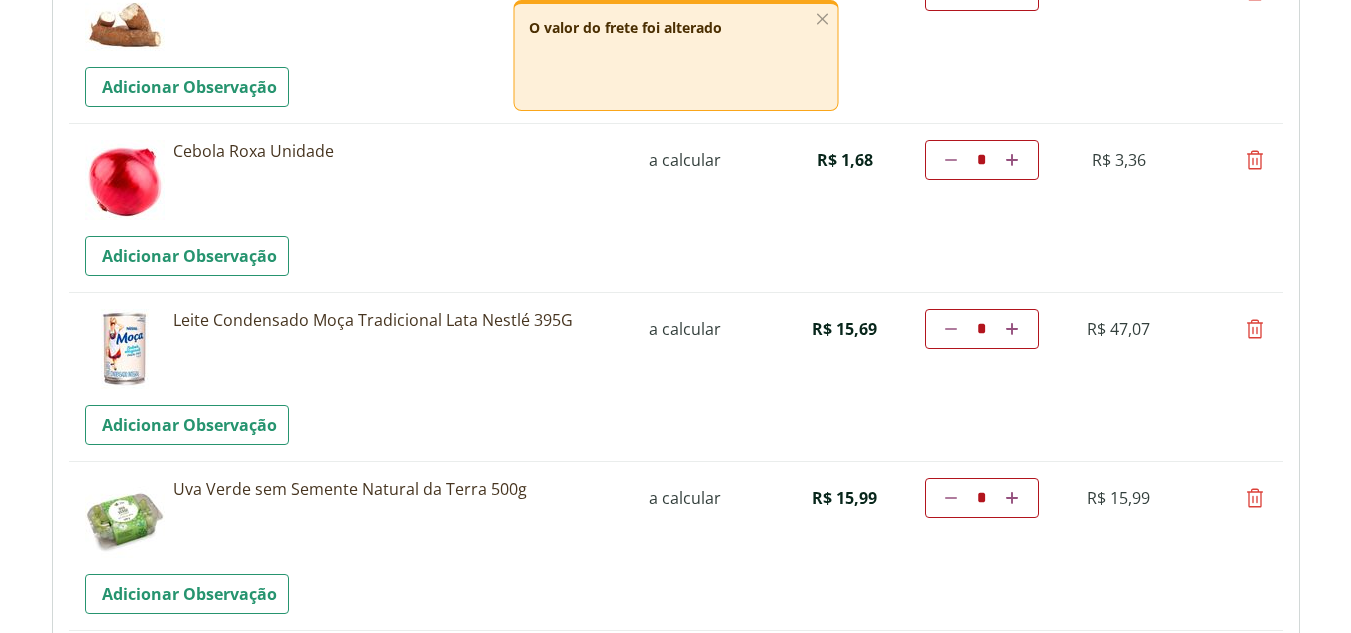 click at bounding box center (1255, 160) 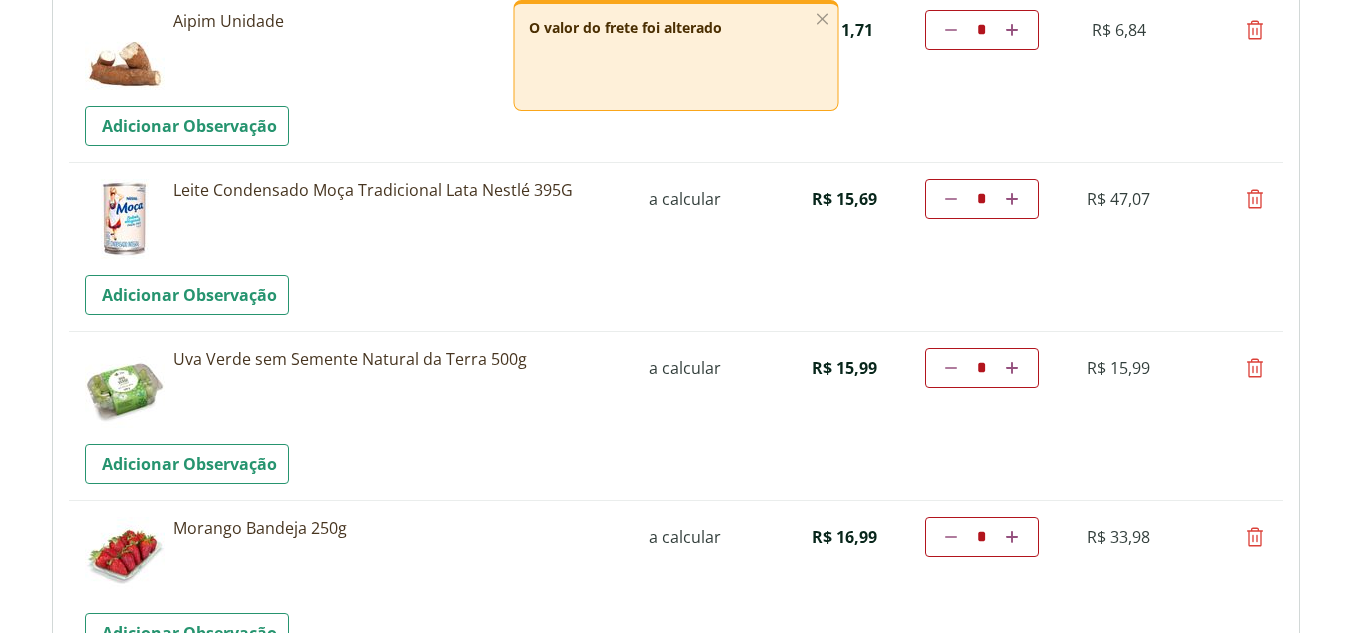 scroll, scrollTop: 764, scrollLeft: 0, axis: vertical 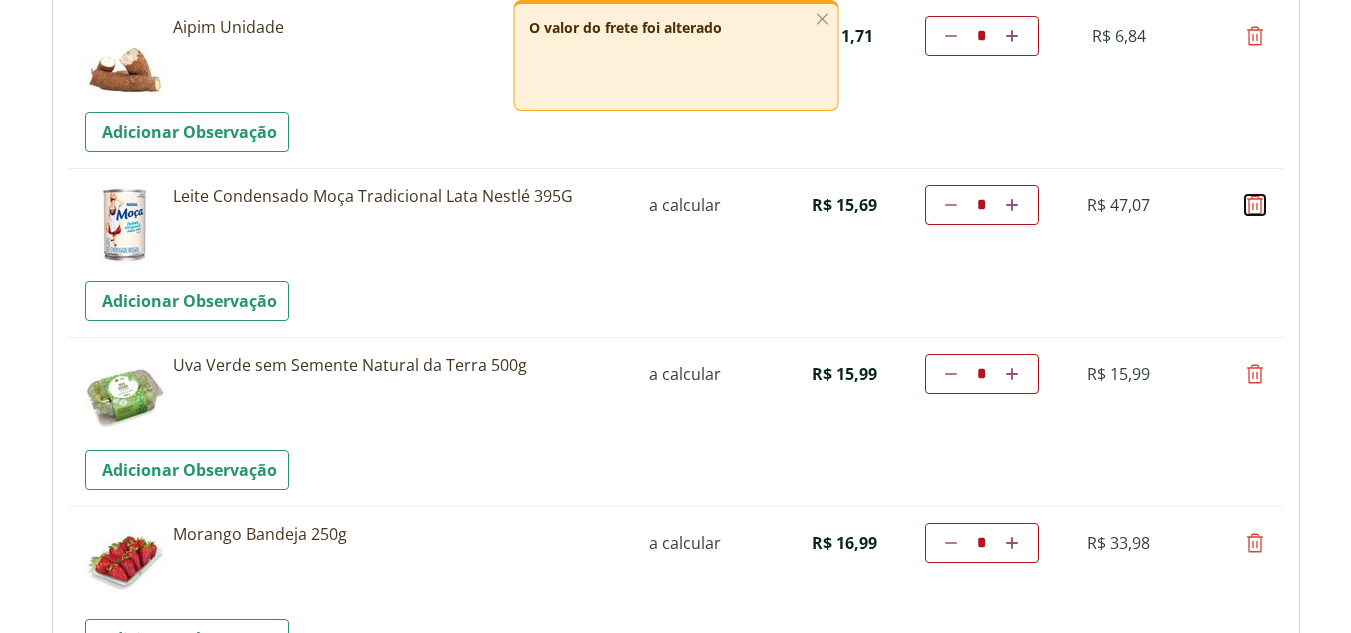 click at bounding box center [1255, 205] 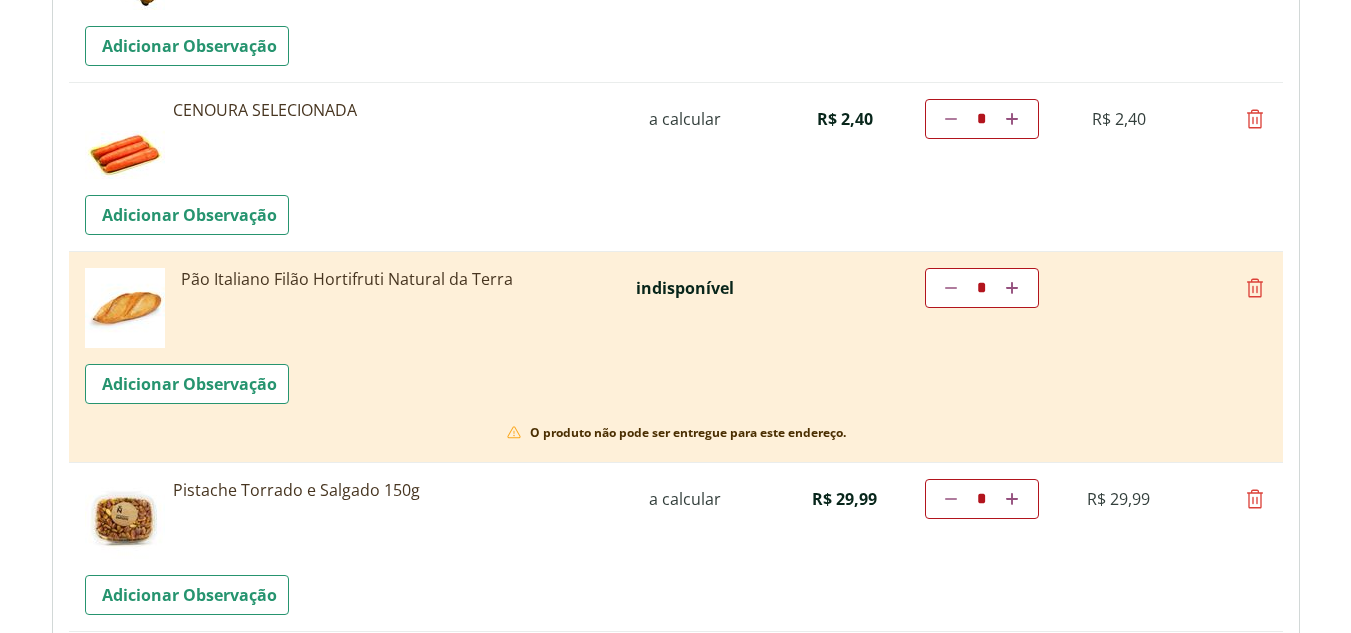 scroll, scrollTop: 2288, scrollLeft: 0, axis: vertical 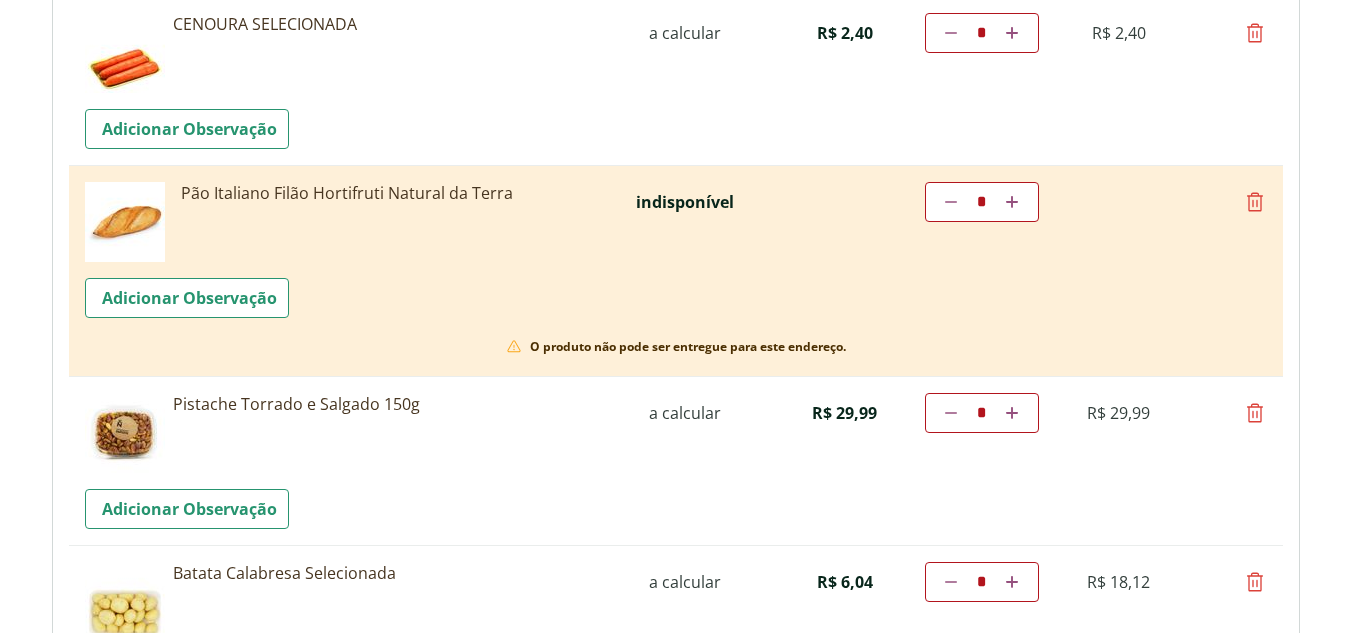 click at bounding box center [1255, 202] 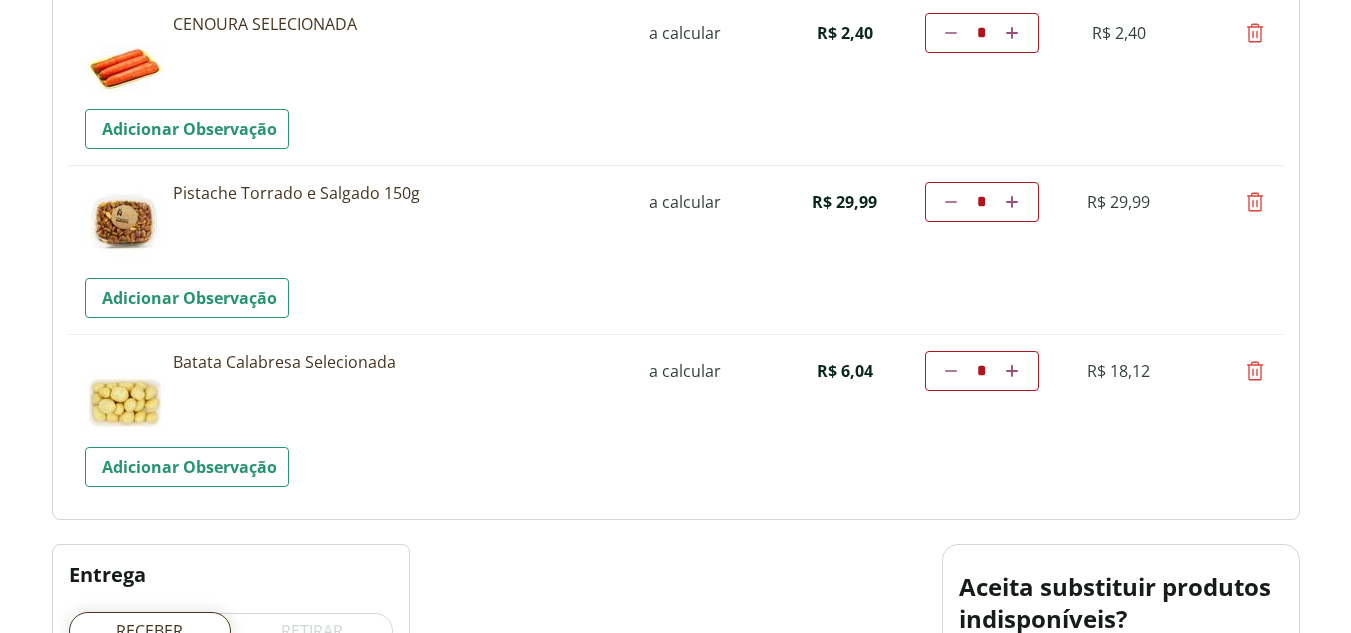 click on "Diminuir a quantidade" at bounding box center (951, 371) 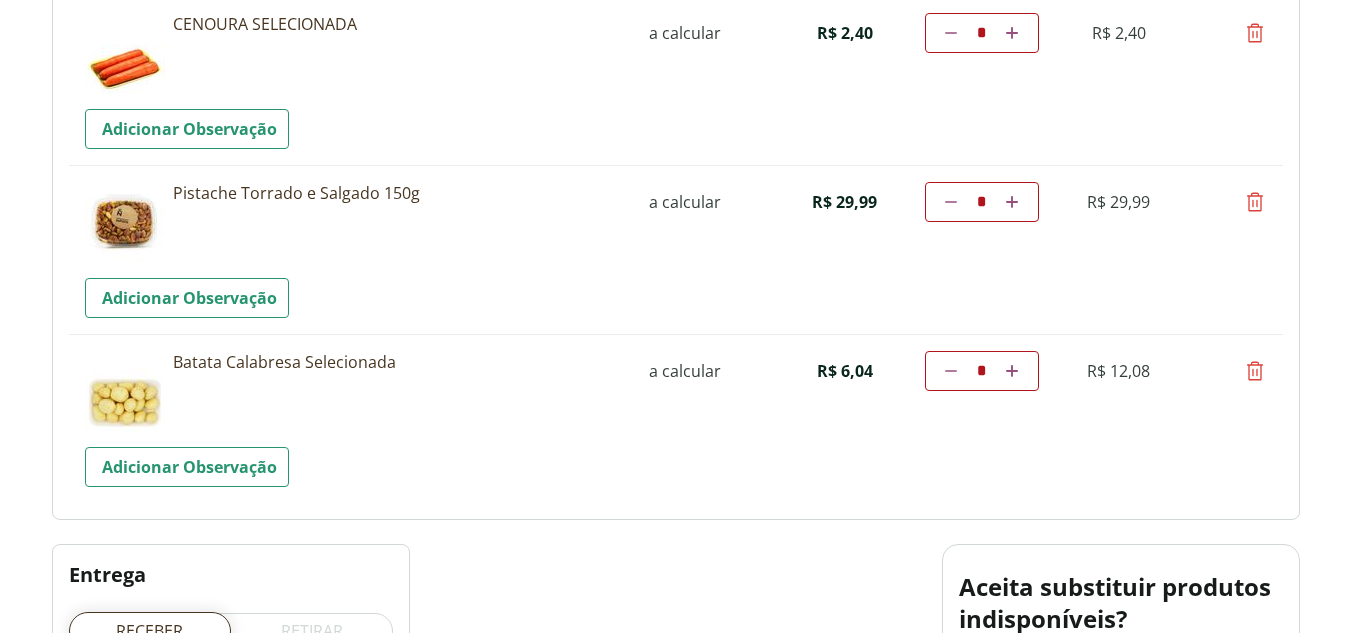 scroll, scrollTop: 0, scrollLeft: 0, axis: both 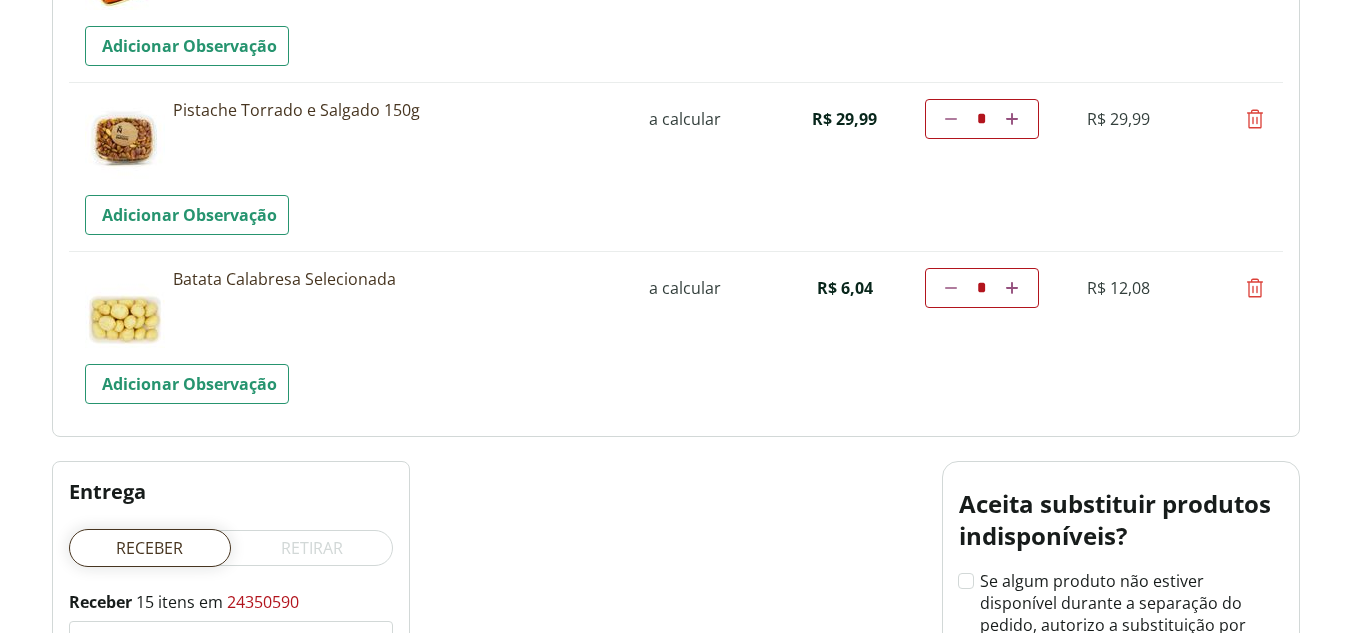 click at bounding box center (951, 288) 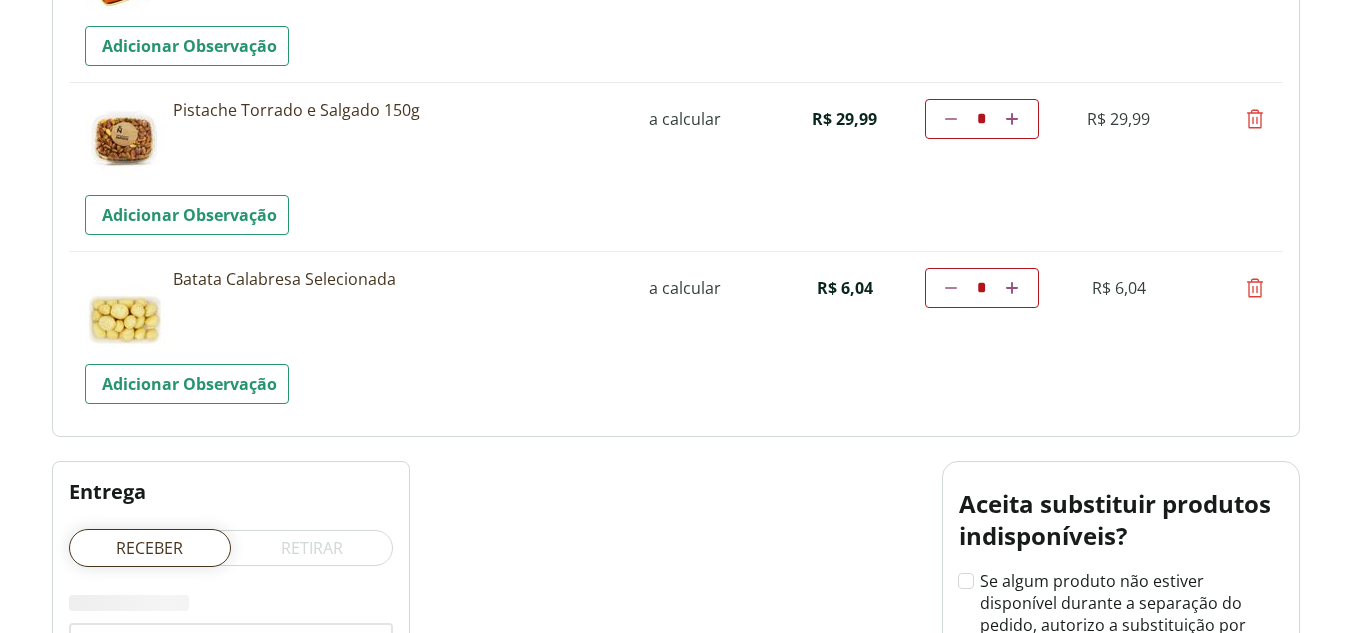 scroll, scrollTop: 0, scrollLeft: 0, axis: both 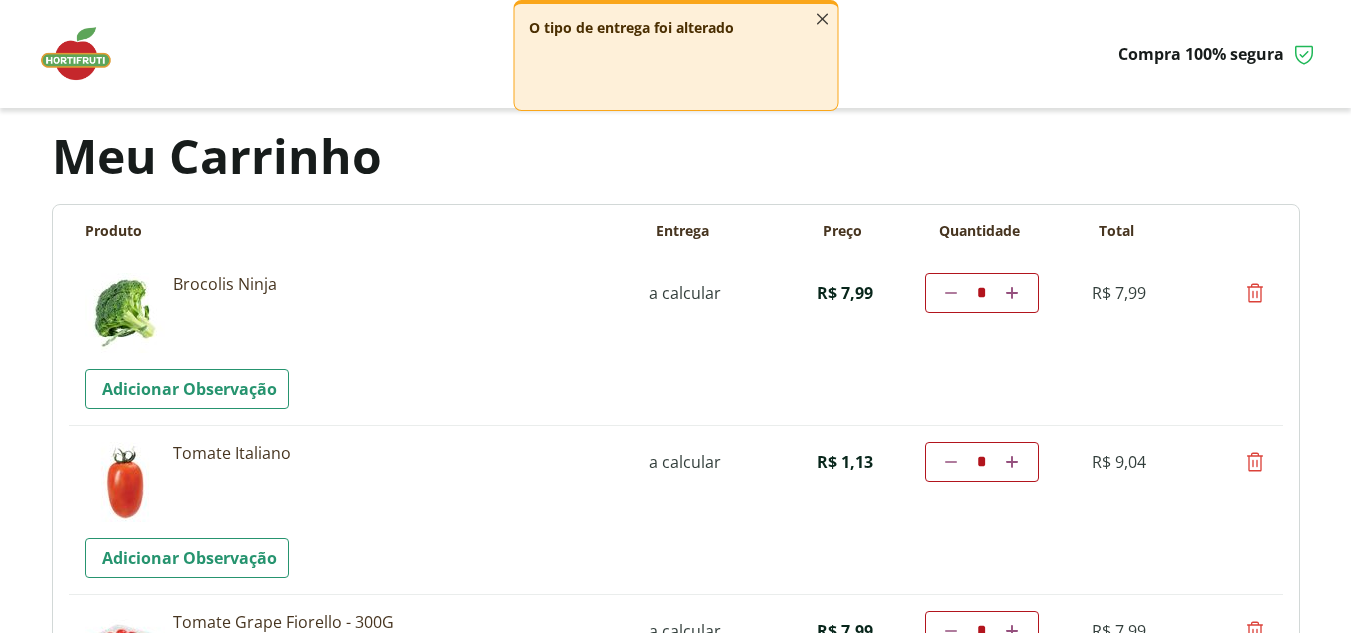 click 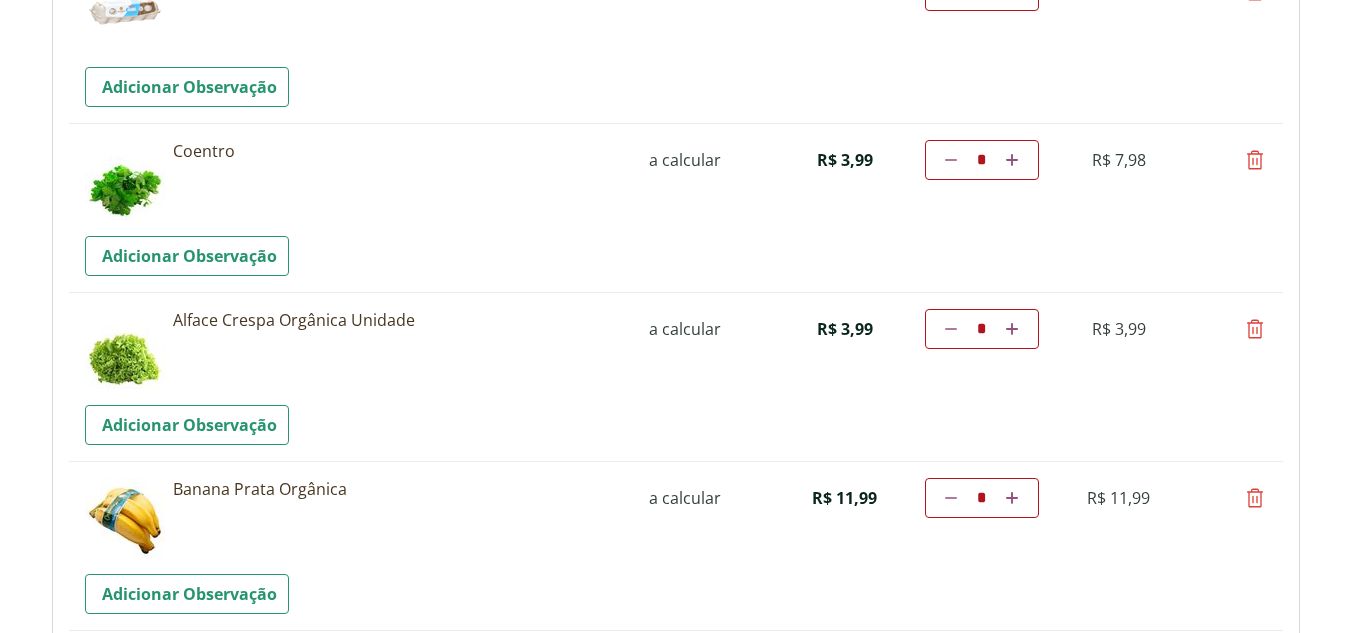 scroll, scrollTop: 1632, scrollLeft: 0, axis: vertical 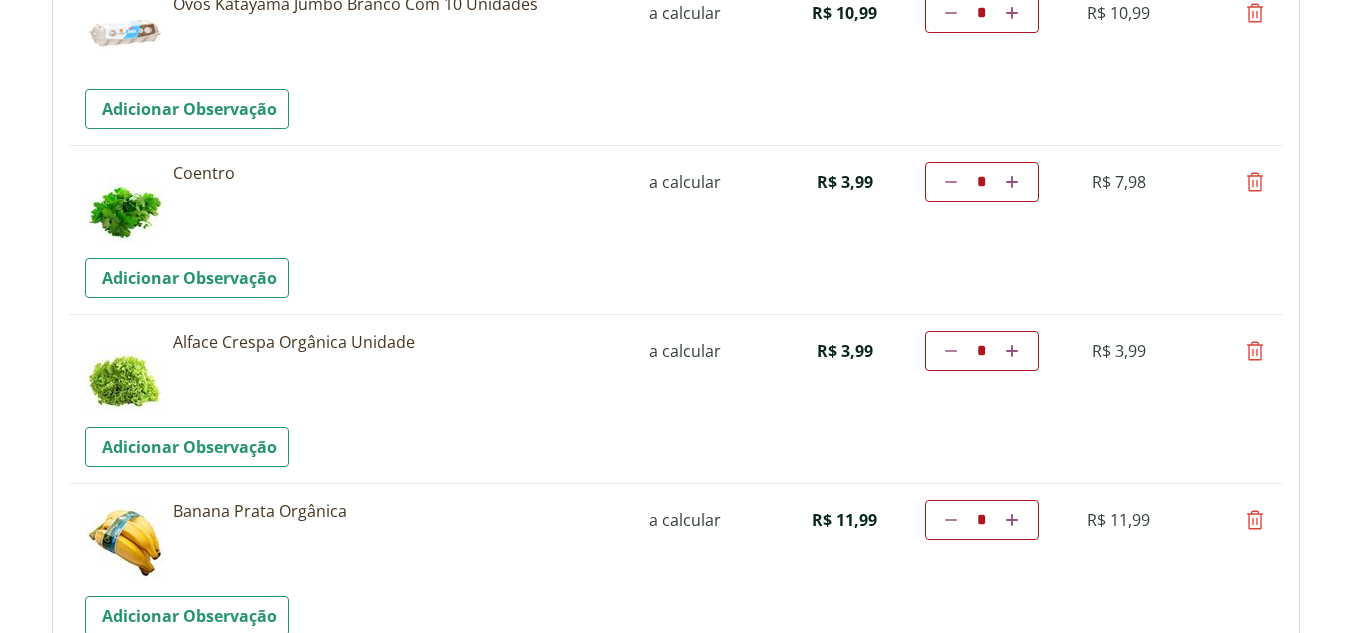 click on "Diminuir a quantidade" at bounding box center (951, 182) 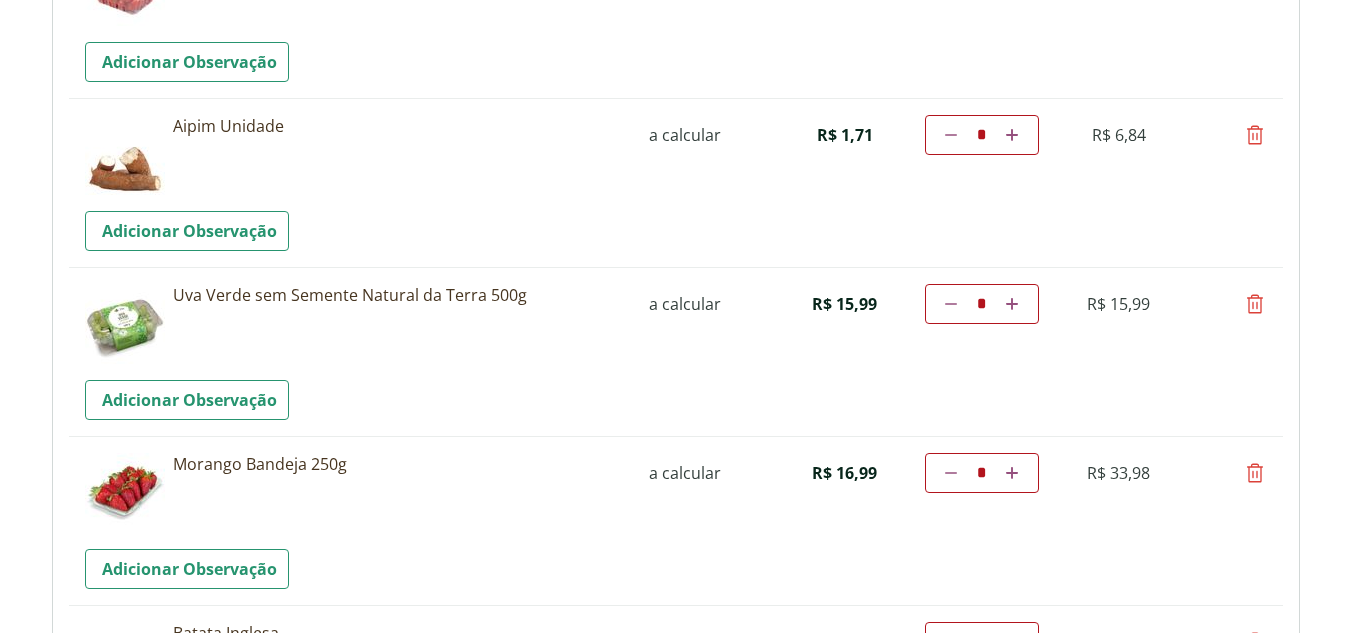 scroll, scrollTop: 1218, scrollLeft: 0, axis: vertical 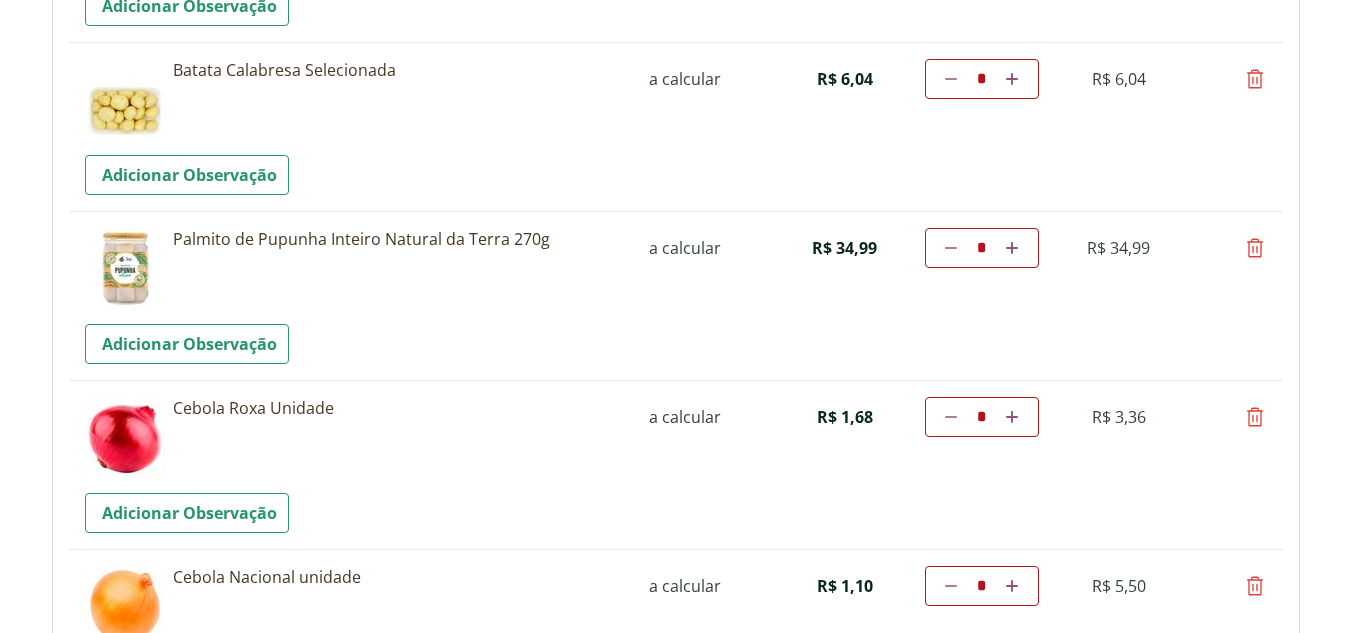 click at bounding box center [1255, 248] 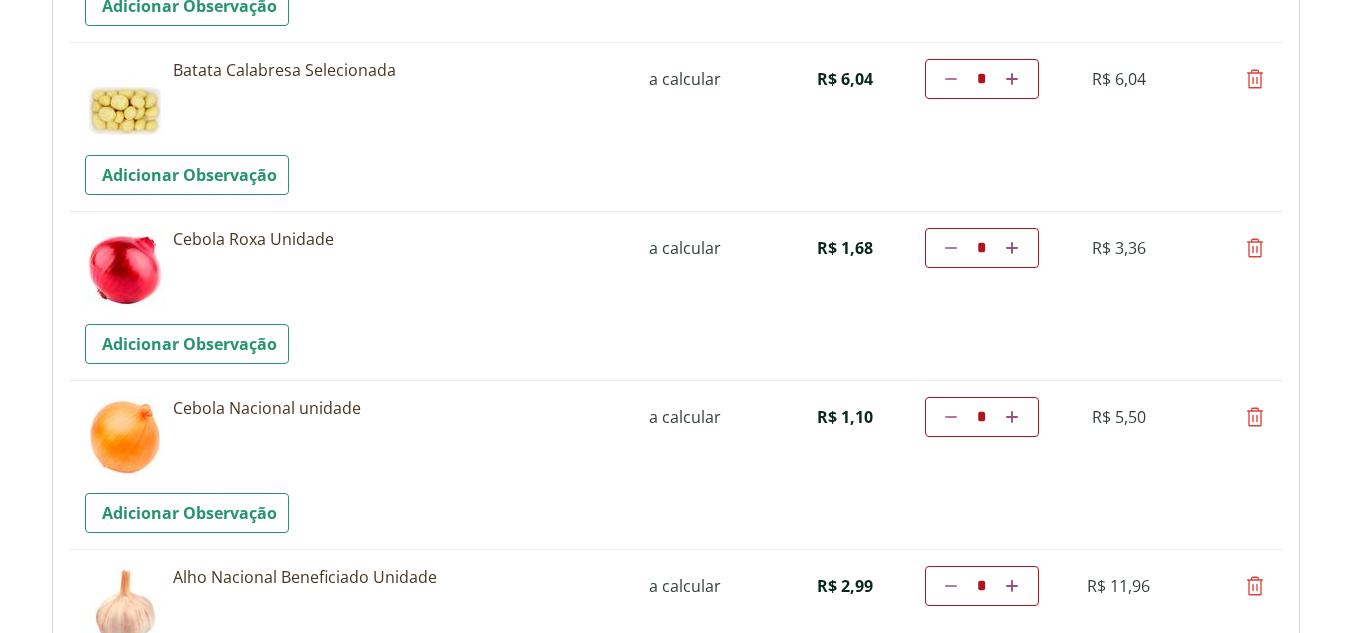scroll, scrollTop: 2763, scrollLeft: 0, axis: vertical 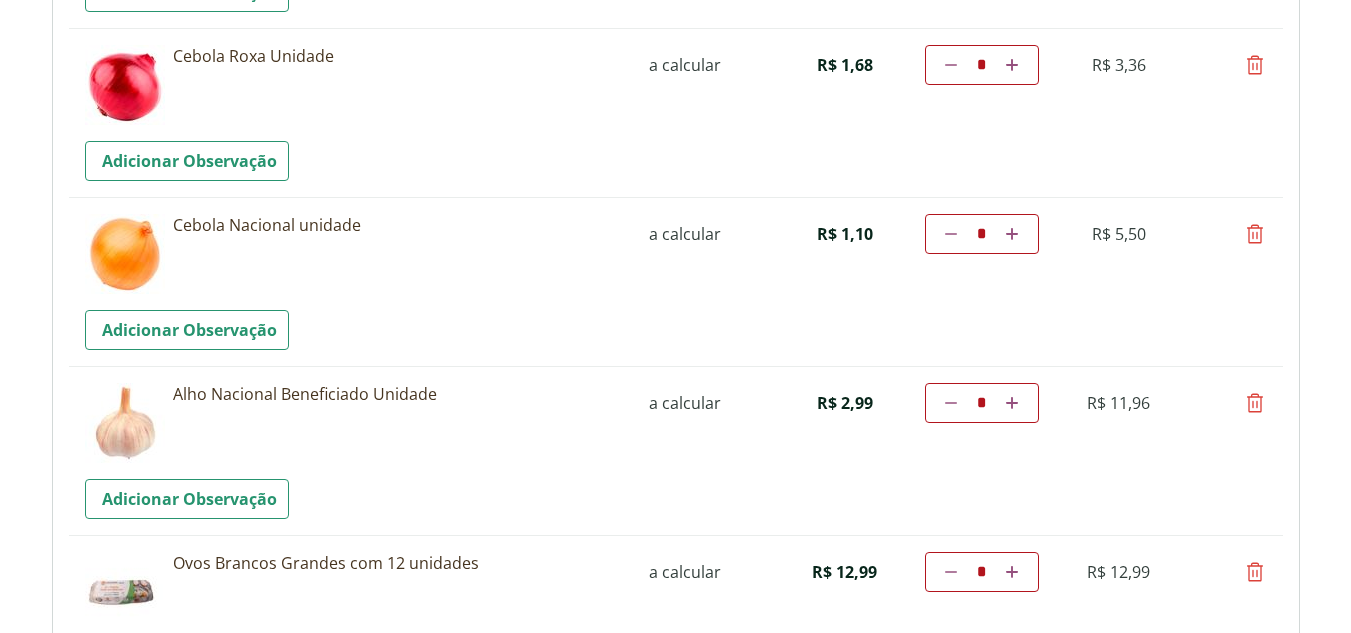 click at bounding box center (1255, 65) 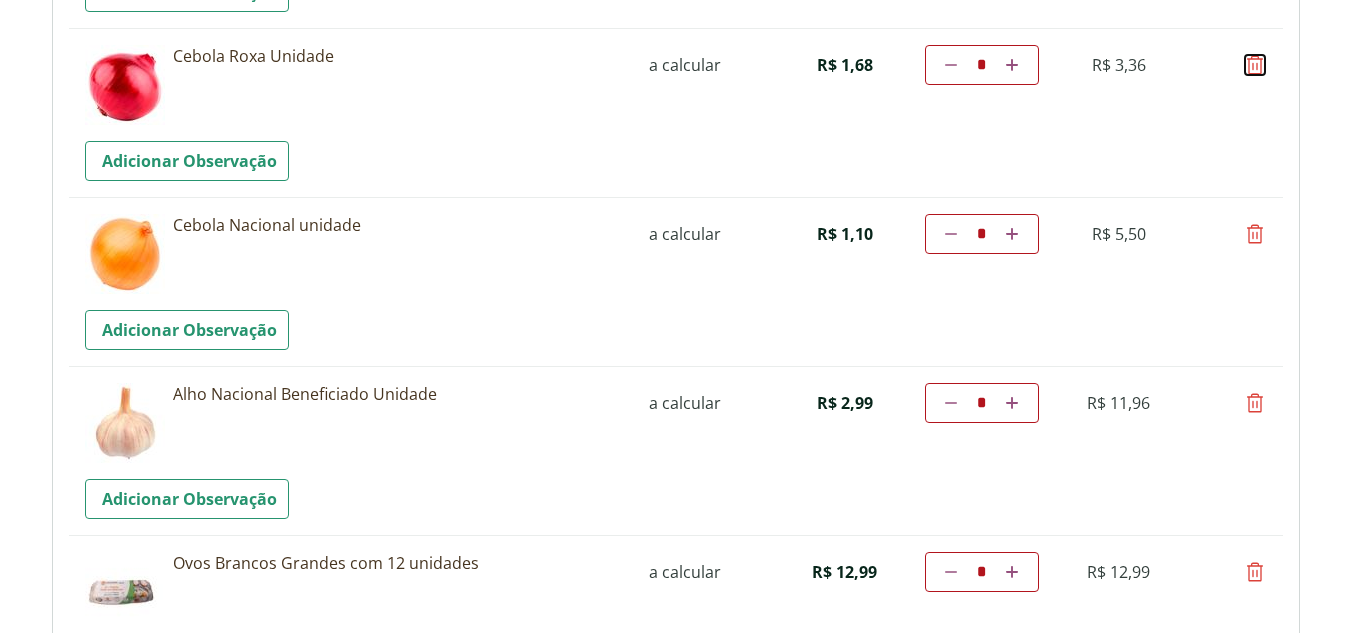 type on "*" 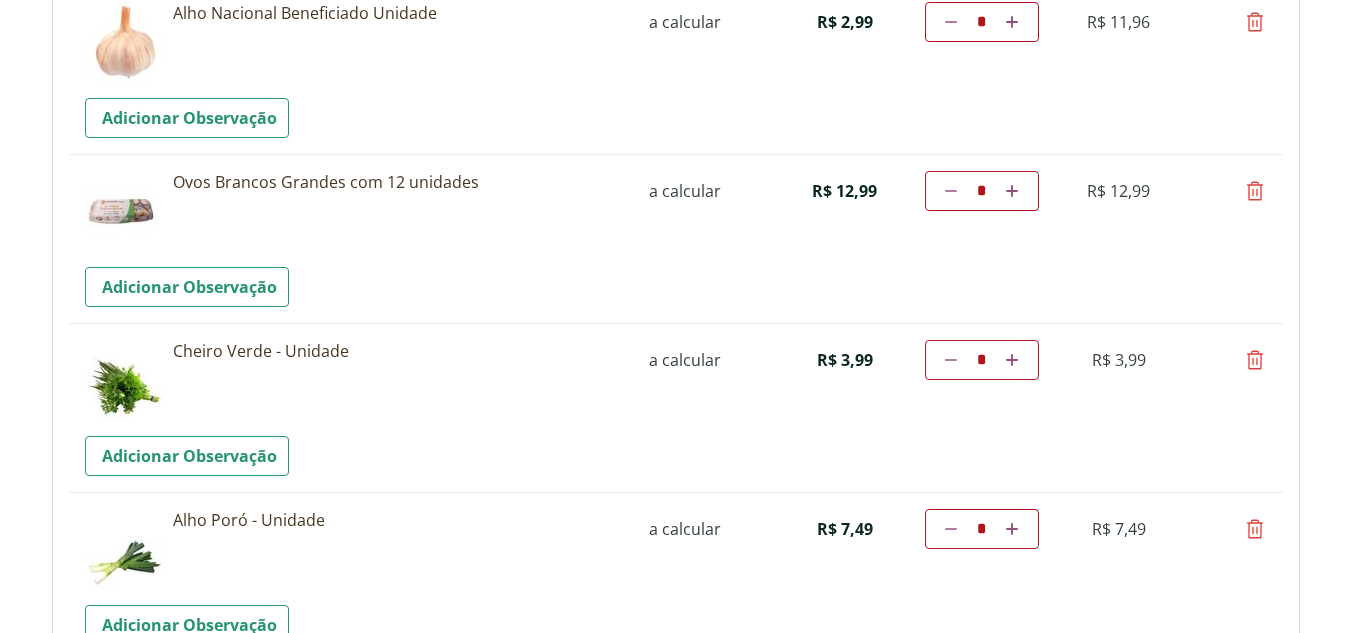scroll, scrollTop: 2990, scrollLeft: 0, axis: vertical 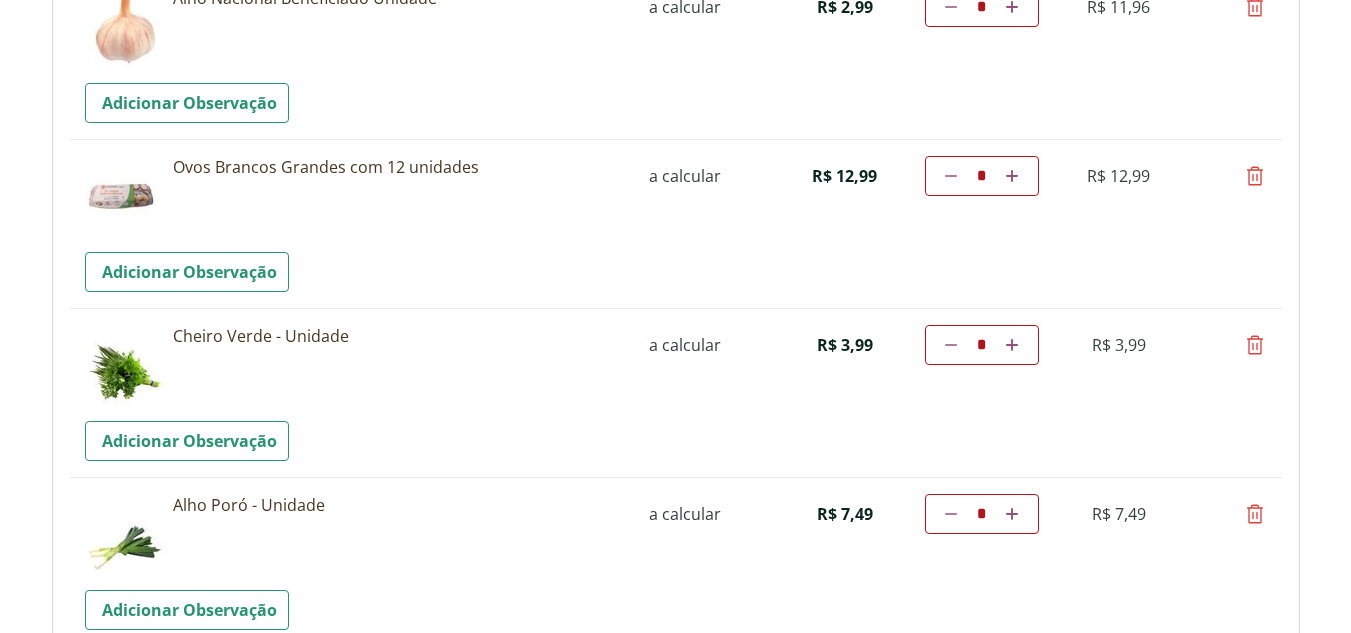 click at bounding box center (1255, 176) 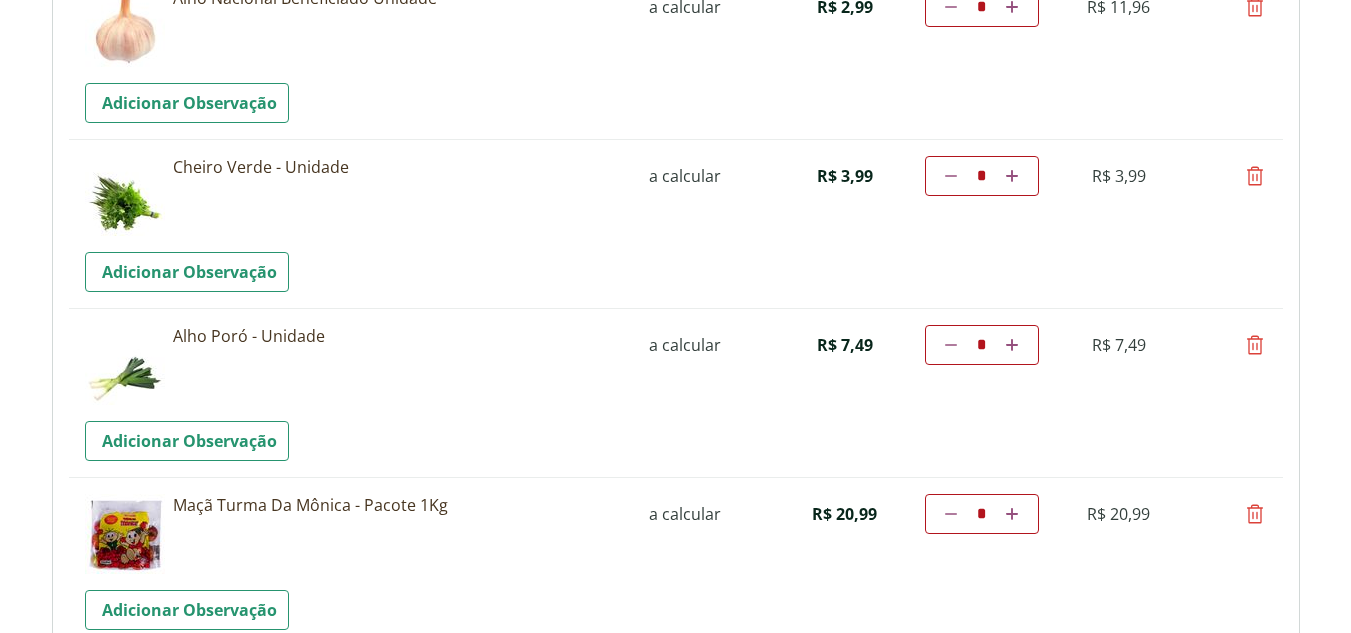 click at bounding box center (1255, 176) 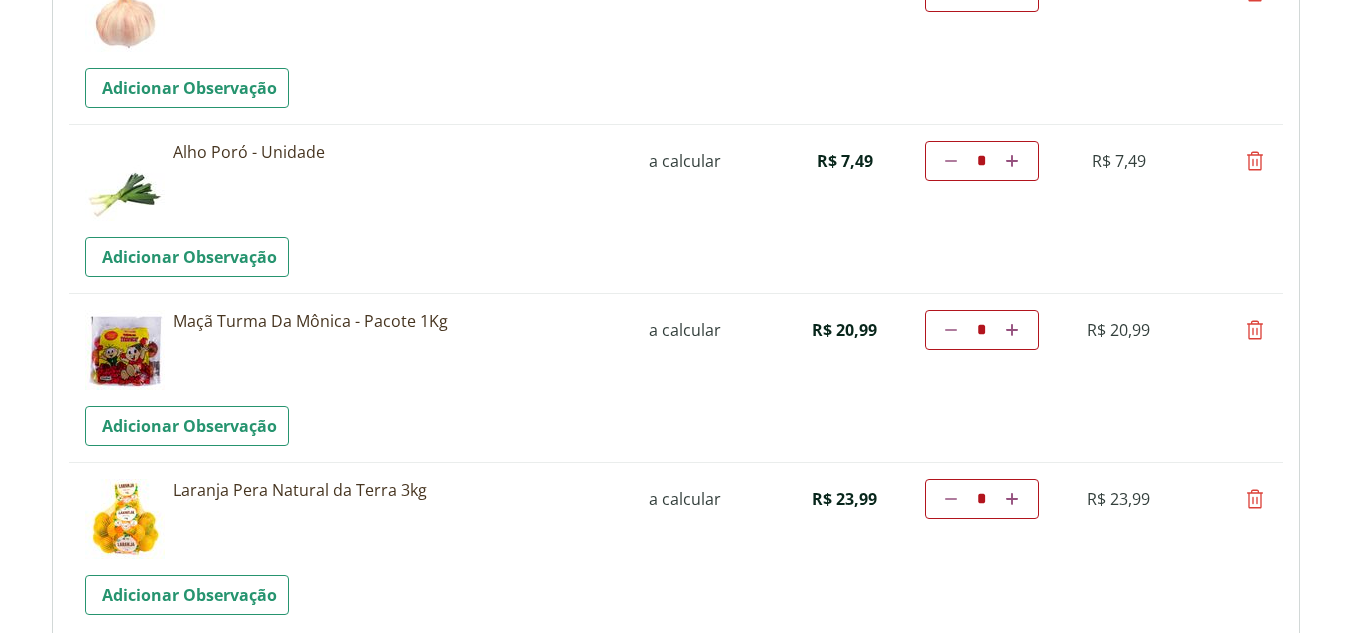 scroll, scrollTop: 2902, scrollLeft: 0, axis: vertical 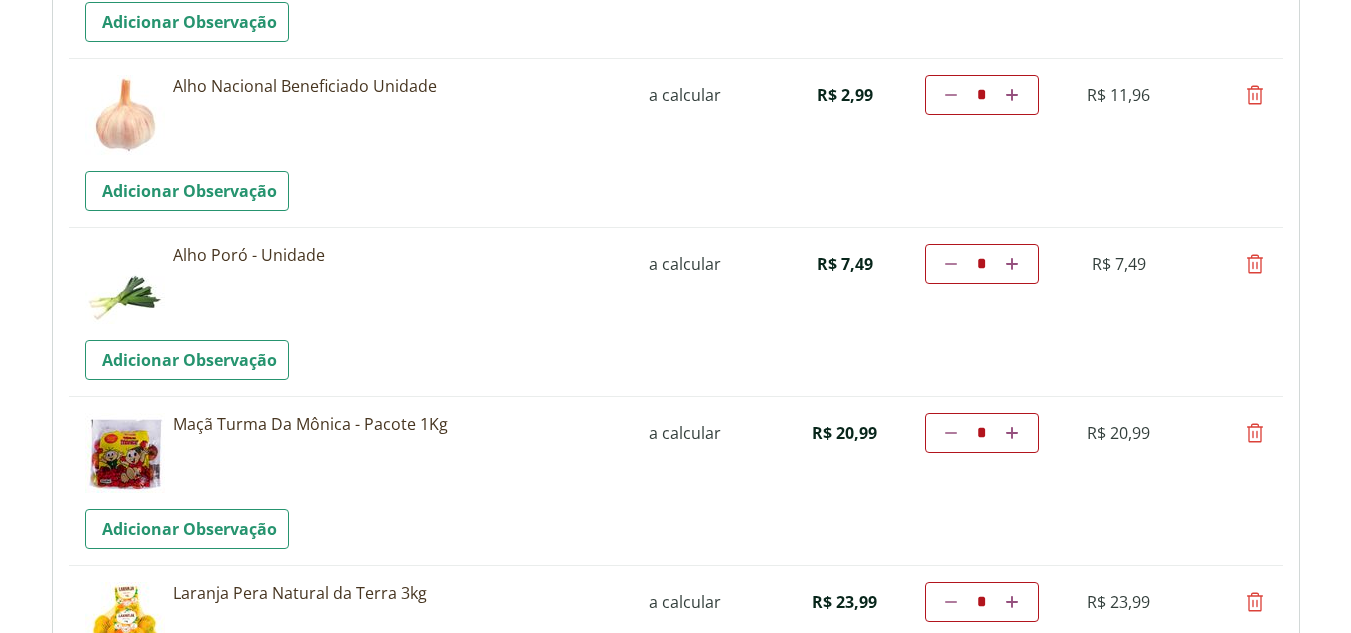 click at bounding box center [1255, 264] 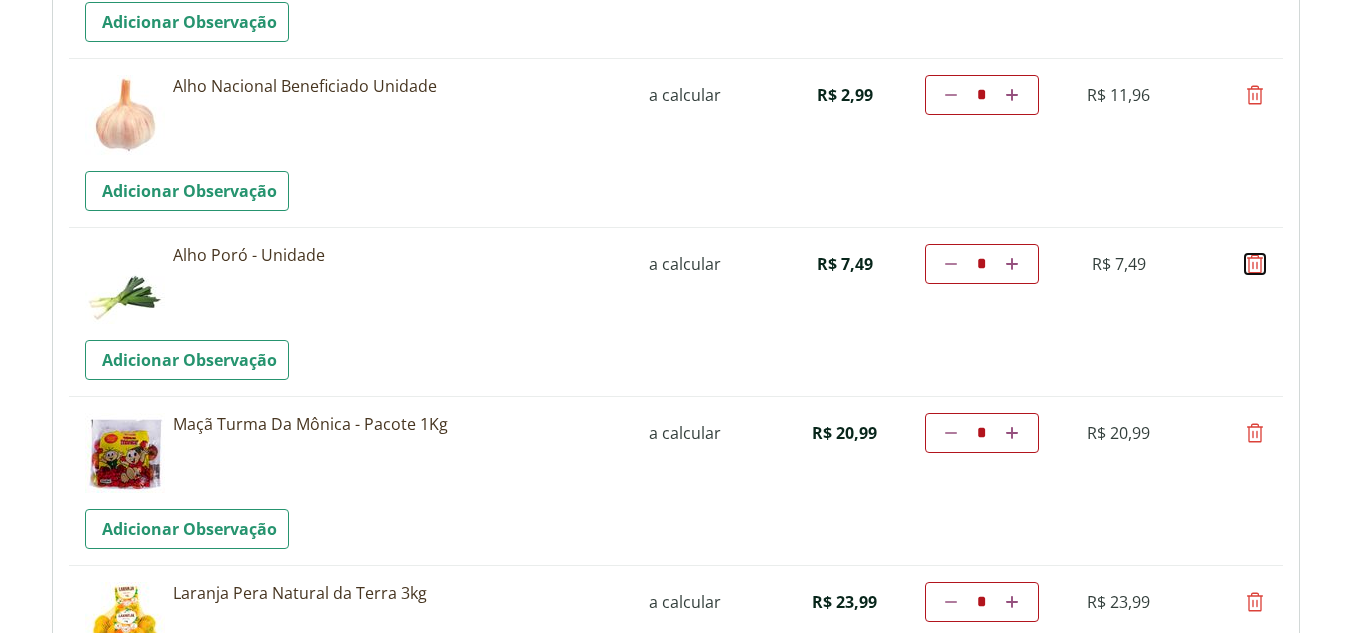 type on "*" 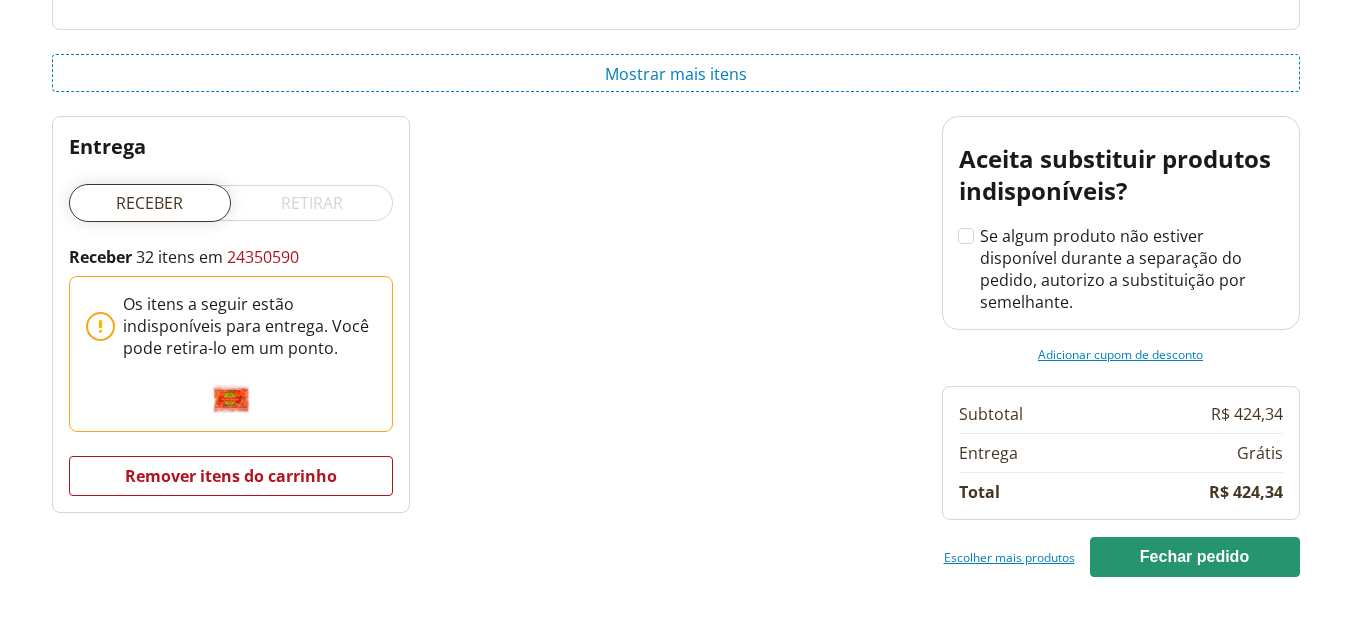 scroll, scrollTop: 3631, scrollLeft: 0, axis: vertical 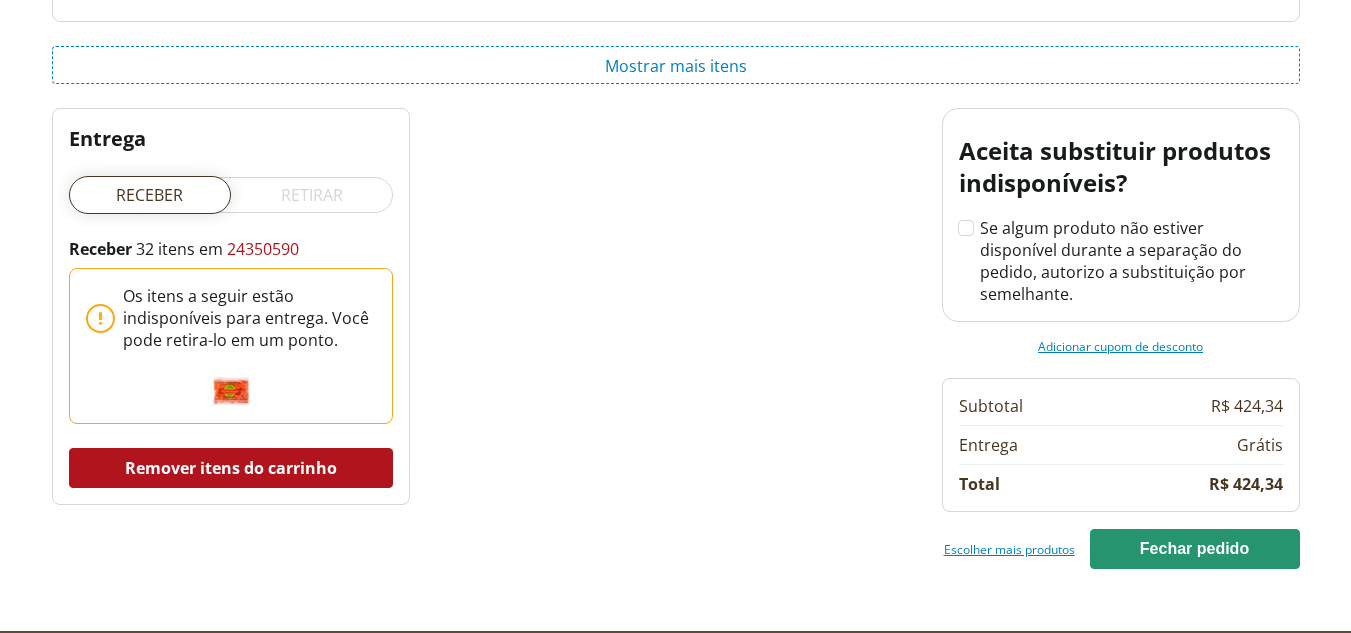 click on "remover item do carrinho" at bounding box center (231, 468) 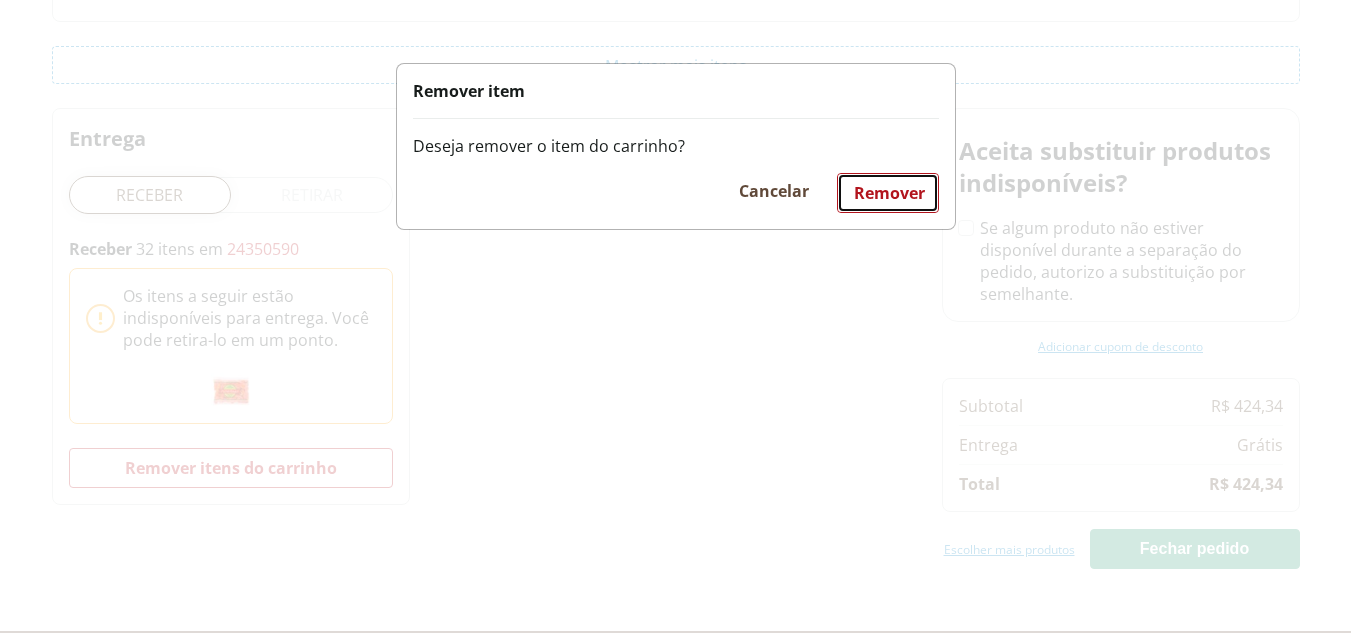click on "Remover" at bounding box center [889, 193] 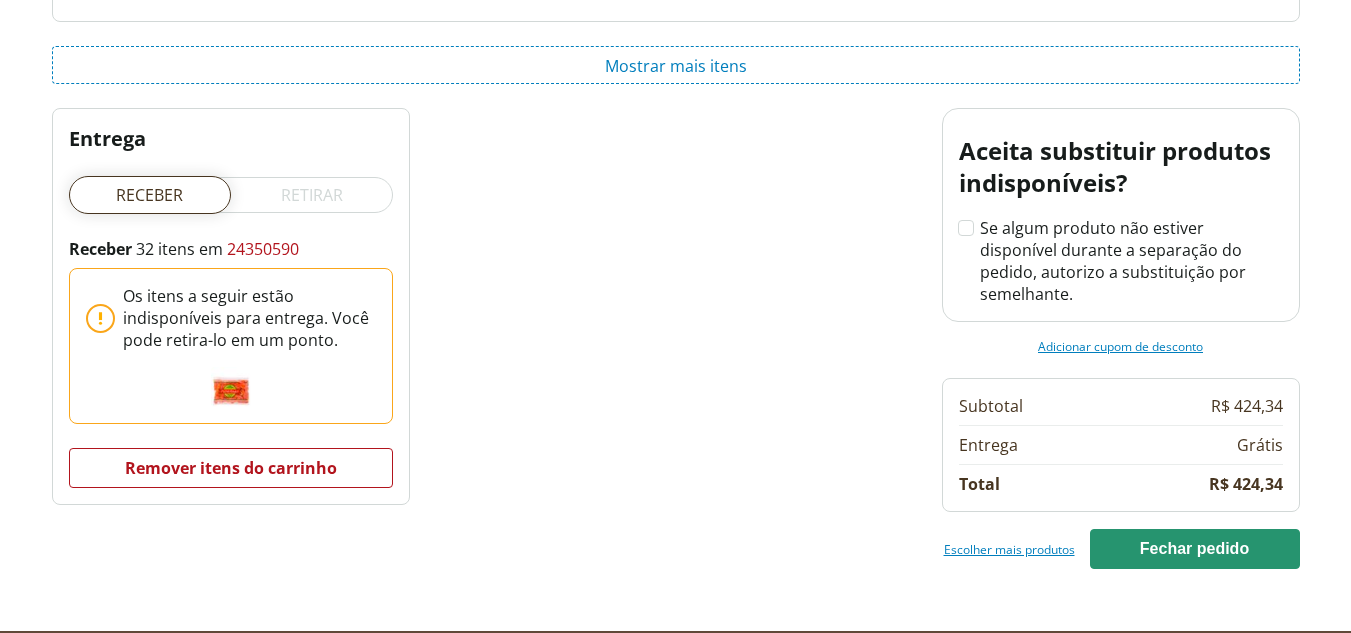 scroll, scrollTop: 3709, scrollLeft: 0, axis: vertical 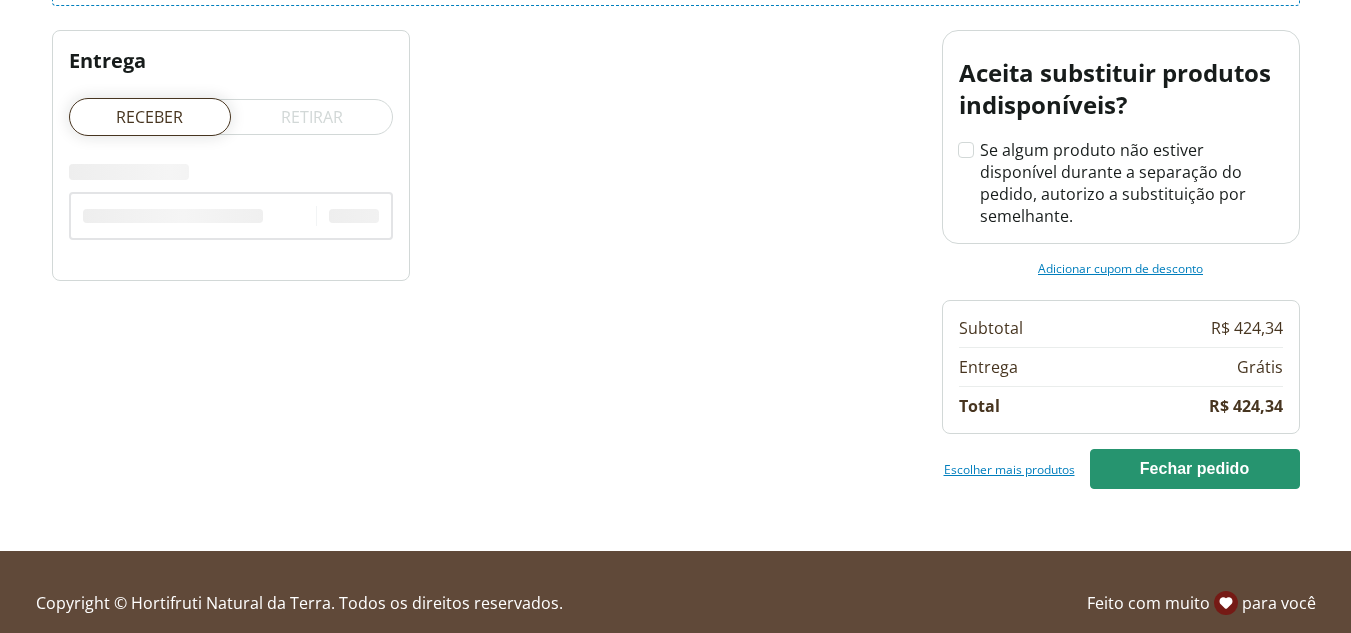 click on "Entrega                                                           Grátis" at bounding box center (1121, 367) 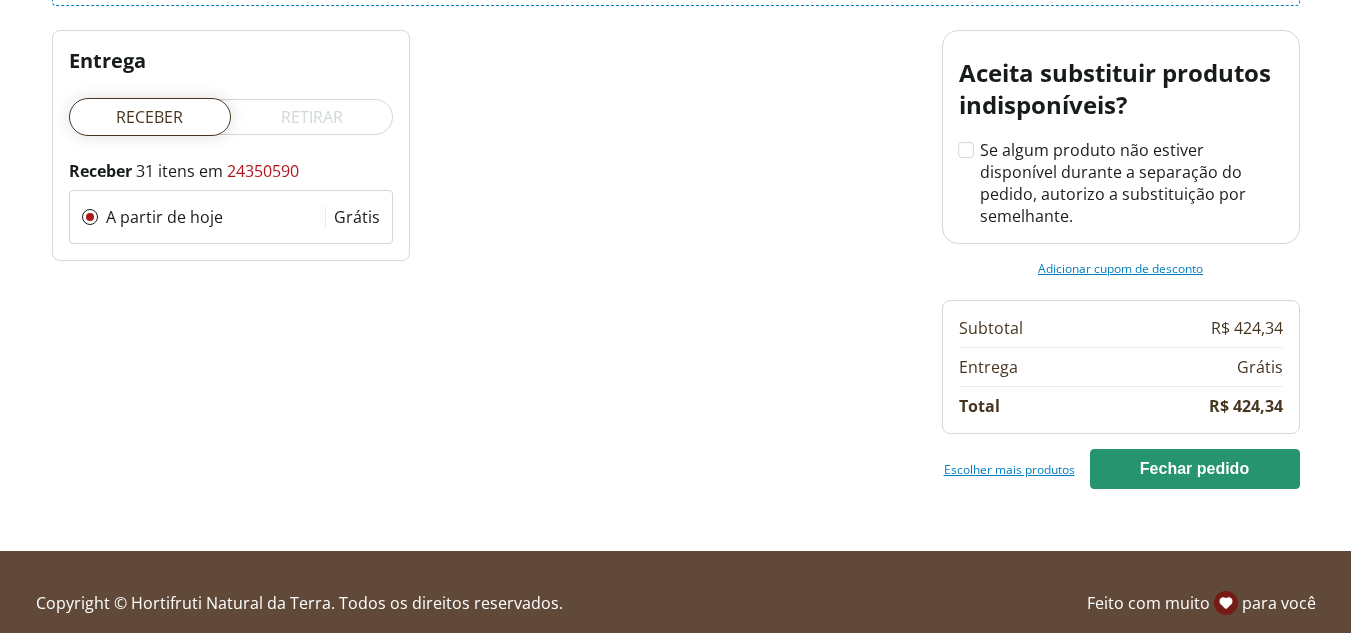 click on "Adicionar" at bounding box center (1064, 268) 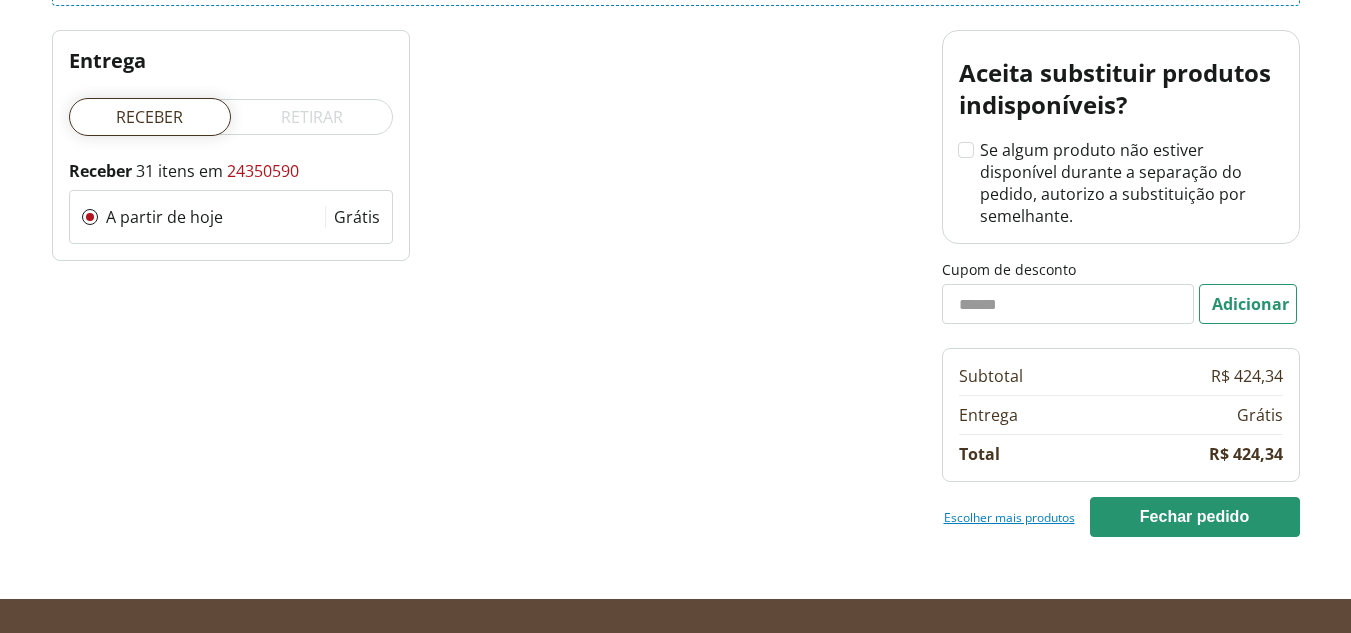 click on "Cupom de desconto" at bounding box center [1068, 304] 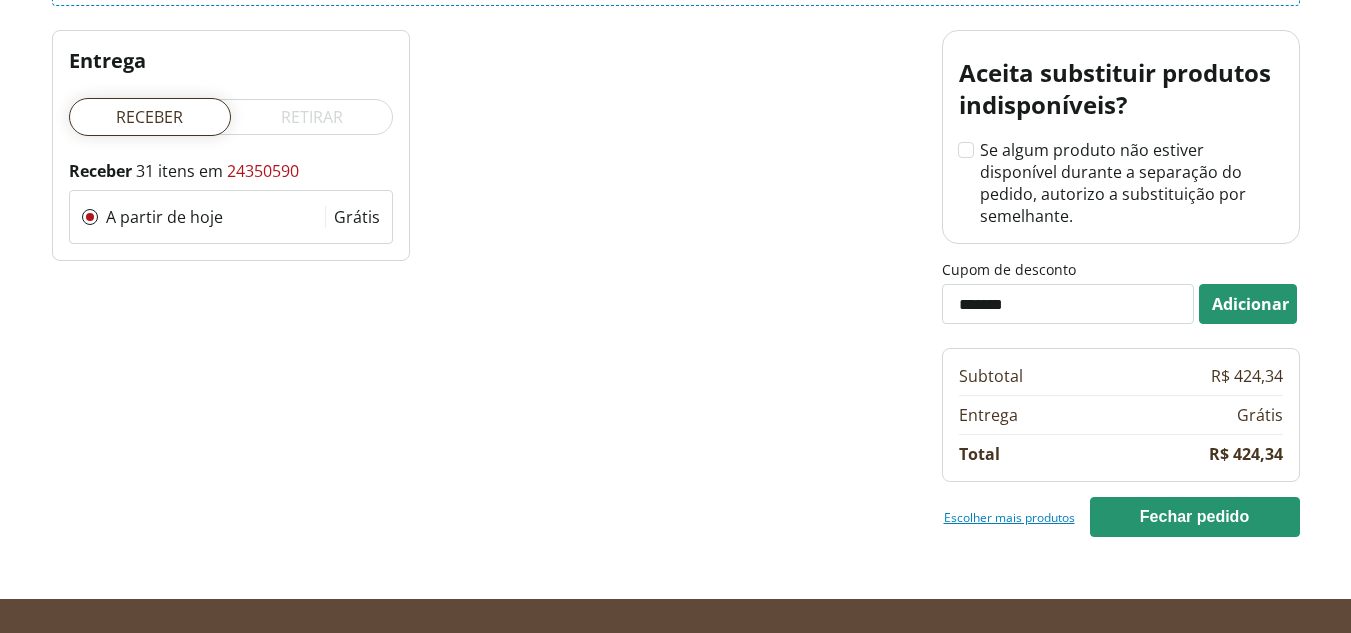 type on "*******" 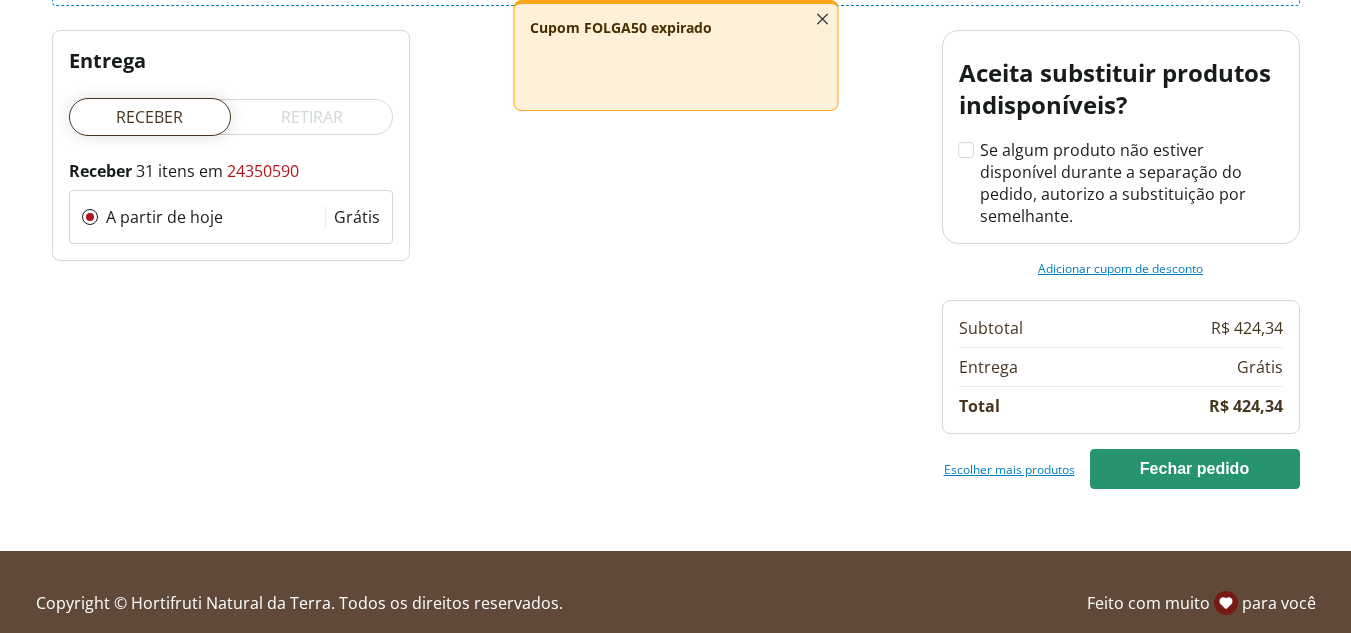 click 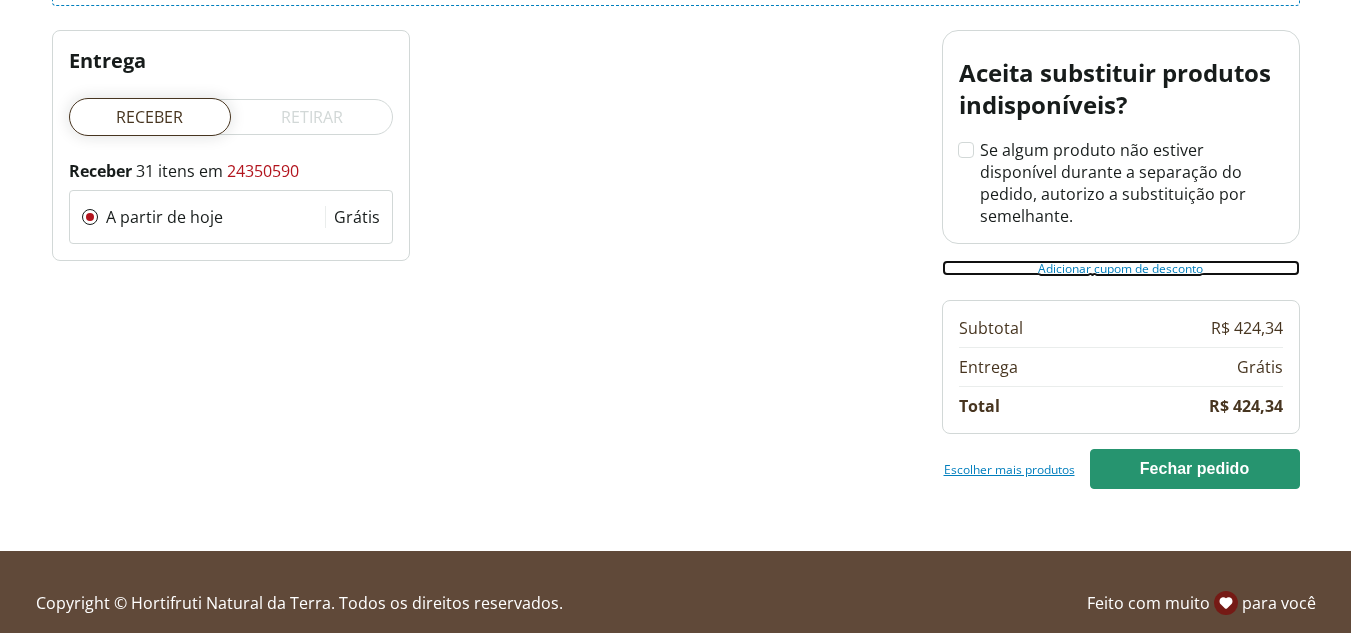 click on "cupom de desconto" at bounding box center (1148, 268) 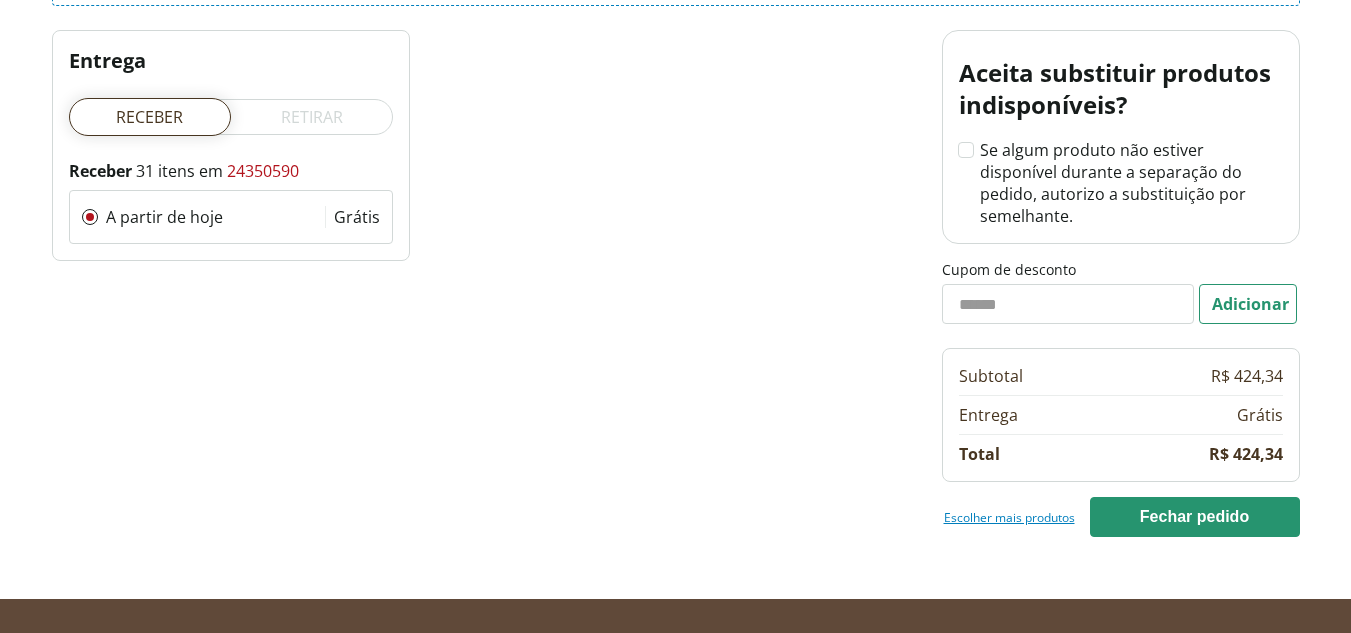 click on "Cupom de desconto" at bounding box center [1068, 304] 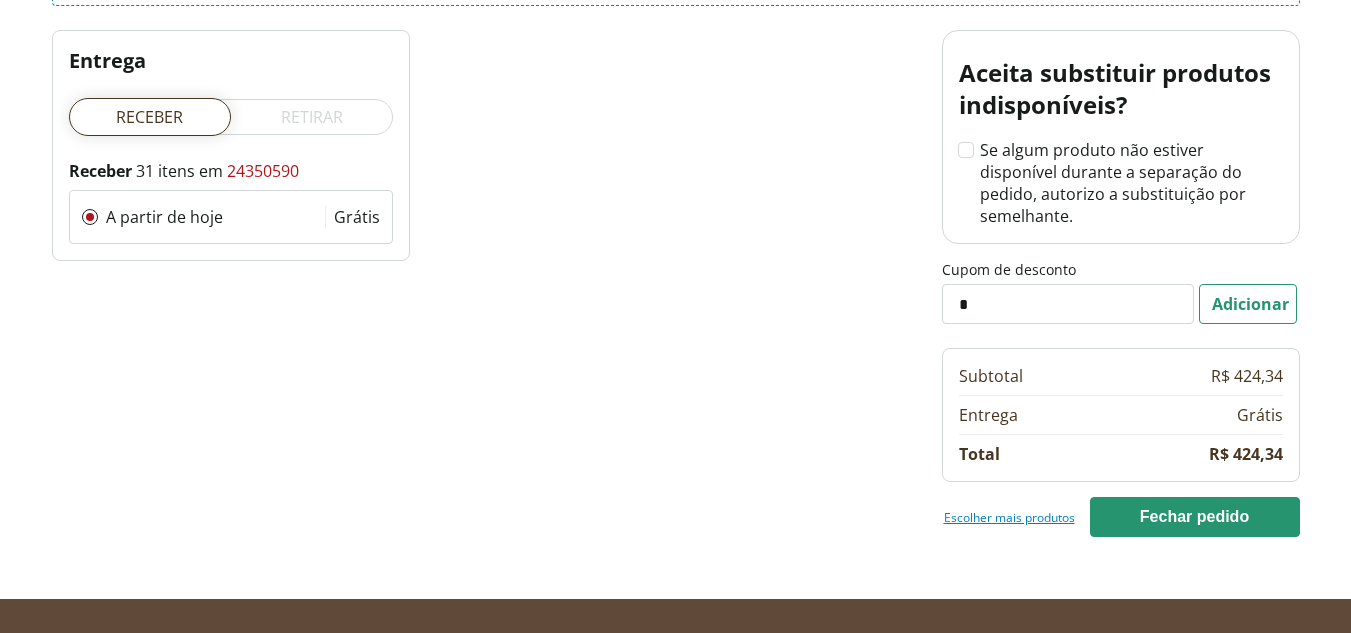 type on "*******" 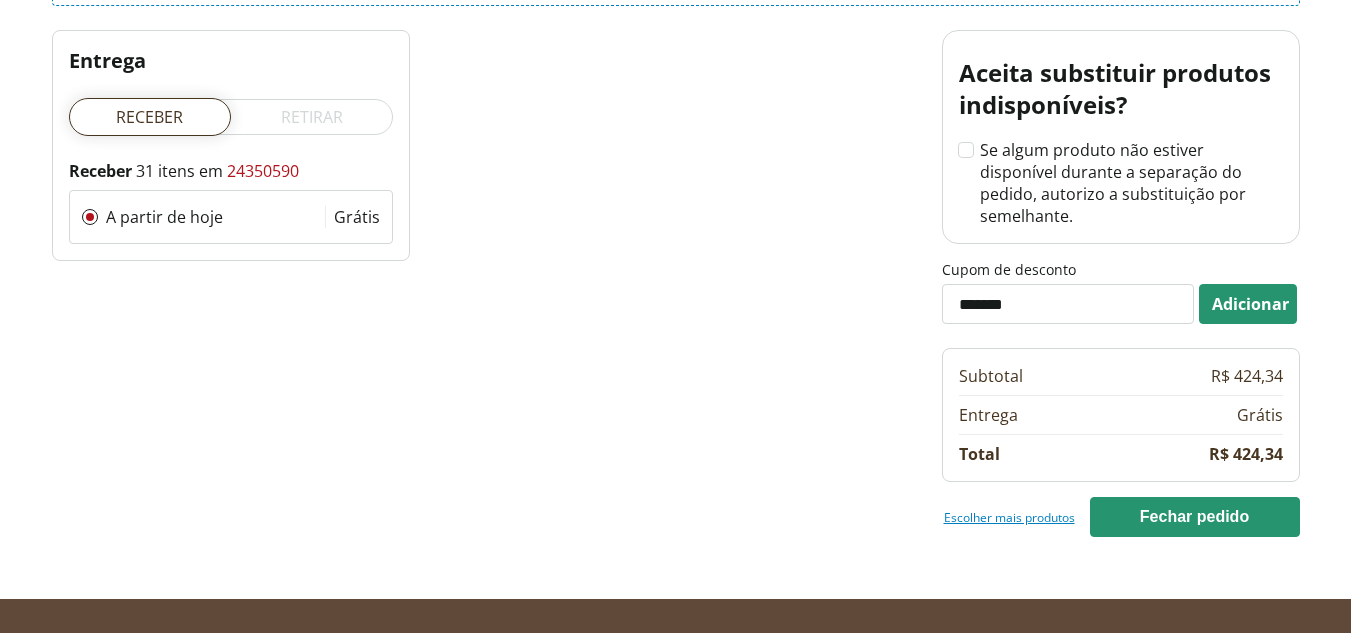click on "Adicionar" at bounding box center (1248, 304) 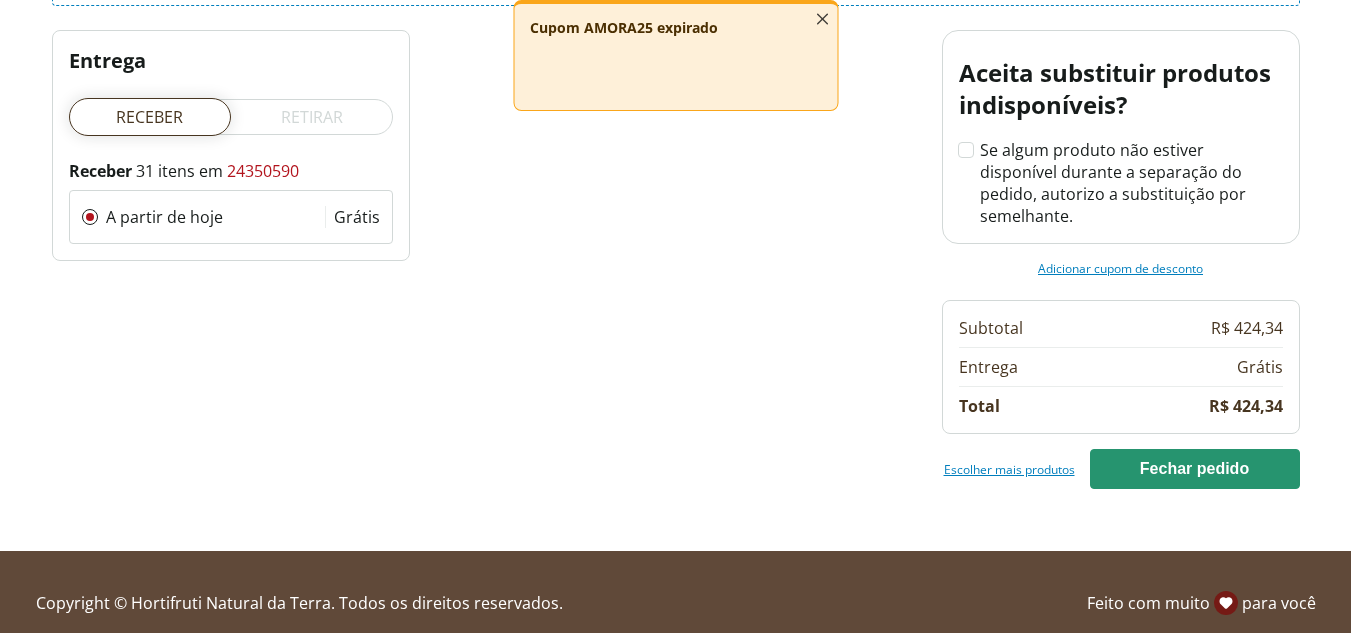 drag, startPoint x: 826, startPoint y: 18, endPoint x: 1028, endPoint y: 117, distance: 224.95555 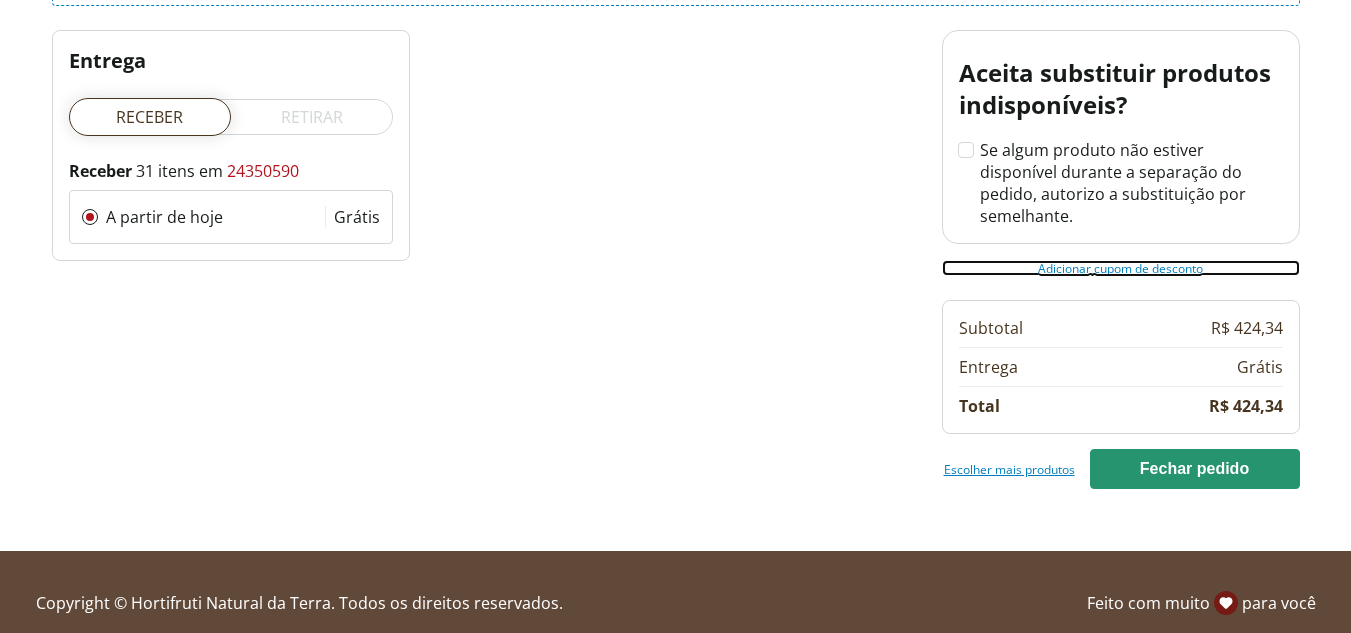 click on "Adicionar   cupom de desconto" at bounding box center [1121, 268] 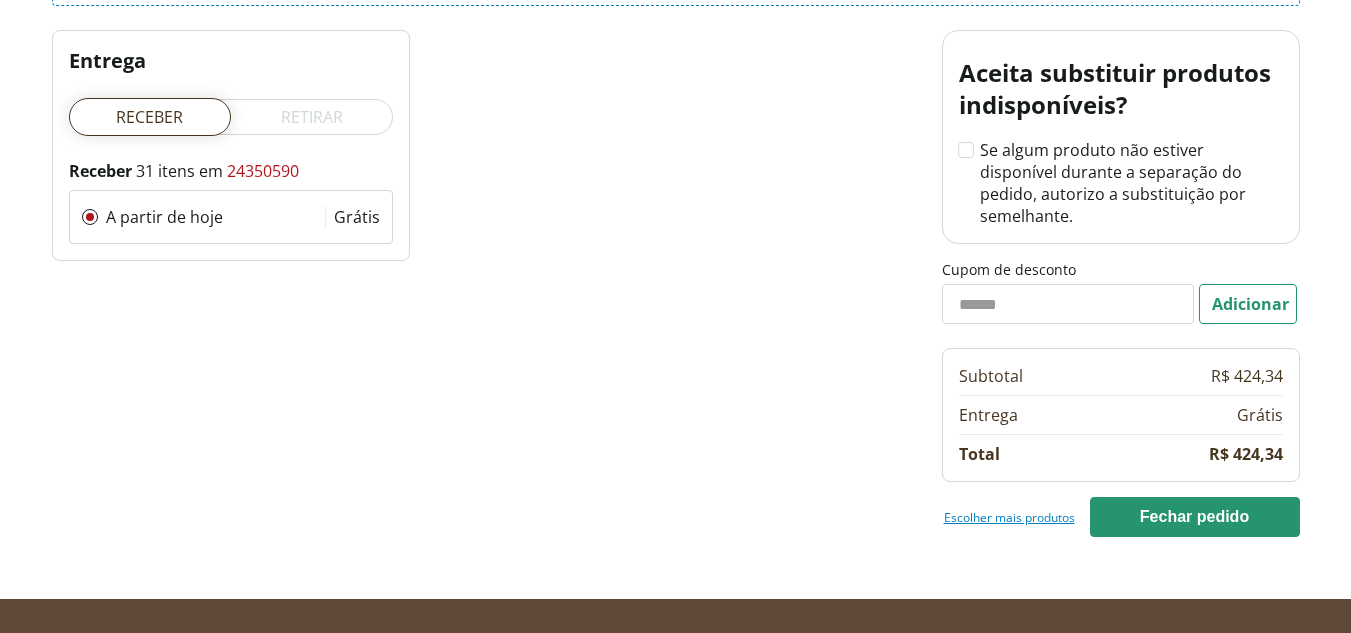 click on "Cupom de desconto" at bounding box center (1068, 304) 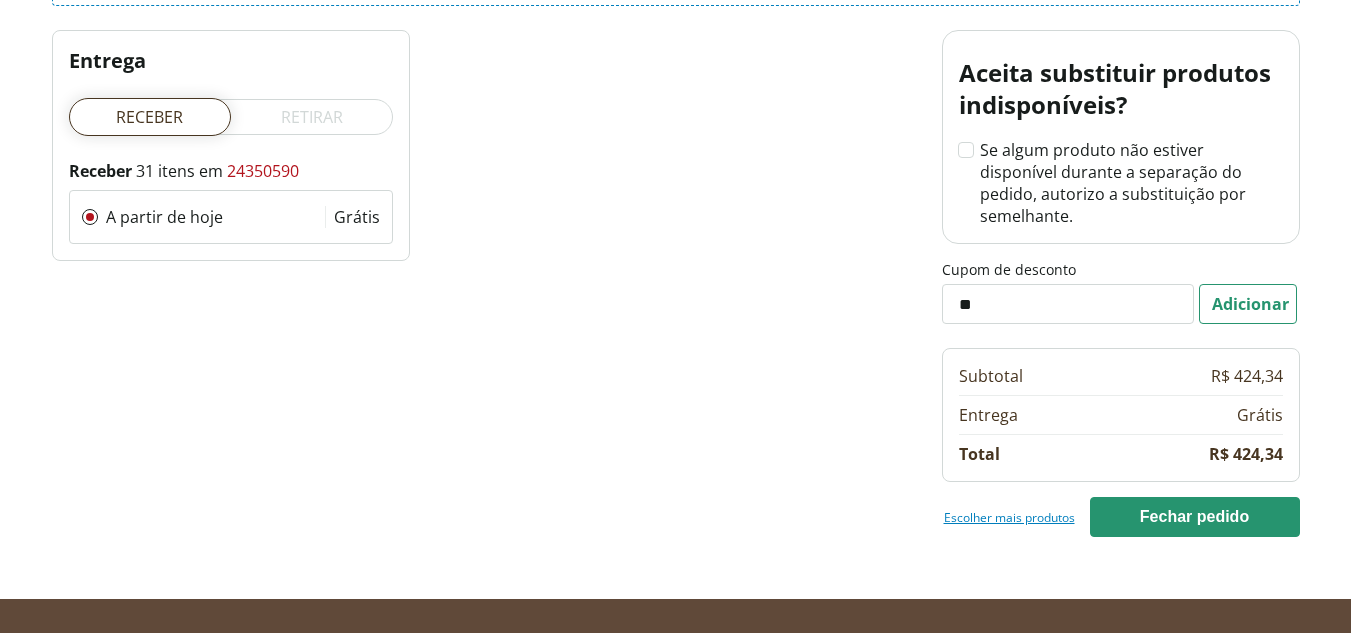 type on "*" 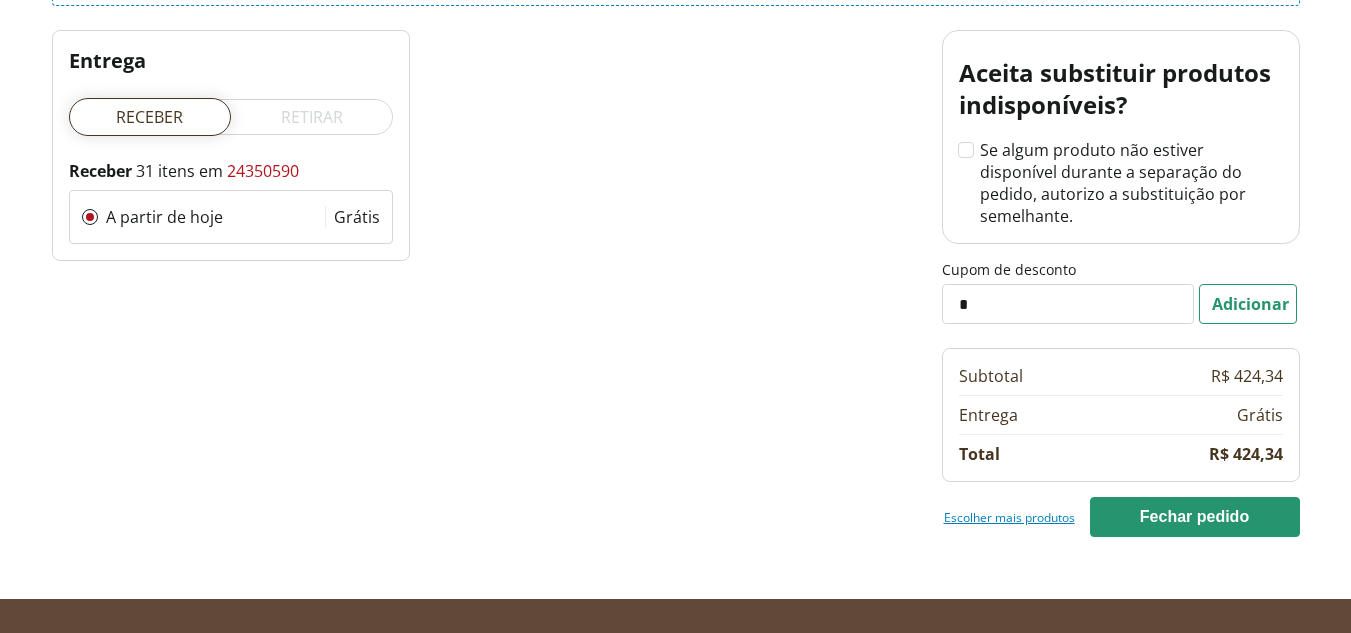 type 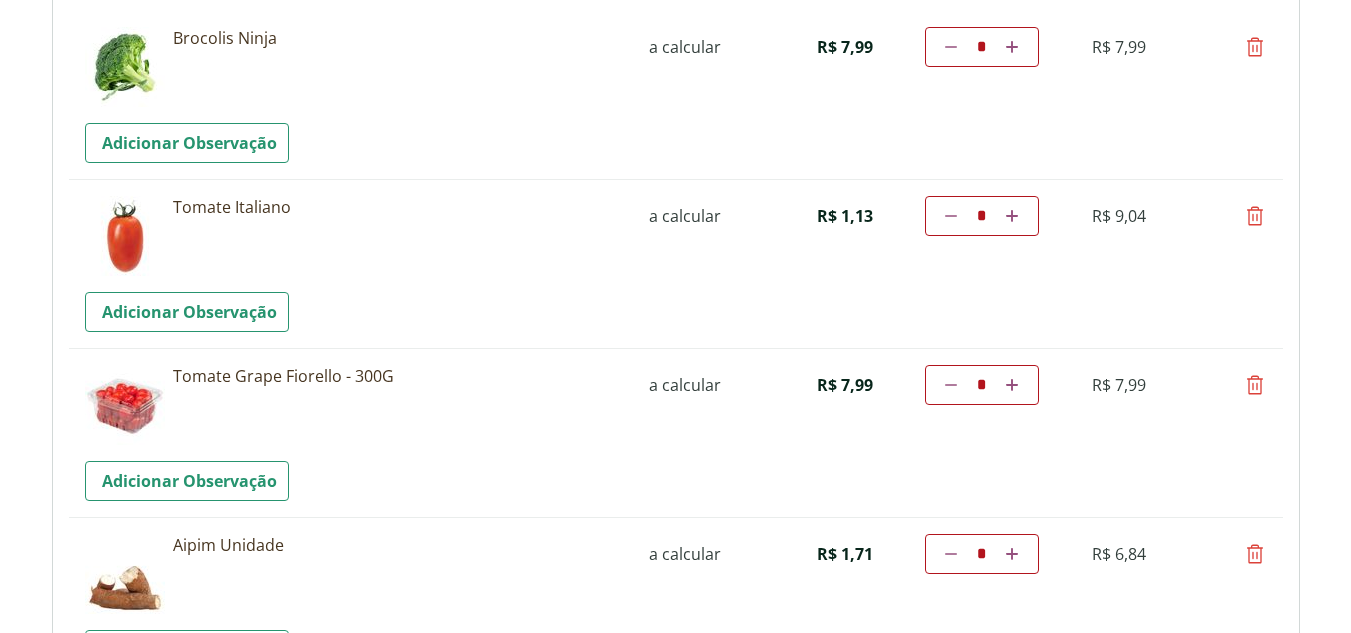 scroll, scrollTop: 341, scrollLeft: 0, axis: vertical 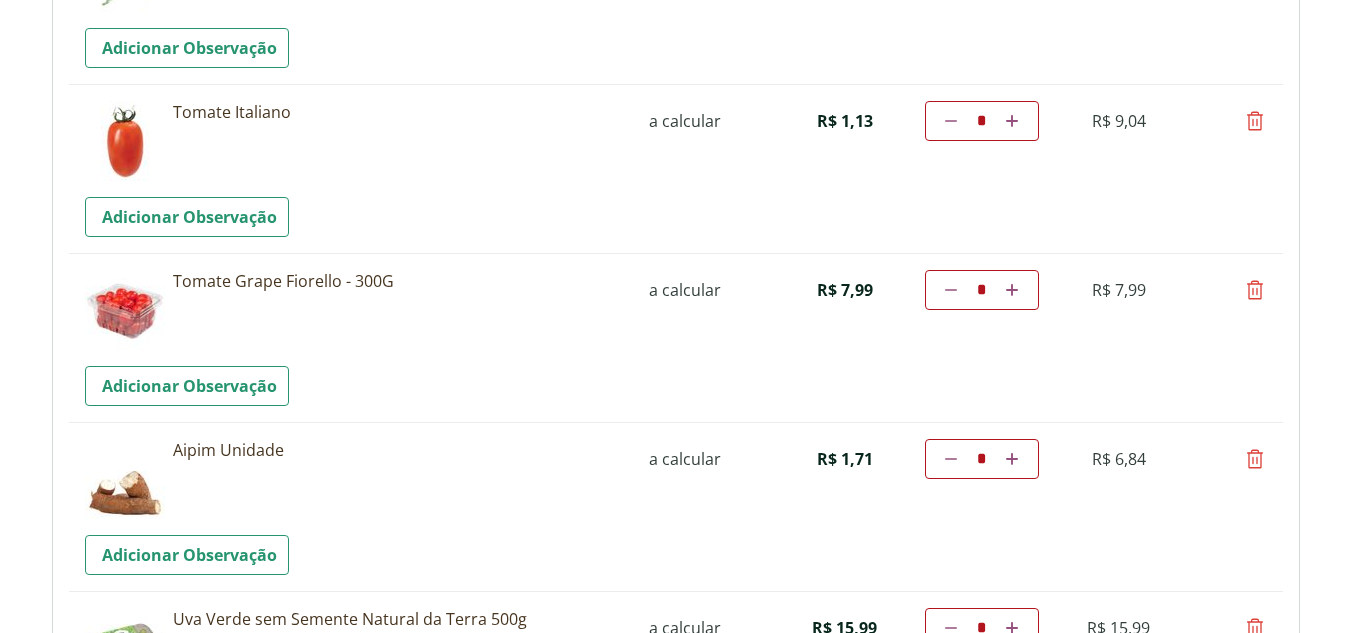 click at bounding box center (1255, 290) 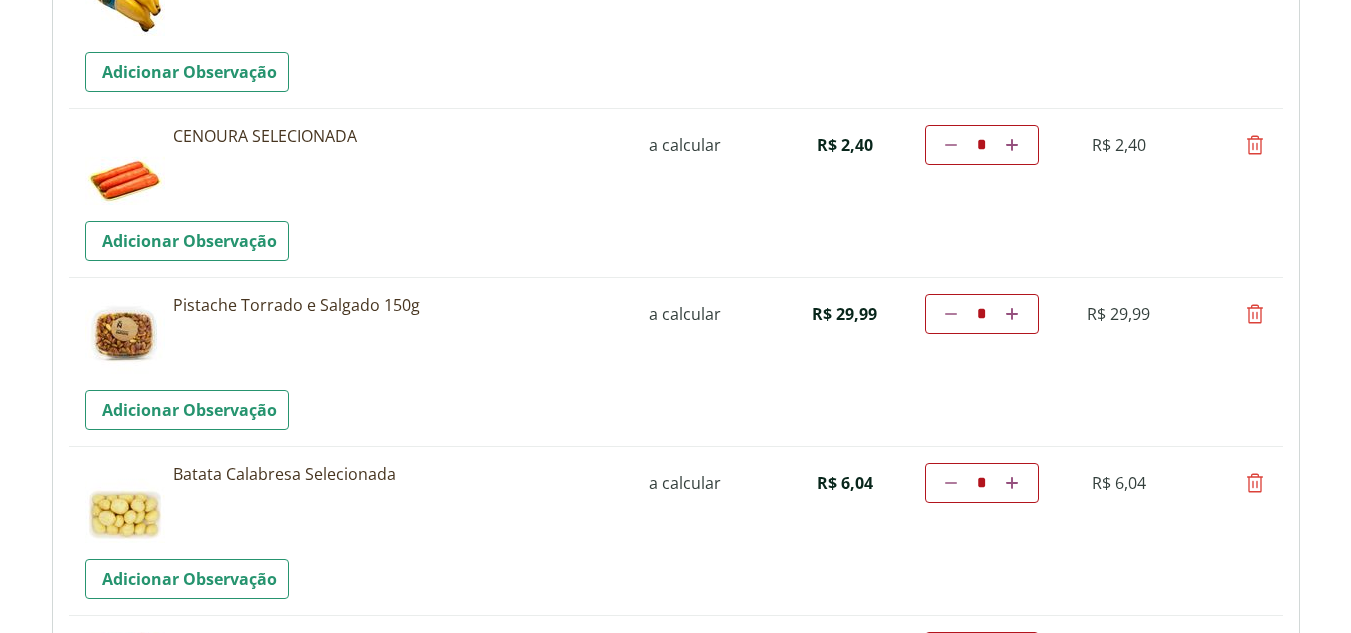 scroll, scrollTop: 2014, scrollLeft: 0, axis: vertical 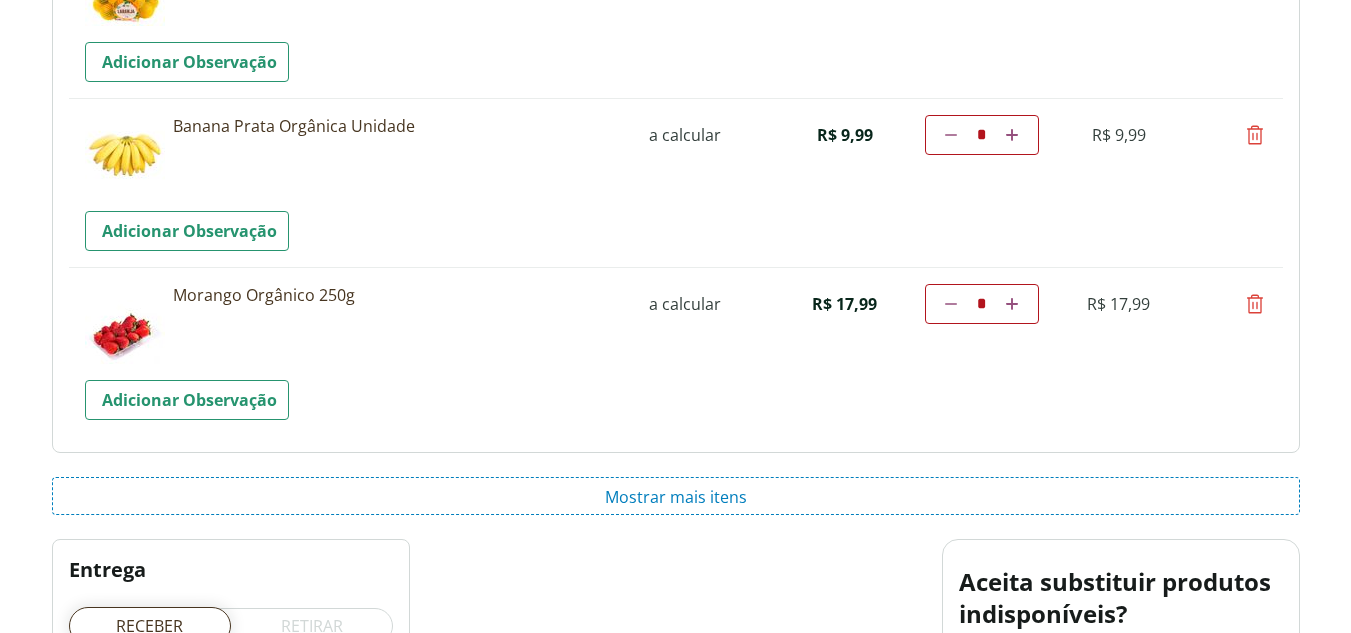 click at bounding box center (1255, 304) 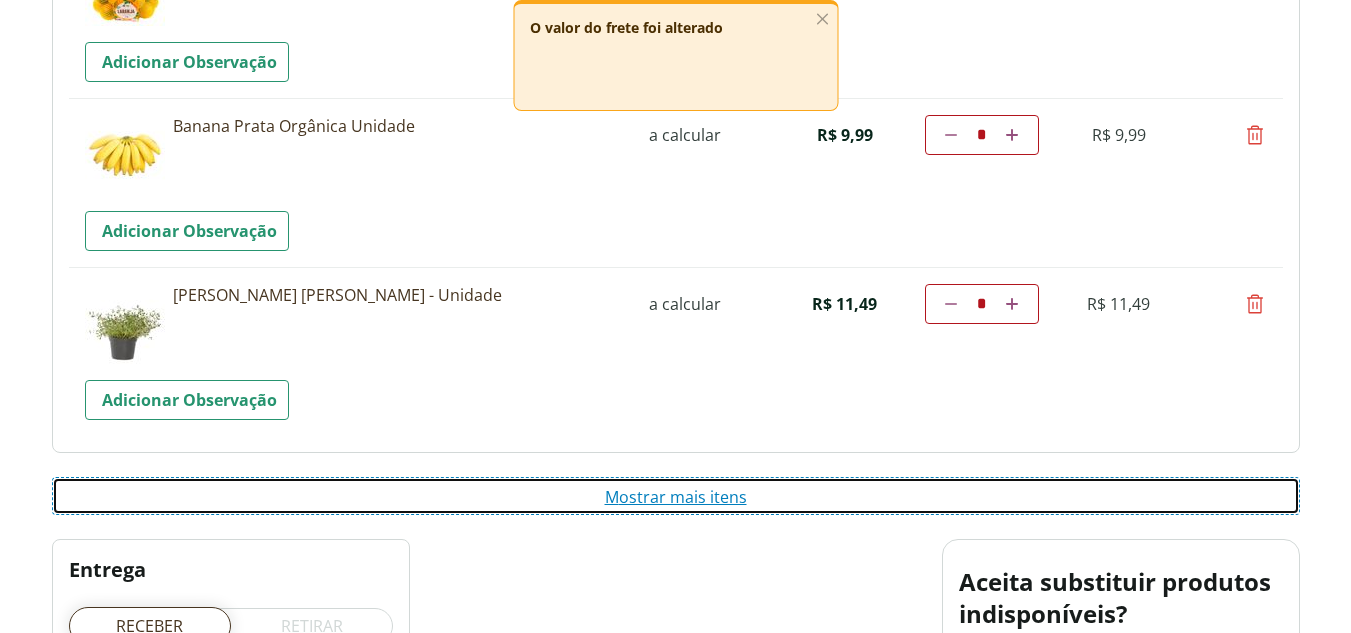 click on "Mostrar mais itens" at bounding box center [676, 496] 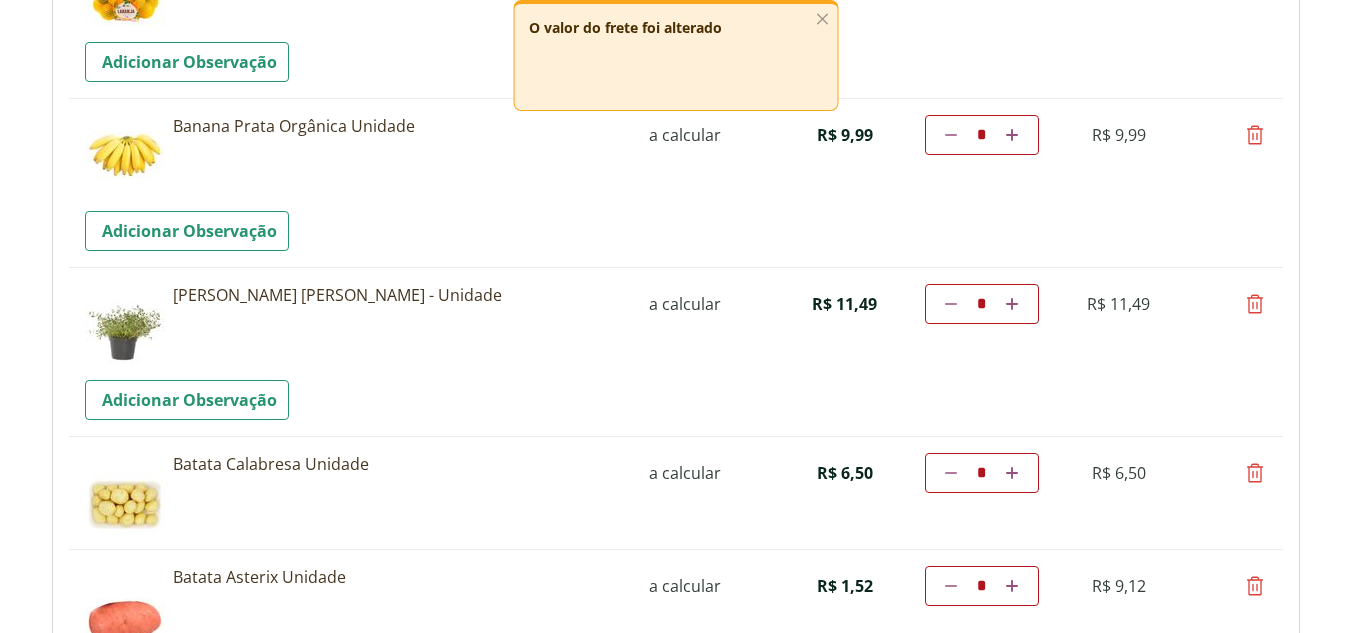 click at bounding box center (1255, 473) 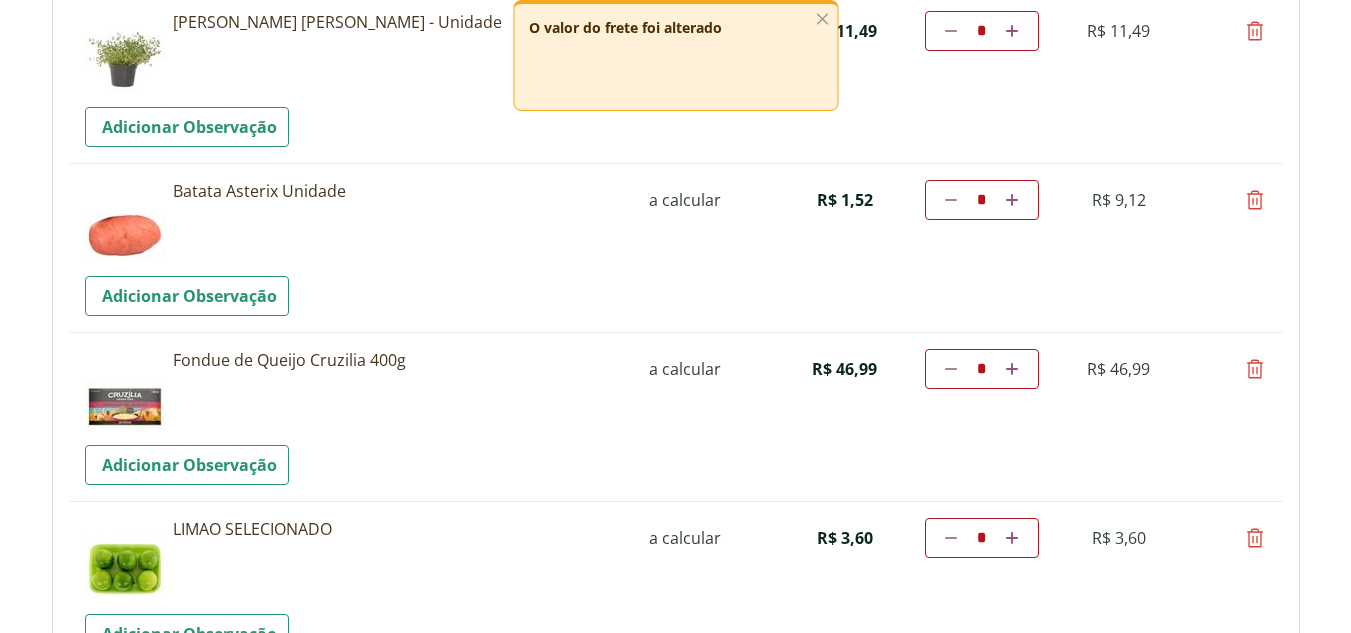 scroll, scrollTop: 3492, scrollLeft: 0, axis: vertical 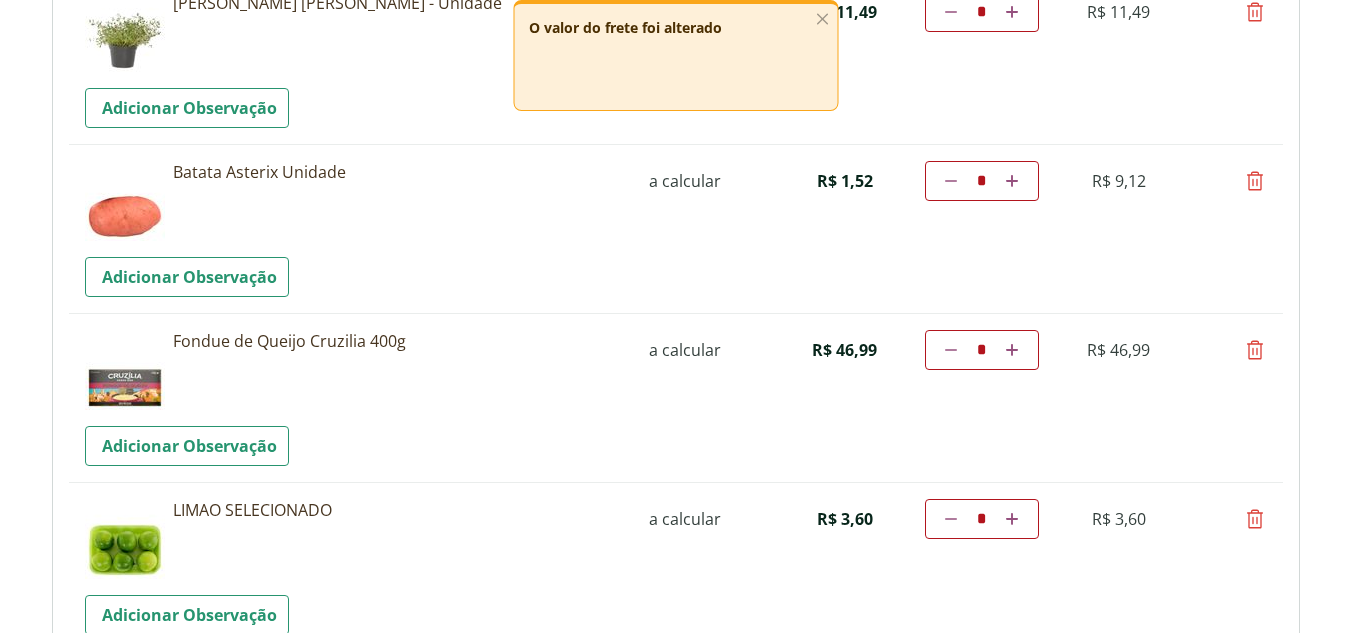 click at bounding box center (1255, 350) 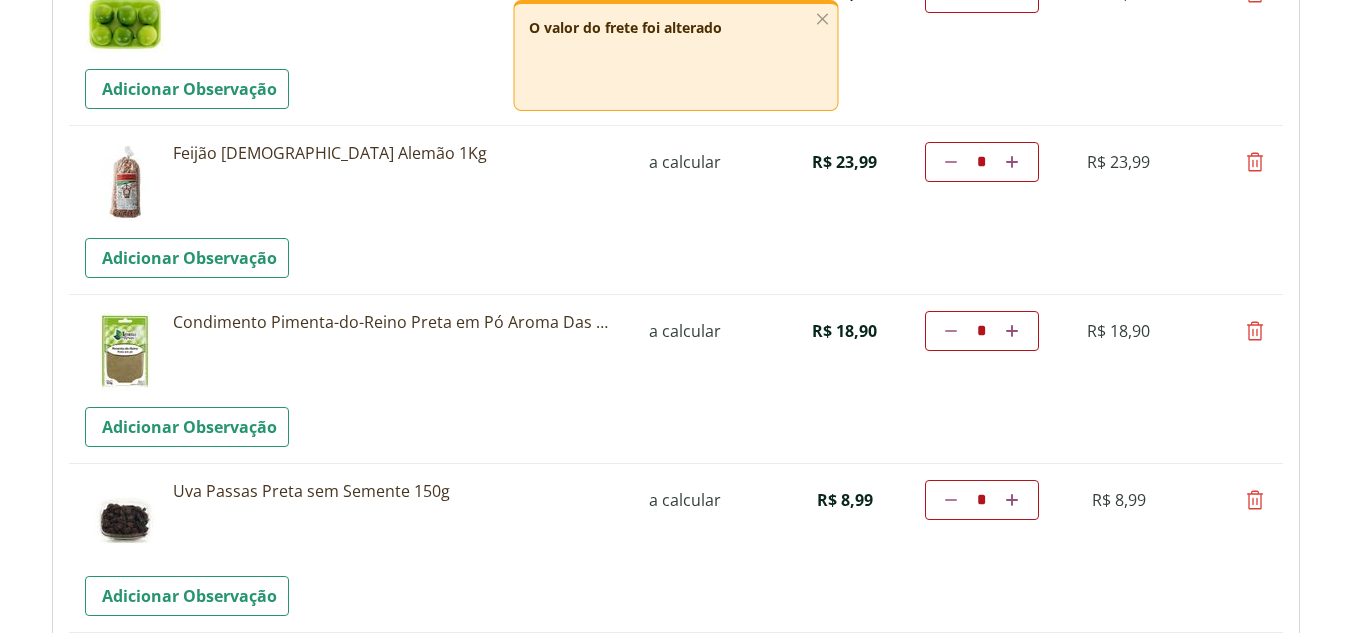 scroll, scrollTop: 3858, scrollLeft: 0, axis: vertical 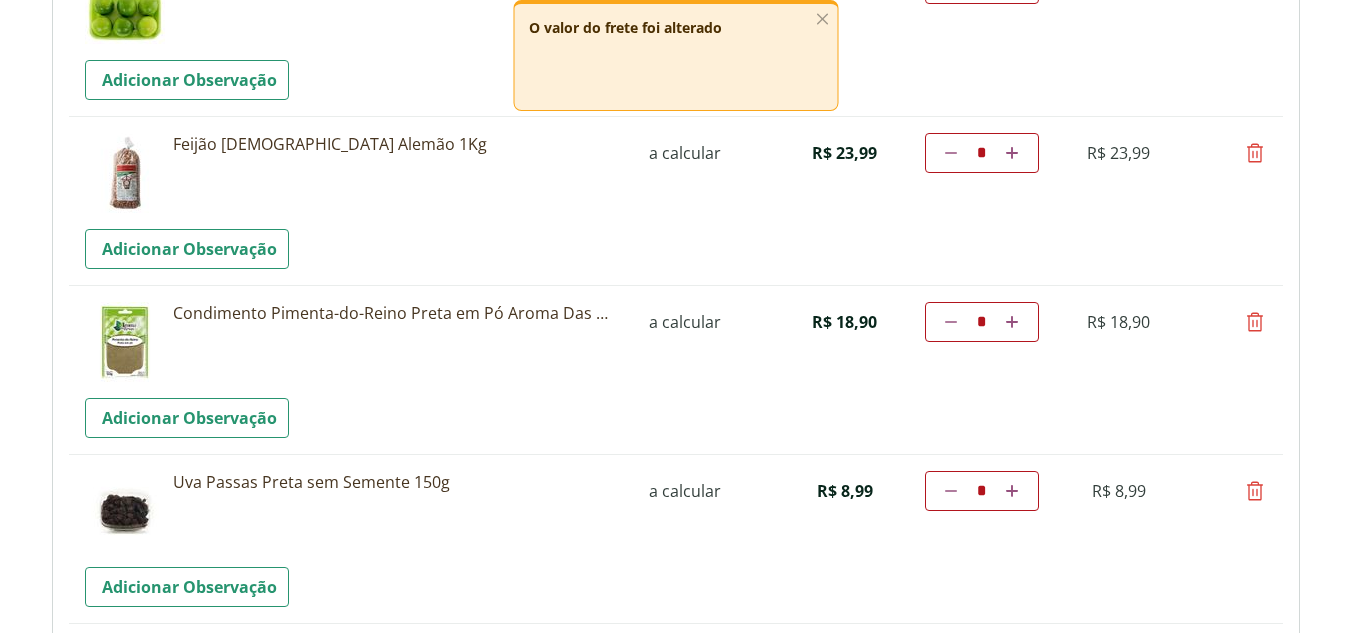 click at bounding box center [1255, 322] 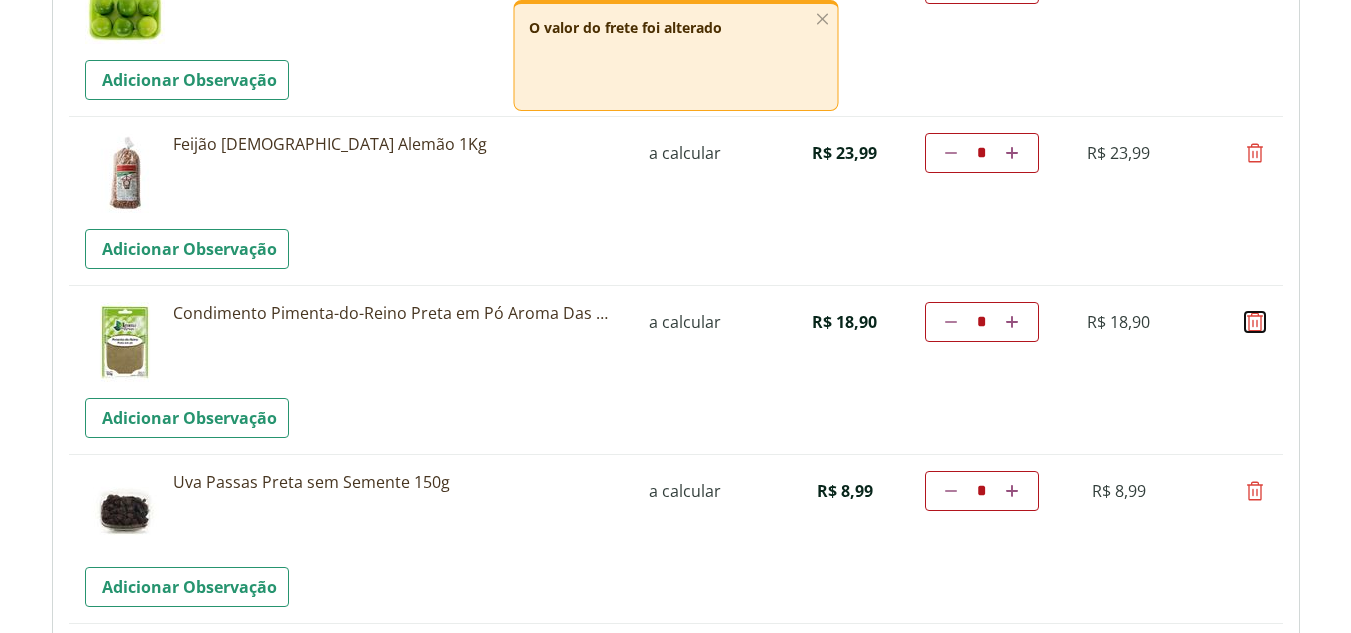 type on "*" 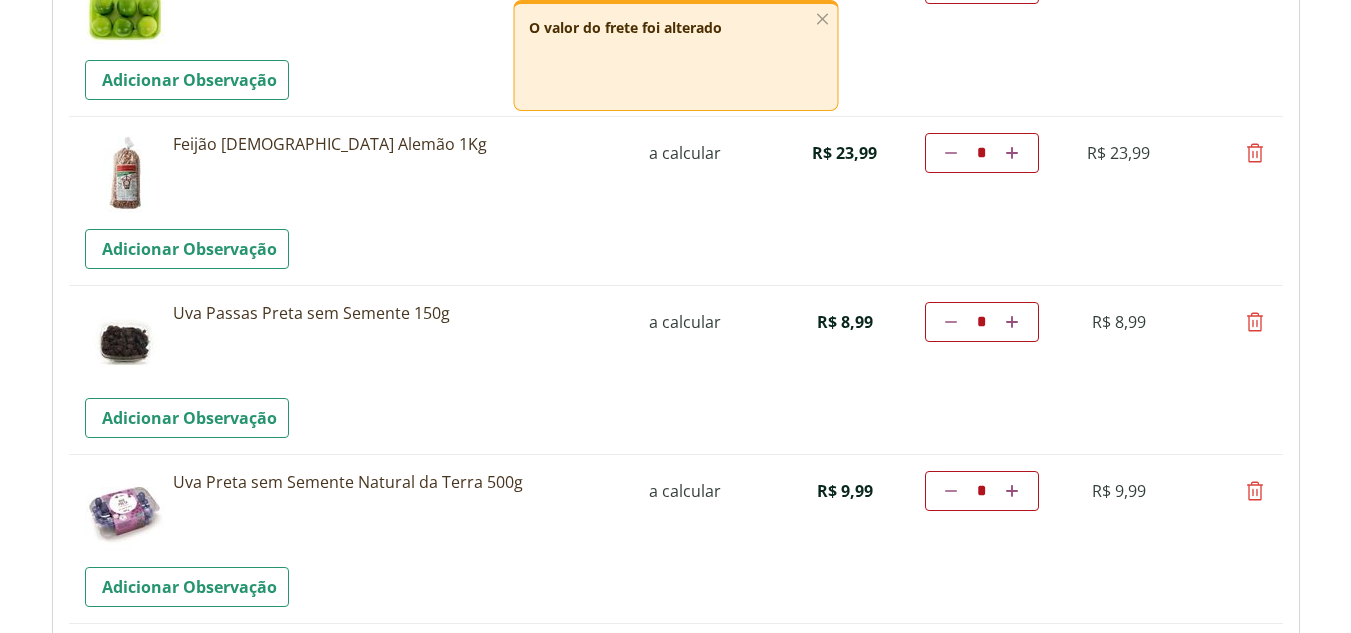 click at bounding box center [1255, 491] 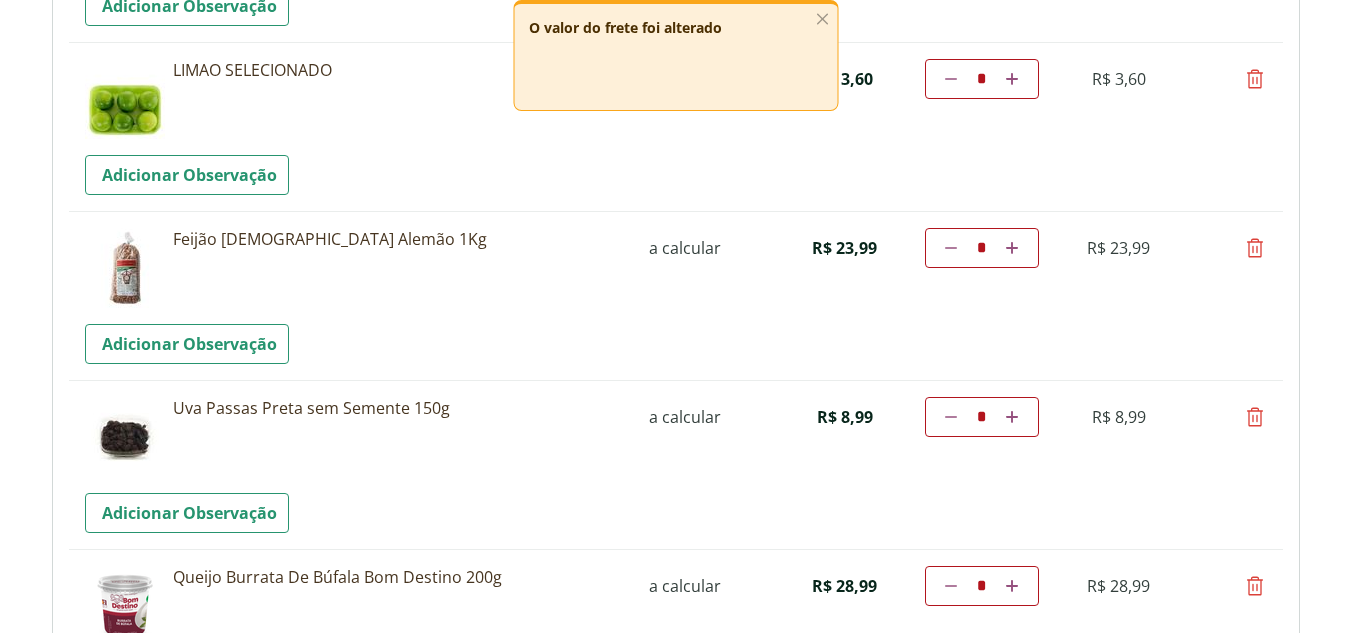 scroll, scrollTop: 3918, scrollLeft: 0, axis: vertical 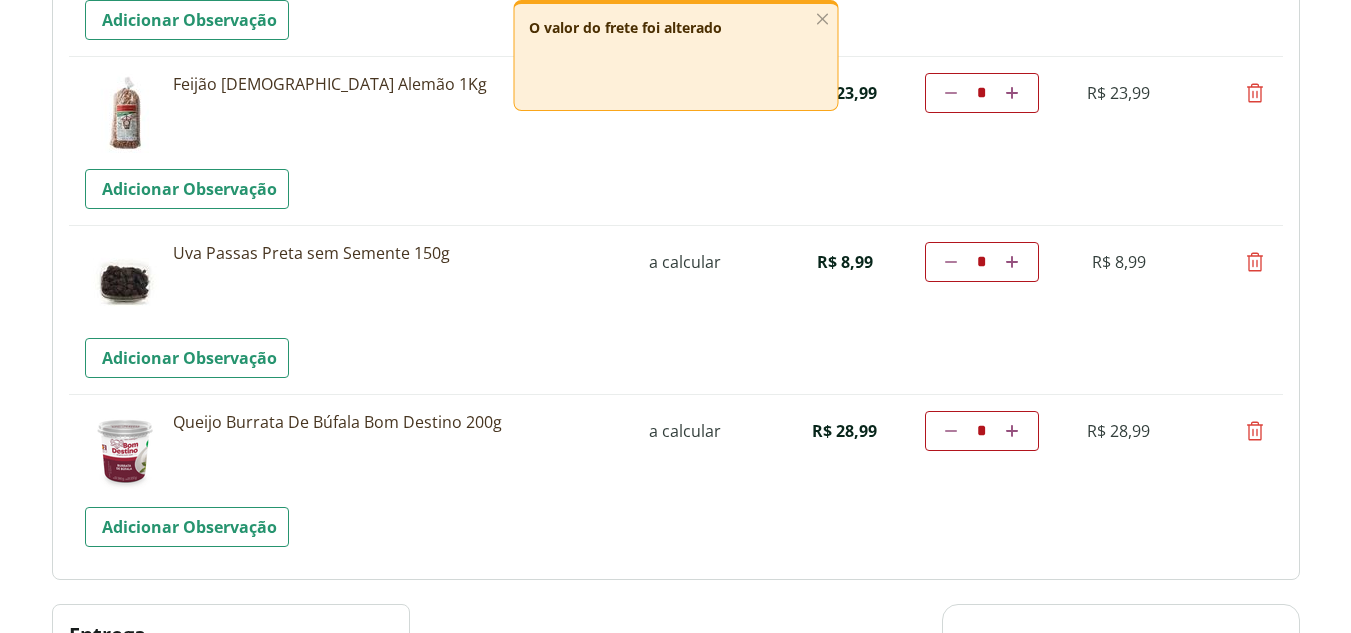 click at bounding box center [1255, 431] 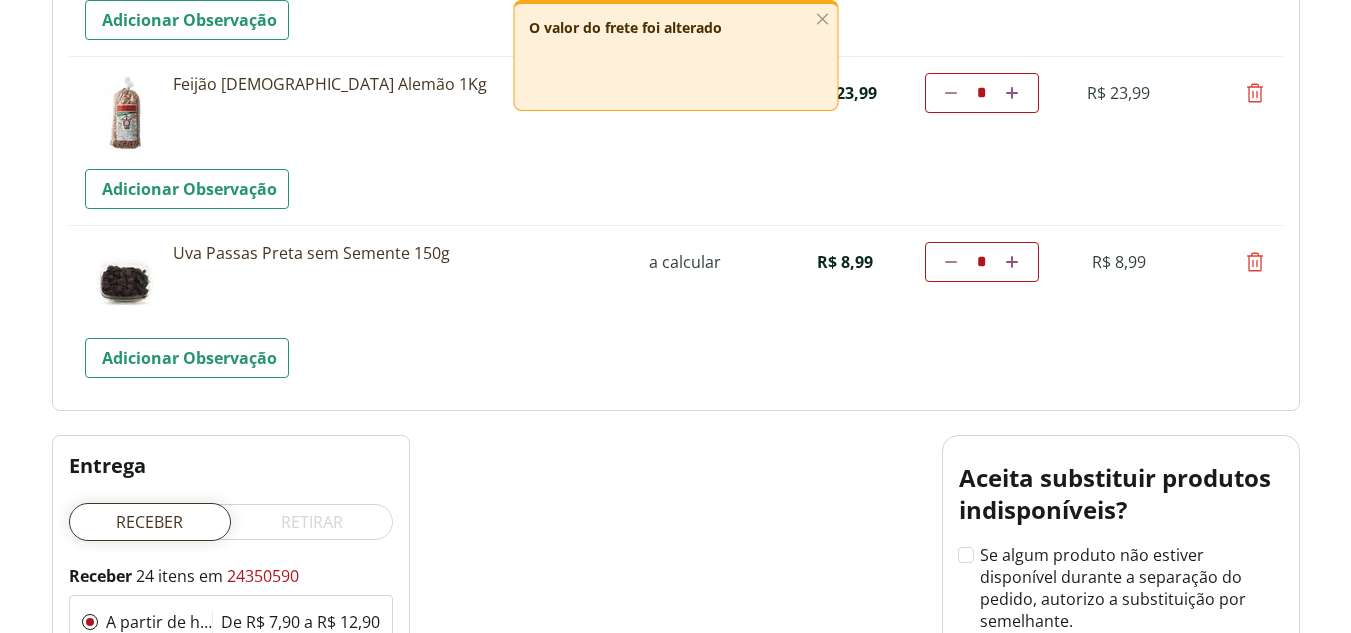 click at bounding box center [1255, 93] 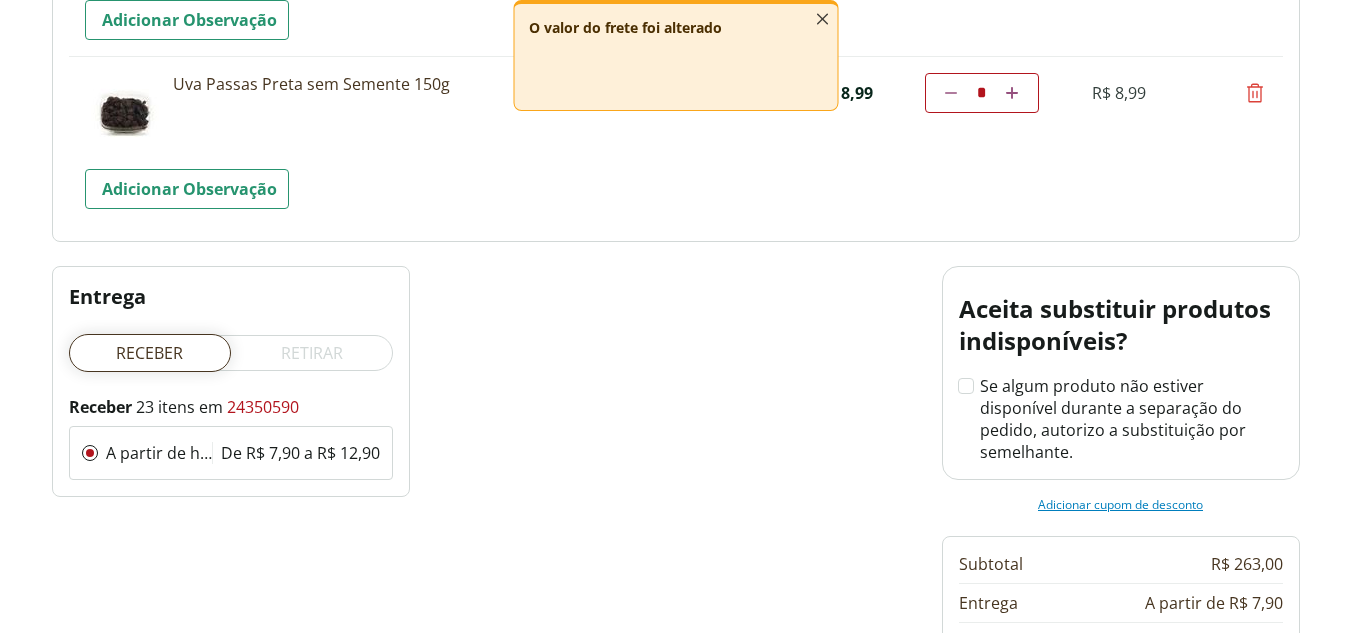click 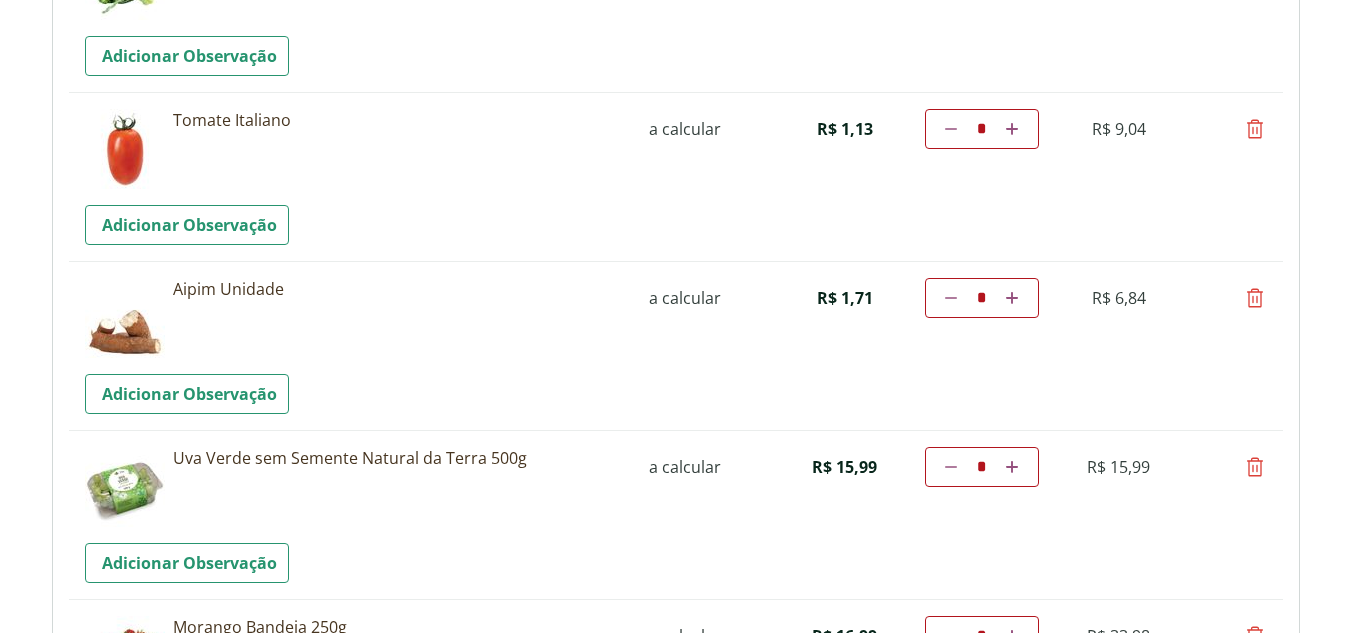 scroll, scrollTop: 0, scrollLeft: 0, axis: both 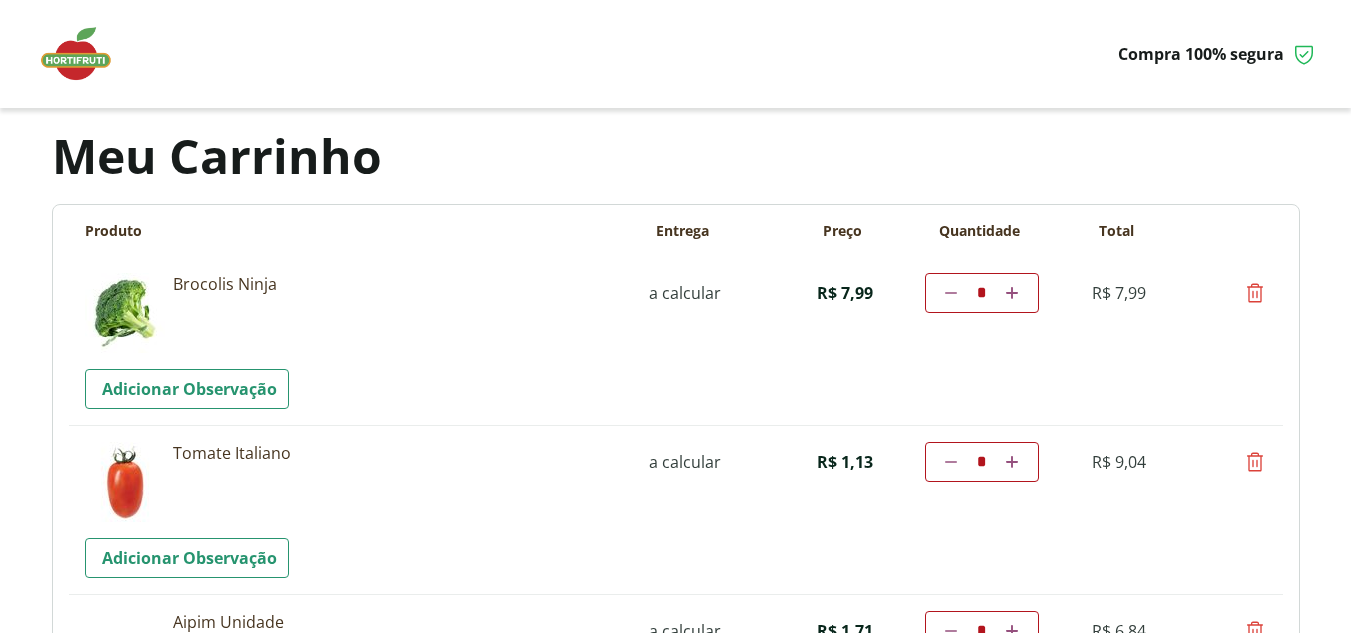 click at bounding box center (86, 54) 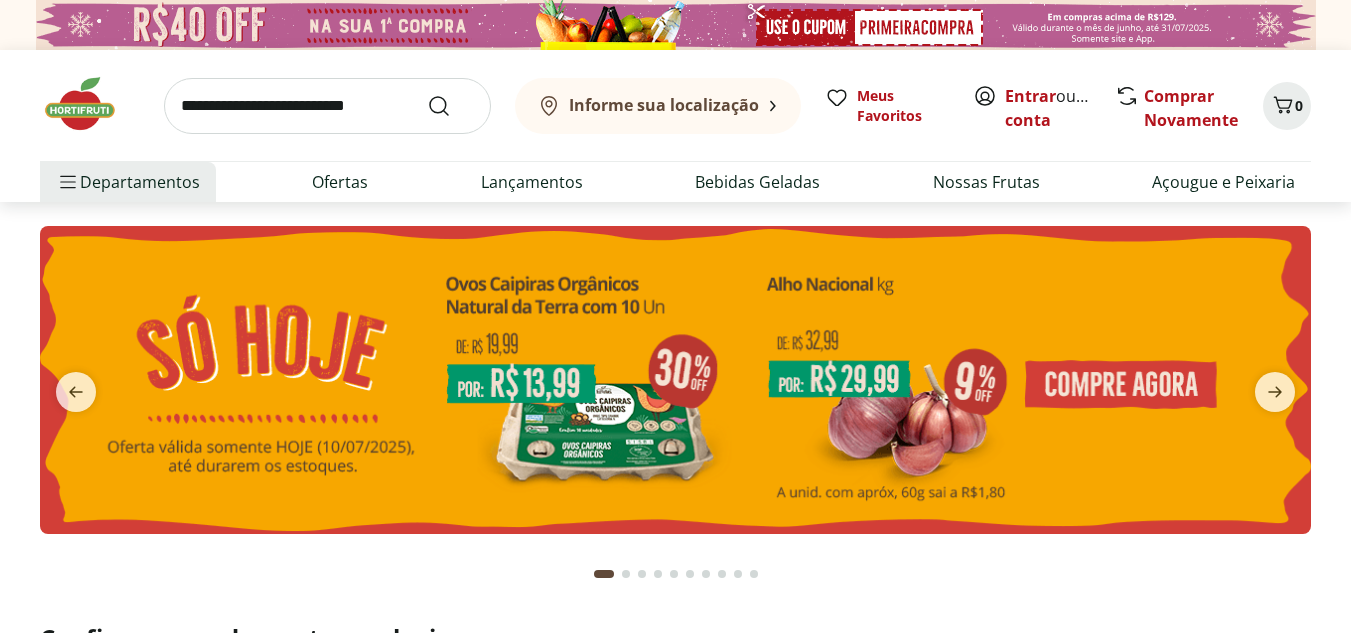 scroll, scrollTop: 0, scrollLeft: 0, axis: both 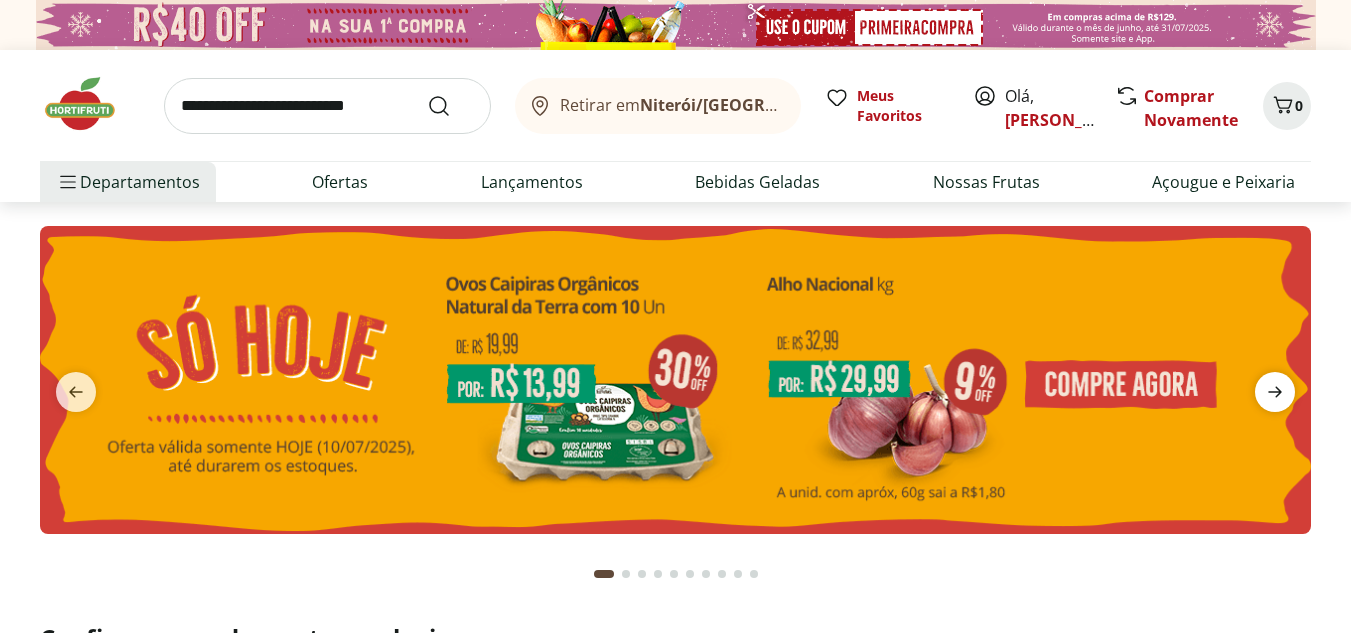 click 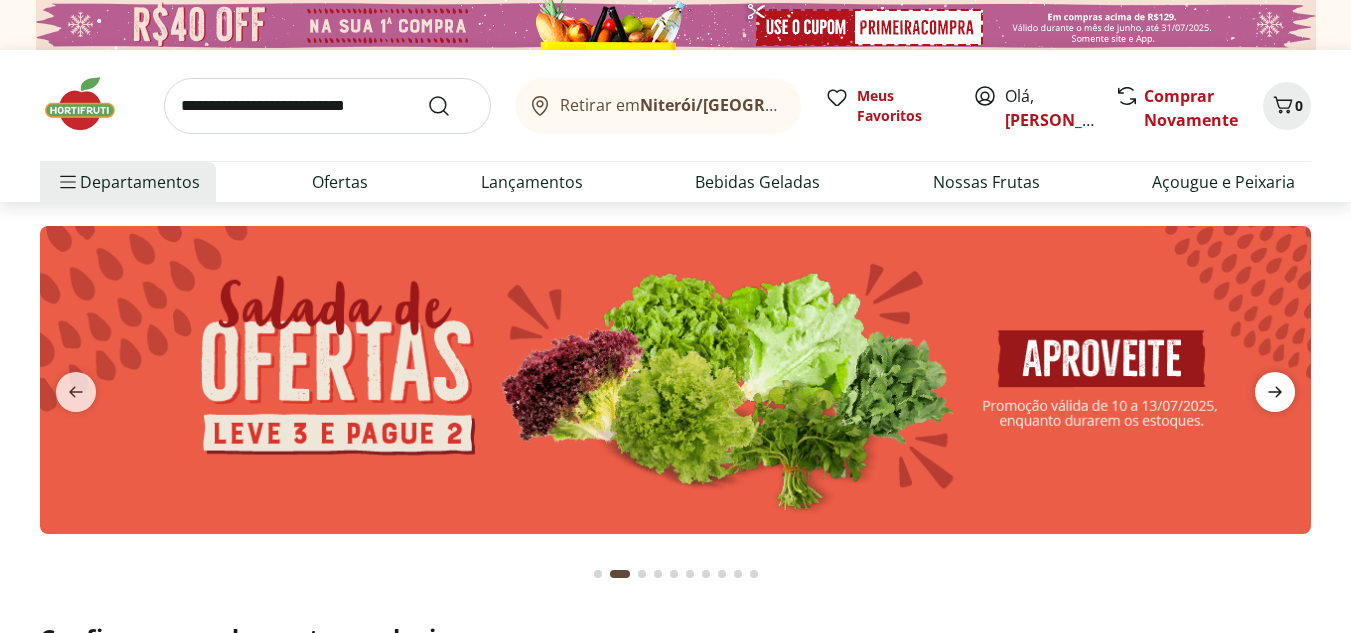 click 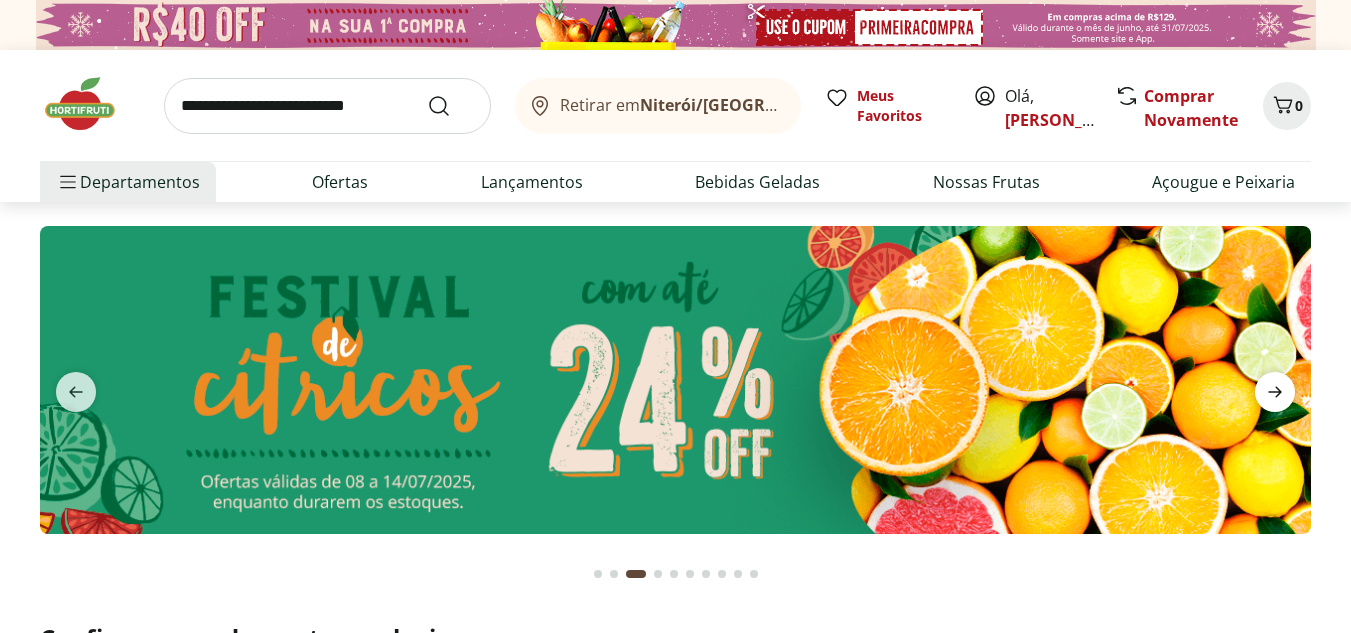 click 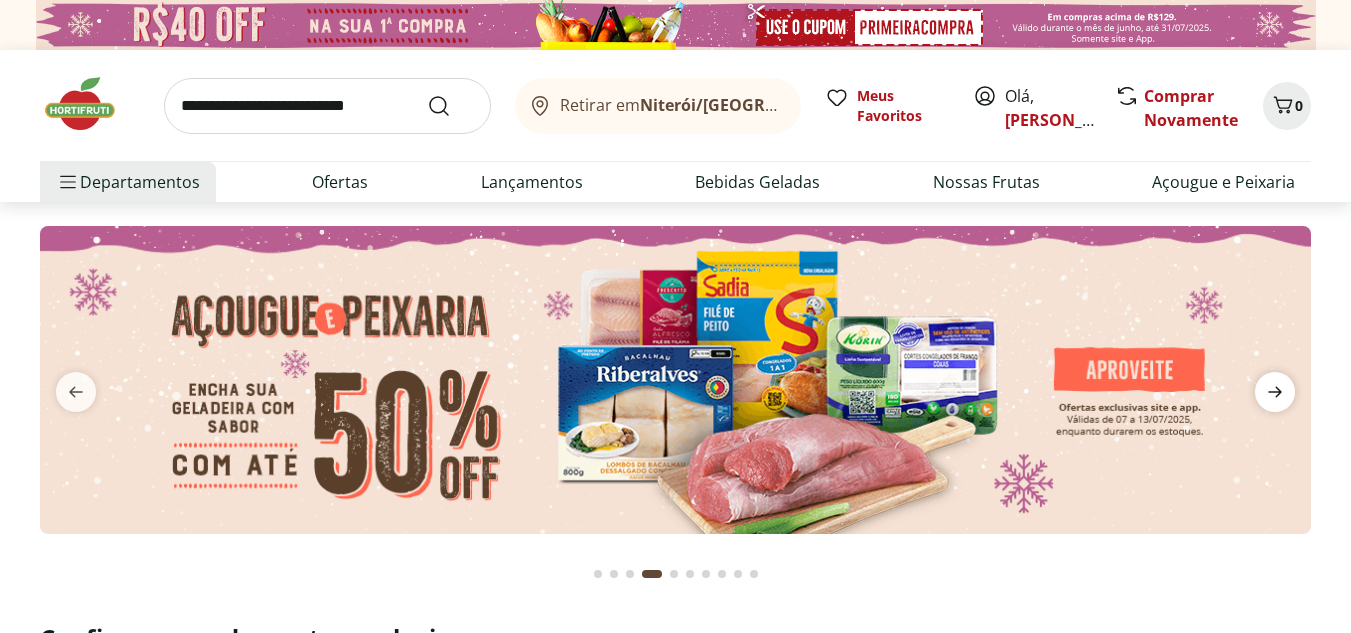 click 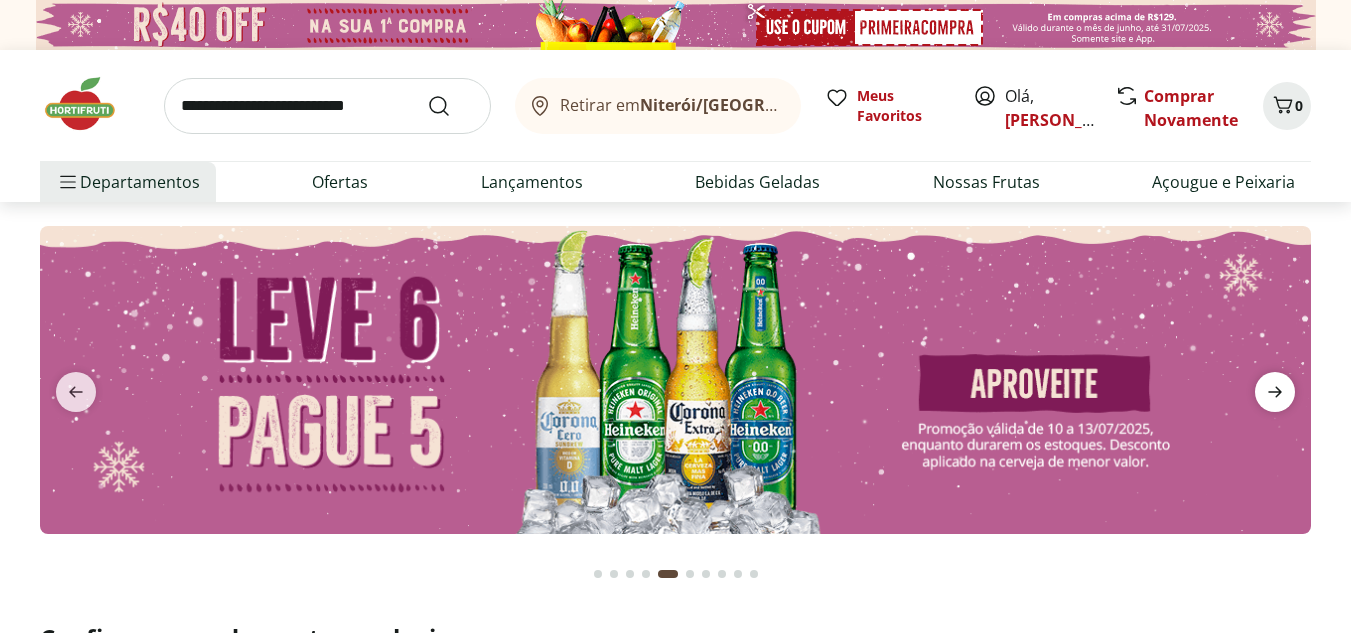 click 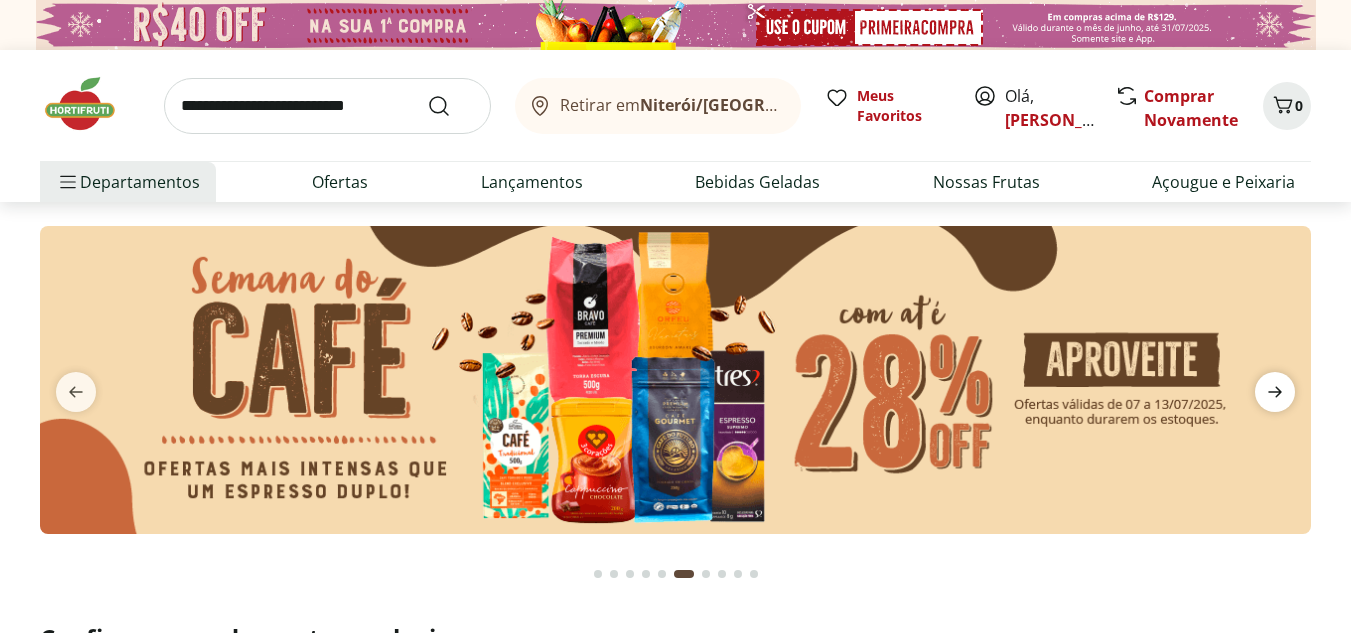 click 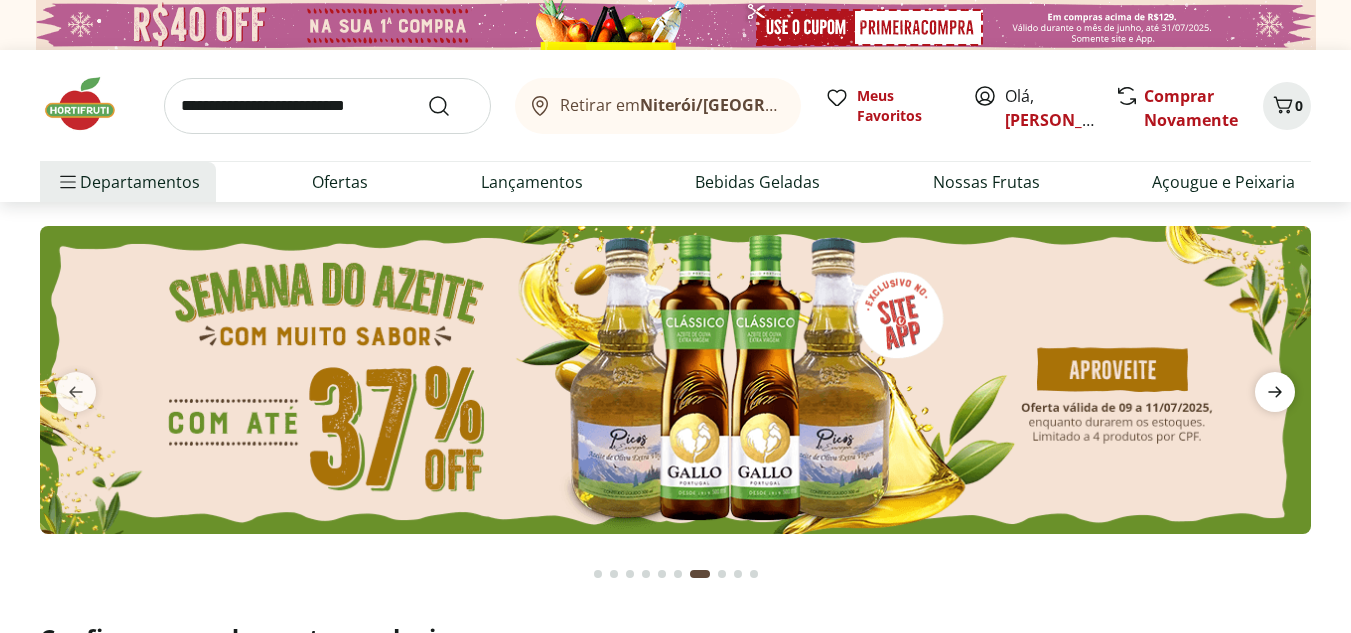 click 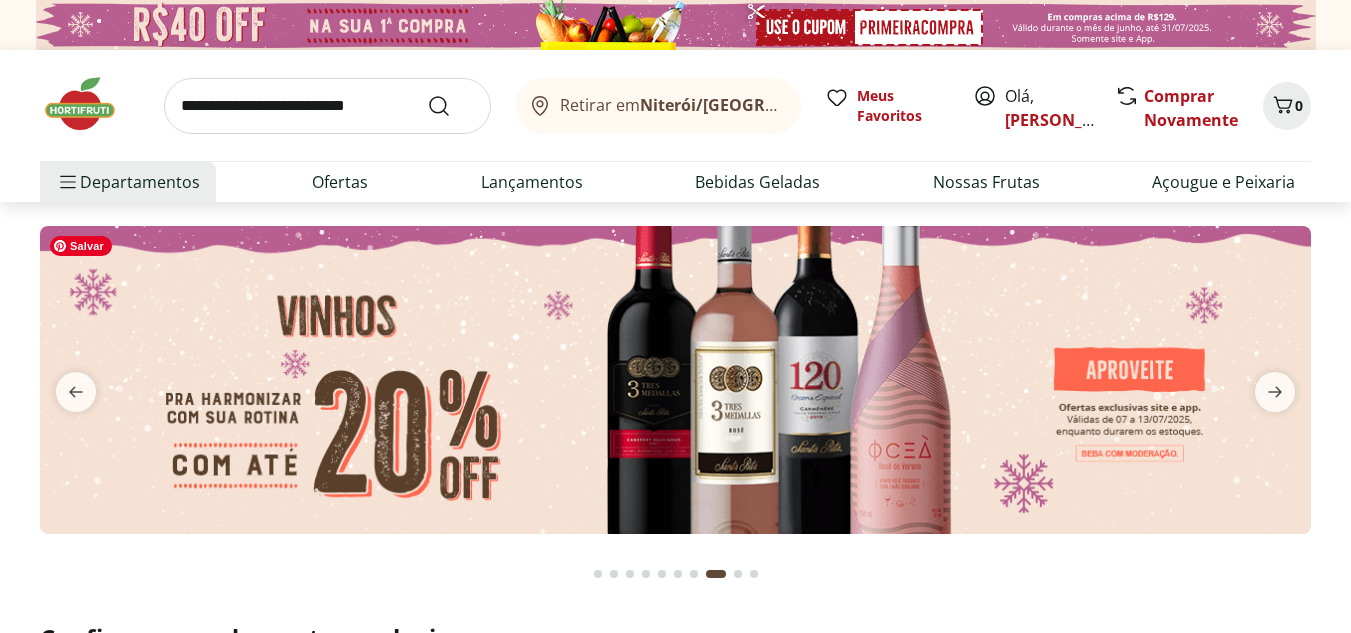 click at bounding box center [675, 380] 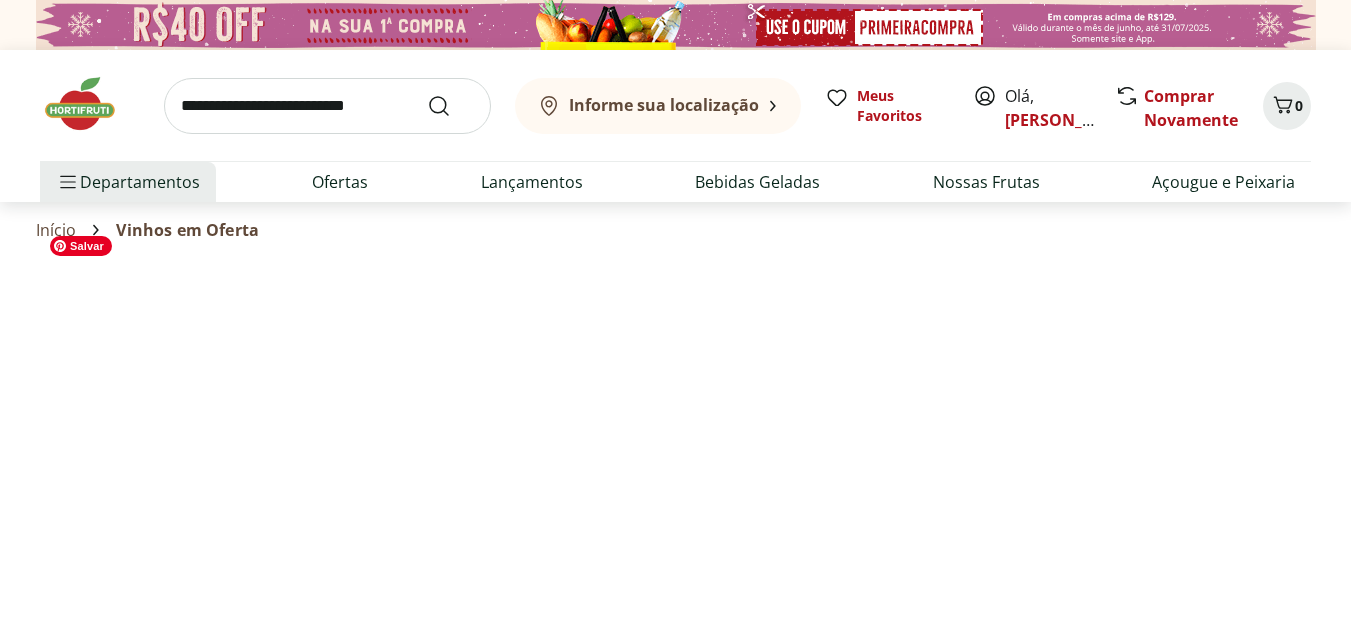 select on "**********" 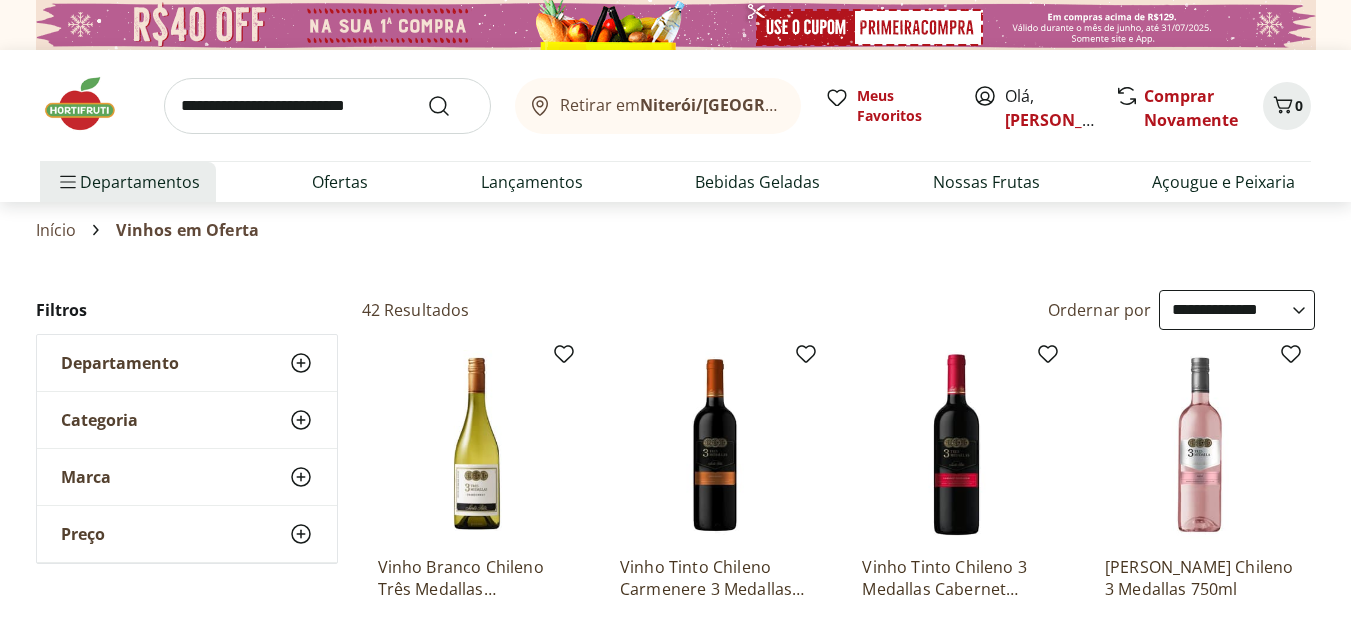 click 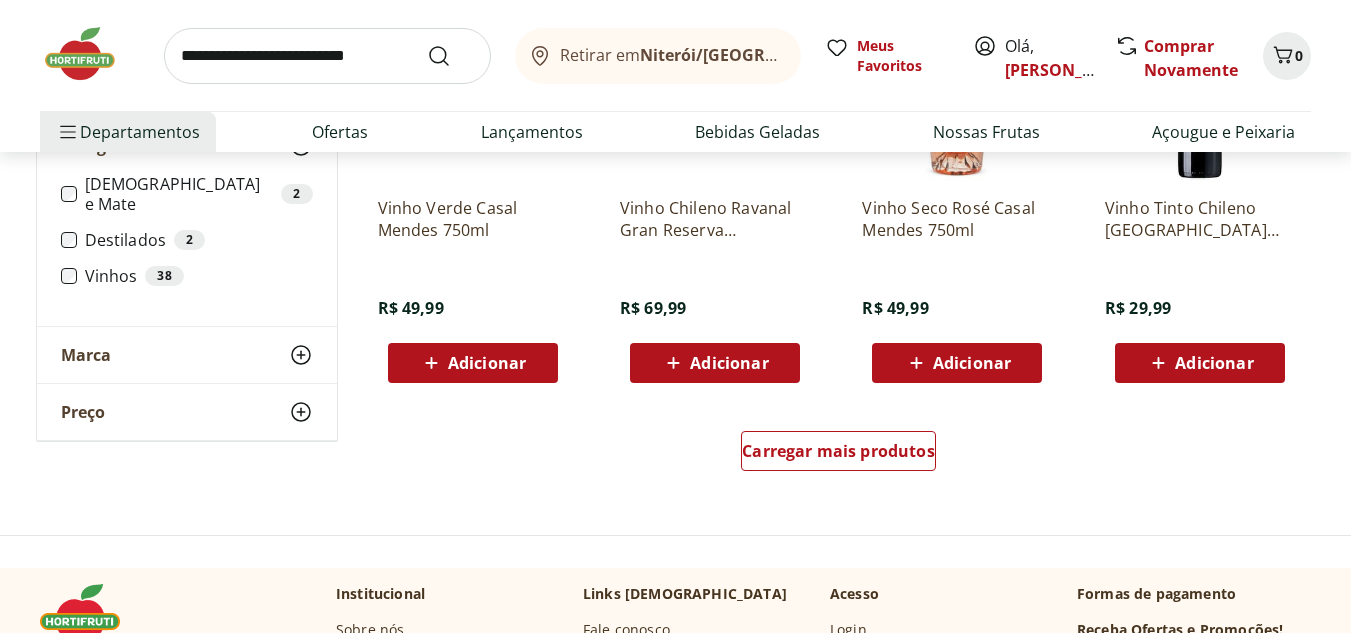 scroll, scrollTop: 1244, scrollLeft: 0, axis: vertical 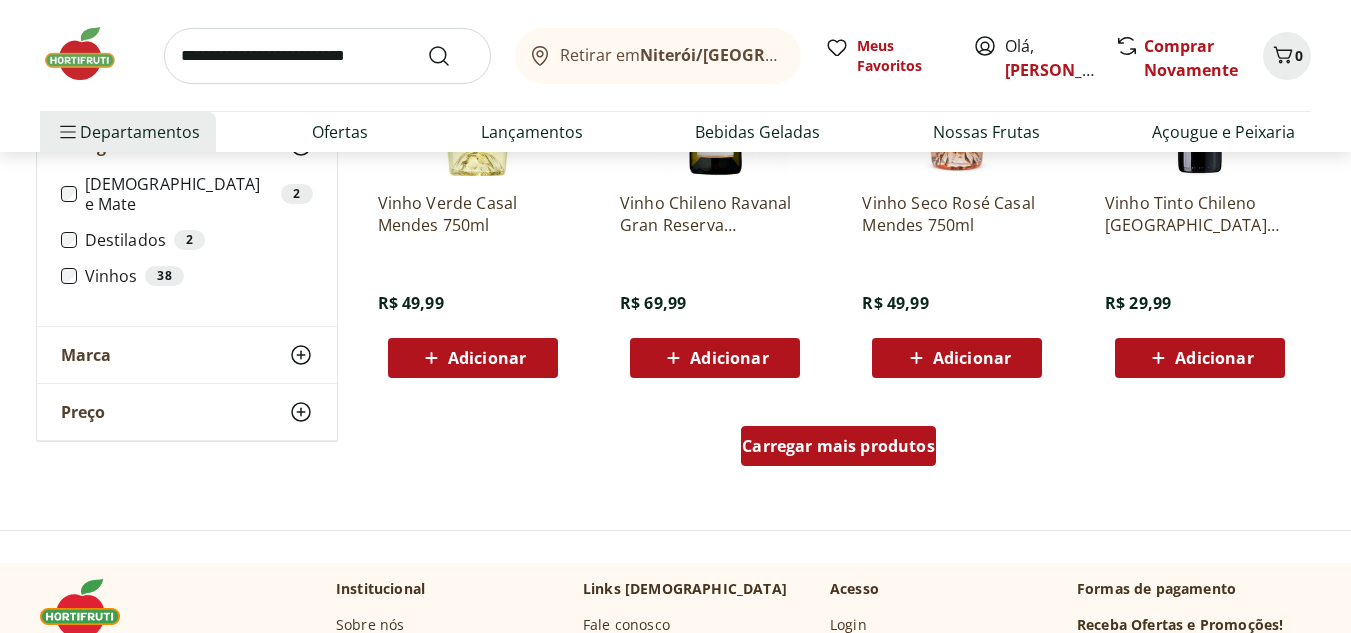 click on "Carregar mais produtos" at bounding box center (838, 446) 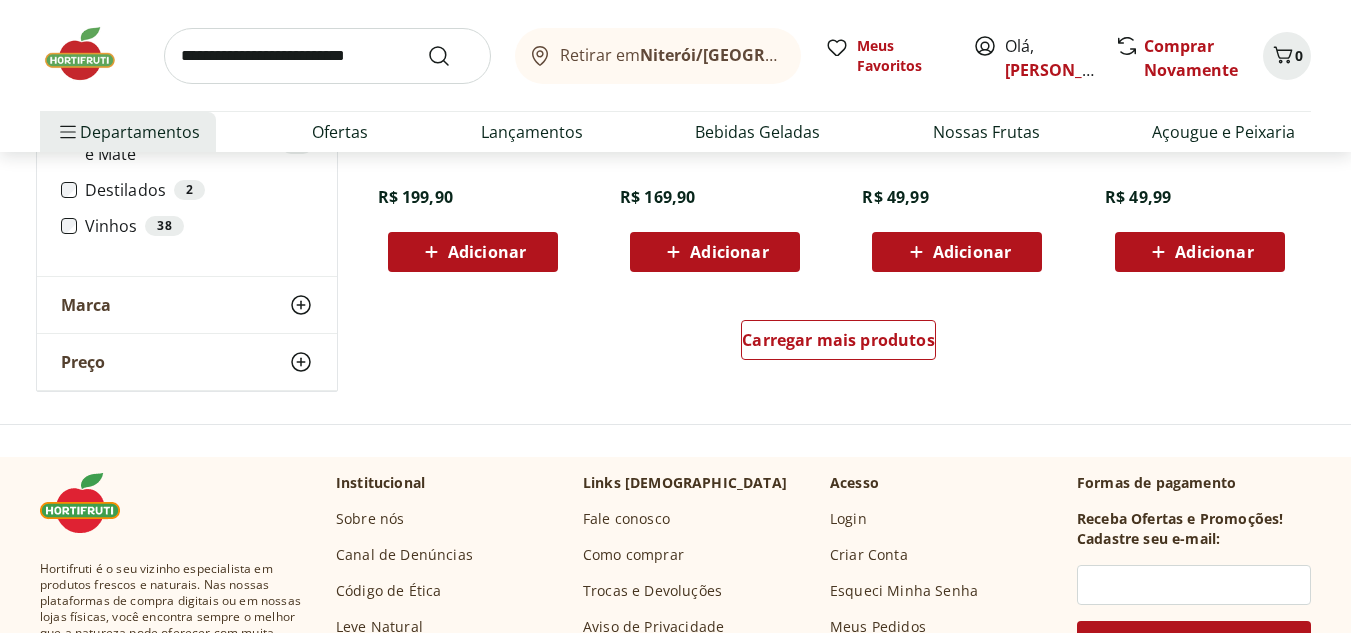 scroll, scrollTop: 2378, scrollLeft: 0, axis: vertical 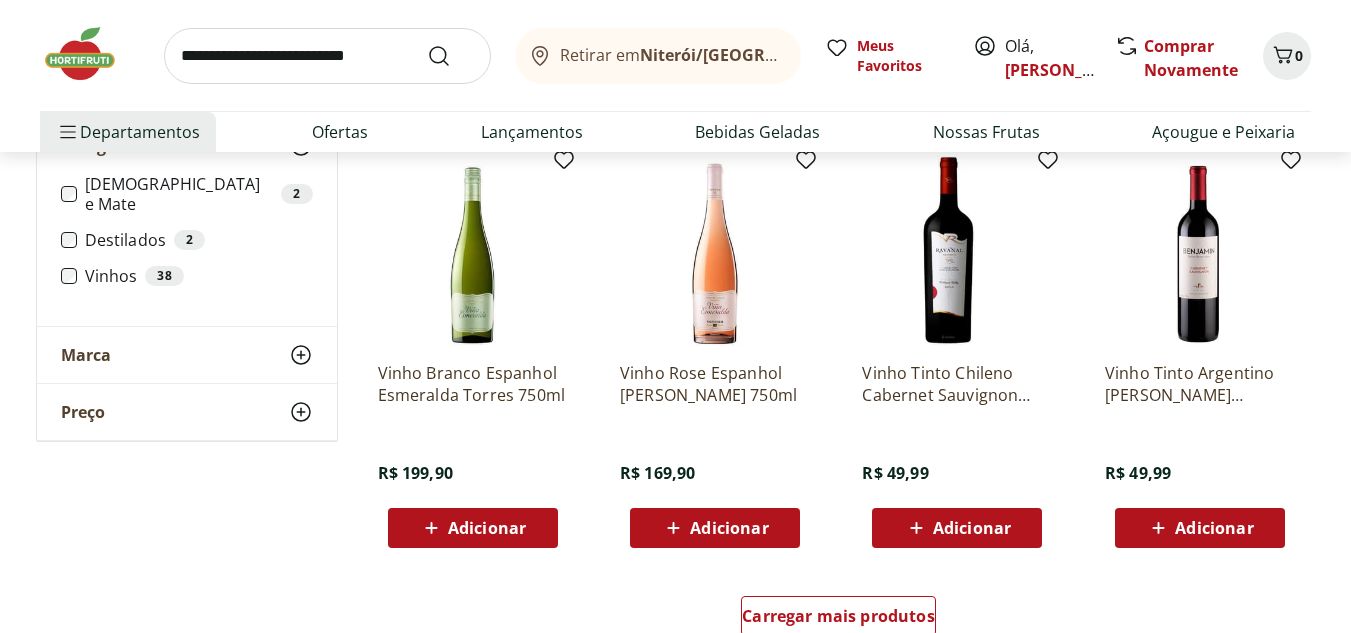 click at bounding box center [327, 56] 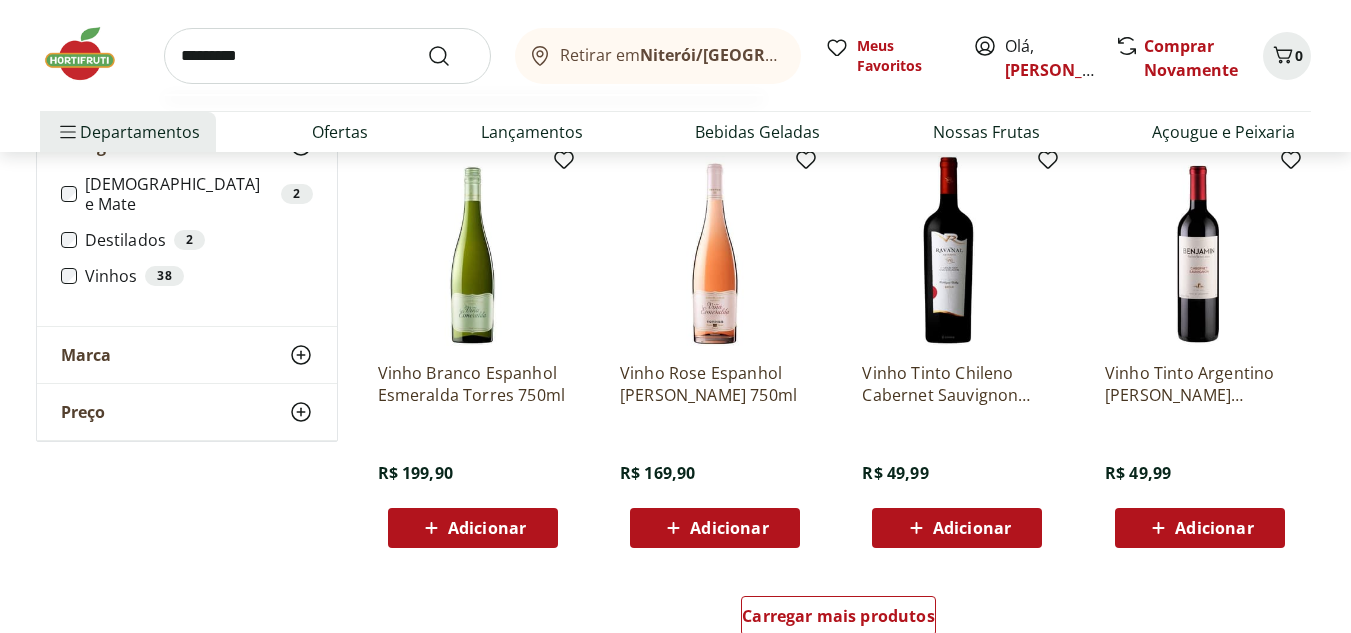 type on "*********" 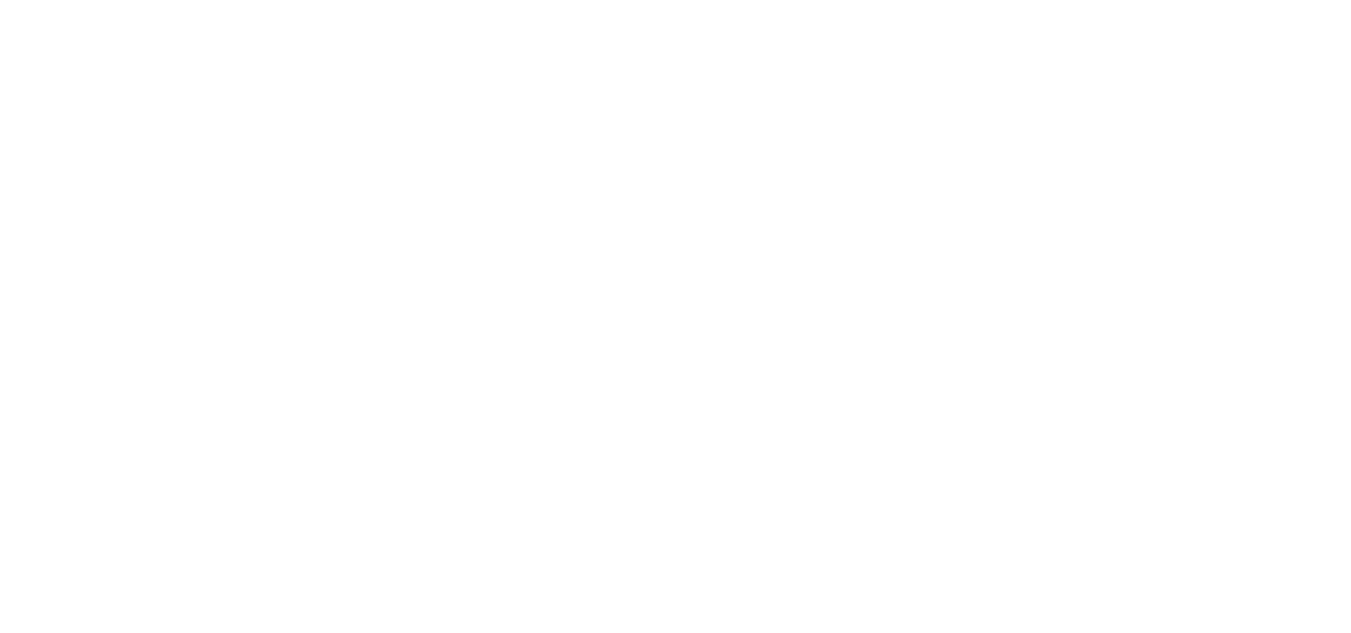 scroll, scrollTop: 0, scrollLeft: 0, axis: both 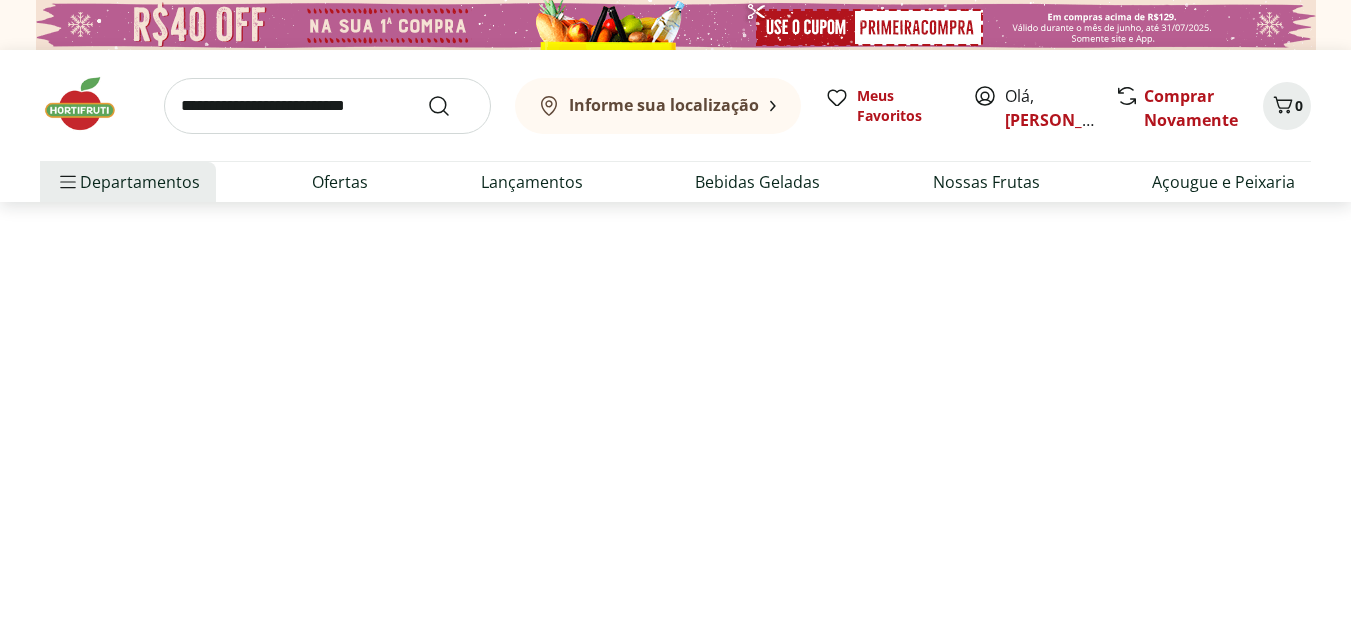 select on "**********" 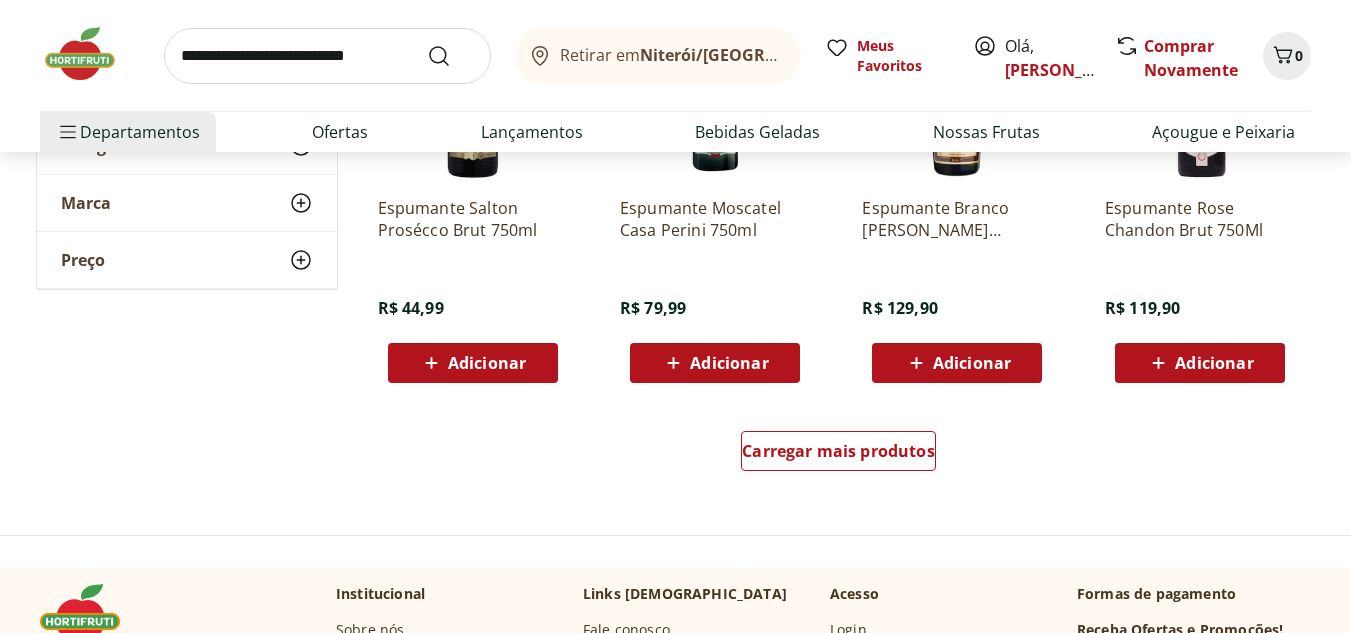 scroll, scrollTop: 1323, scrollLeft: 0, axis: vertical 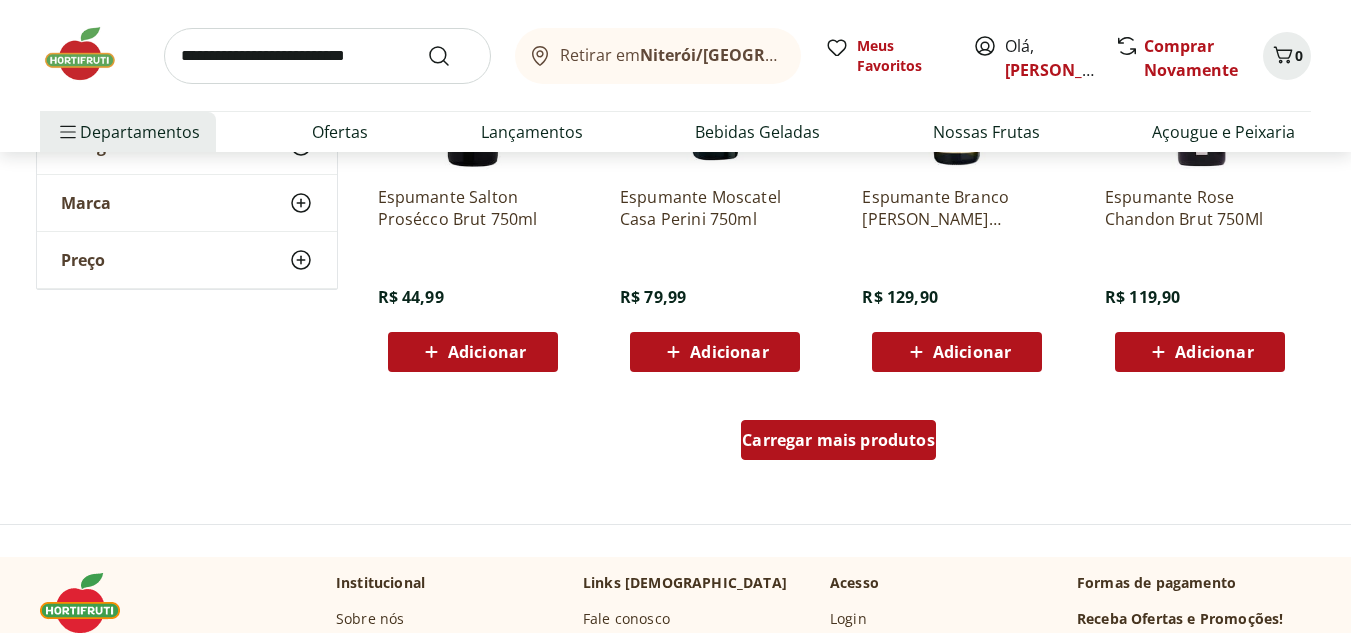 click on "Carregar mais produtos" at bounding box center (838, 440) 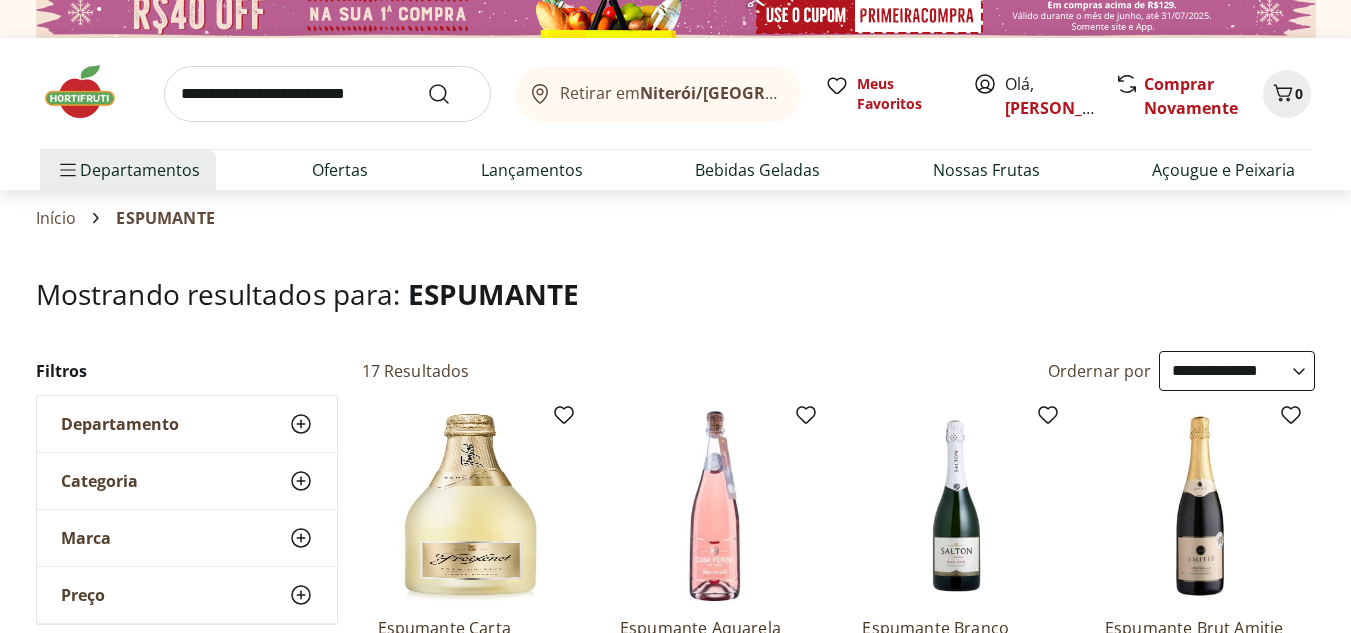 scroll, scrollTop: 0, scrollLeft: 0, axis: both 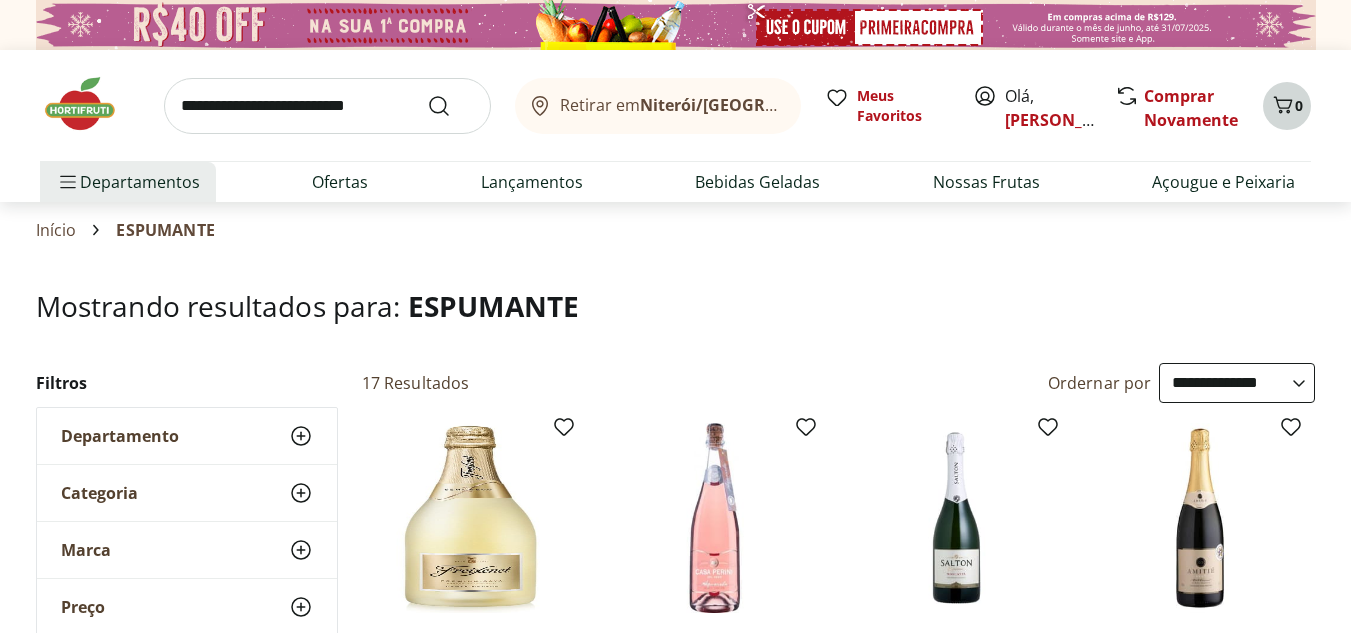 click 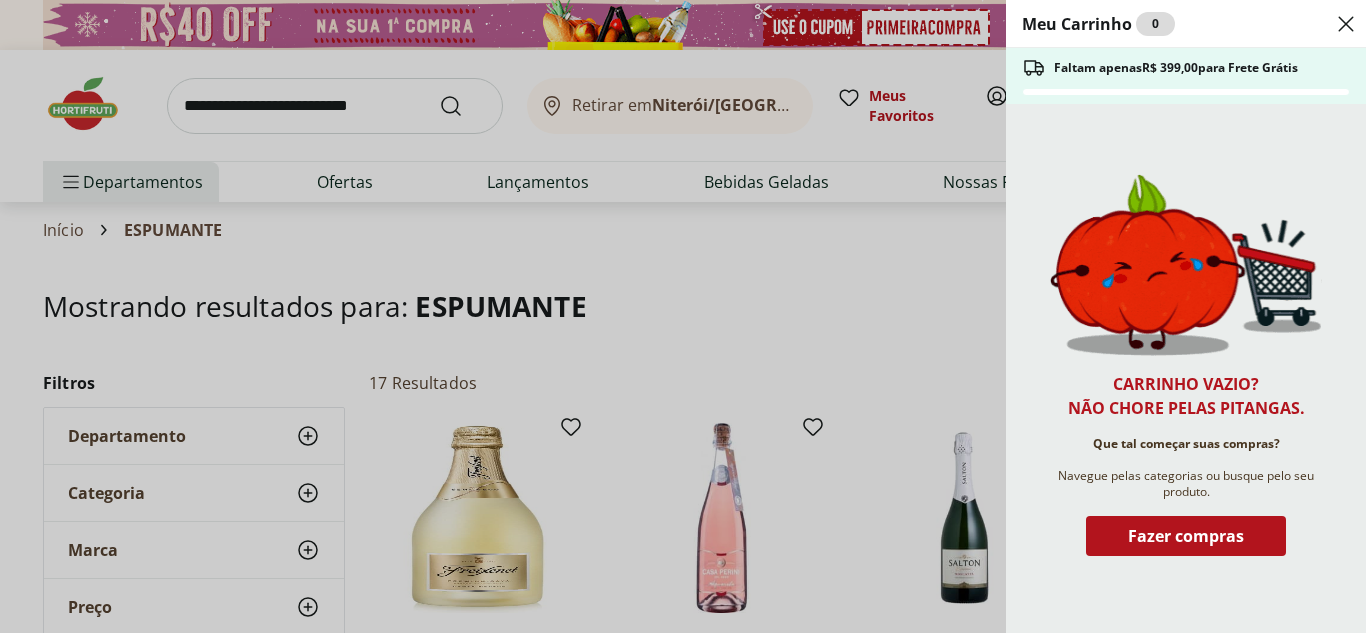 click on "Meu Carrinho 0 Faltam apenas  R$ 399,00  para Frete Grátis Carrinho vazio?   Não chore pelas pitangas. Que tal começar suas compras? Navegue pelas categorias ou busque pelo seu produto. Fazer compras" at bounding box center (683, 316) 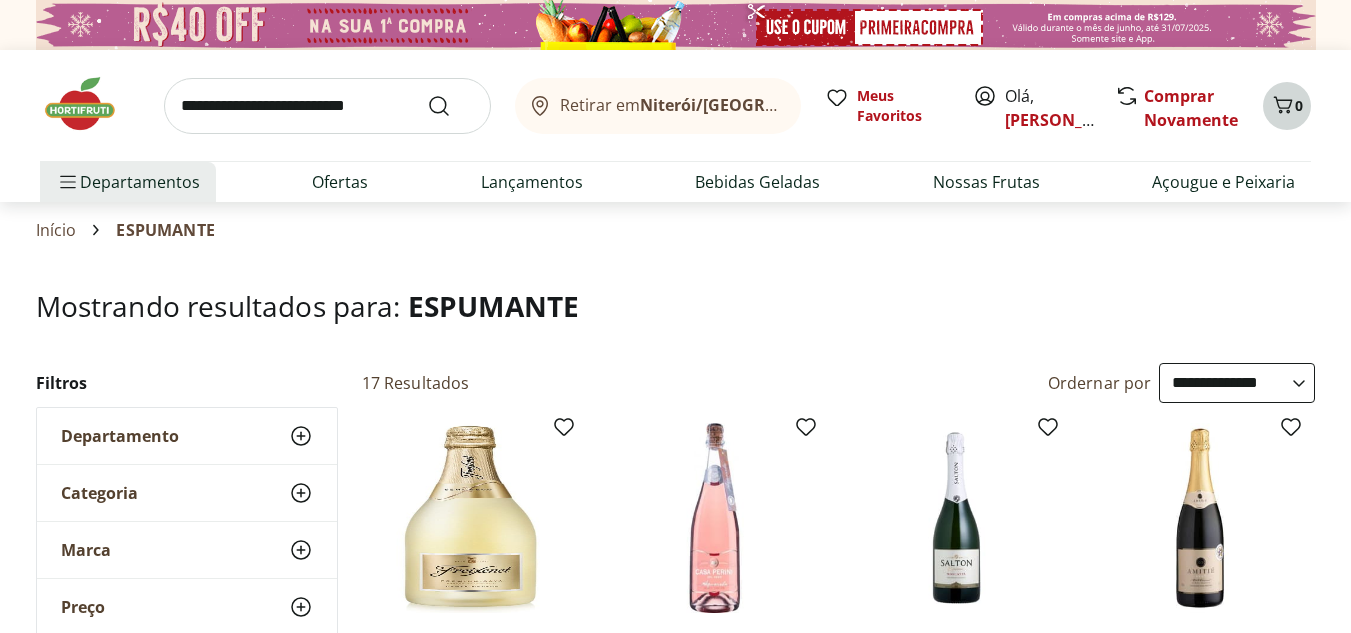 click 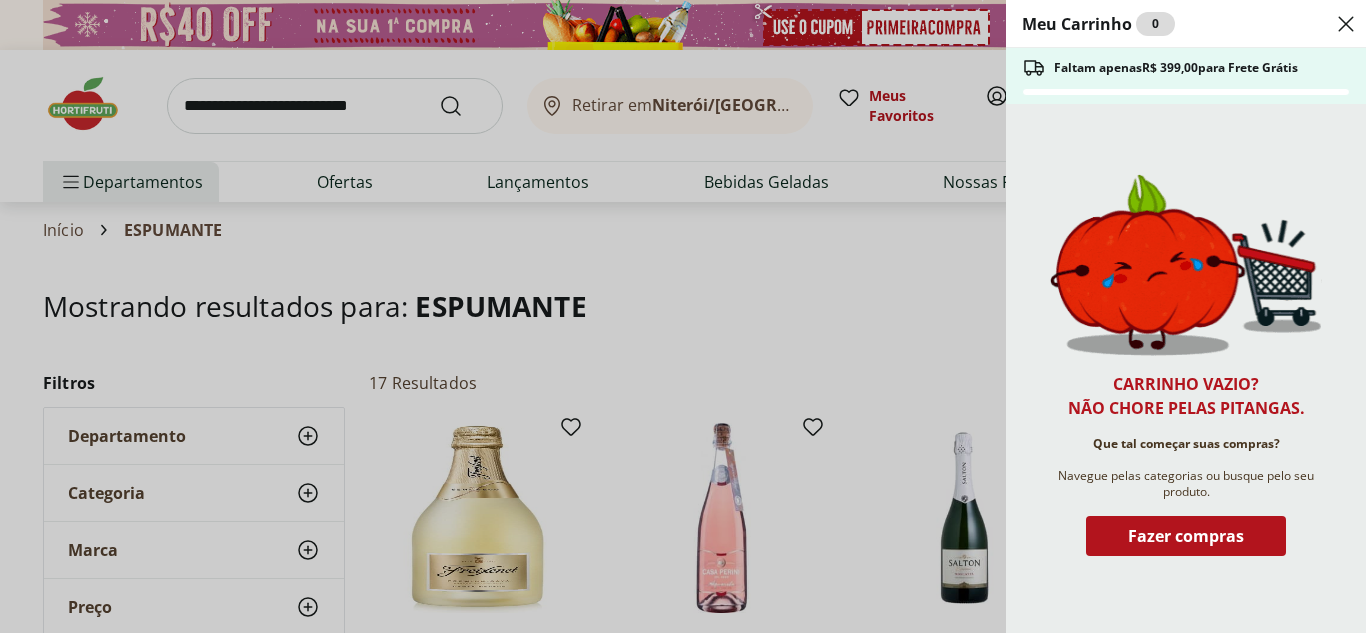 select on "**********" 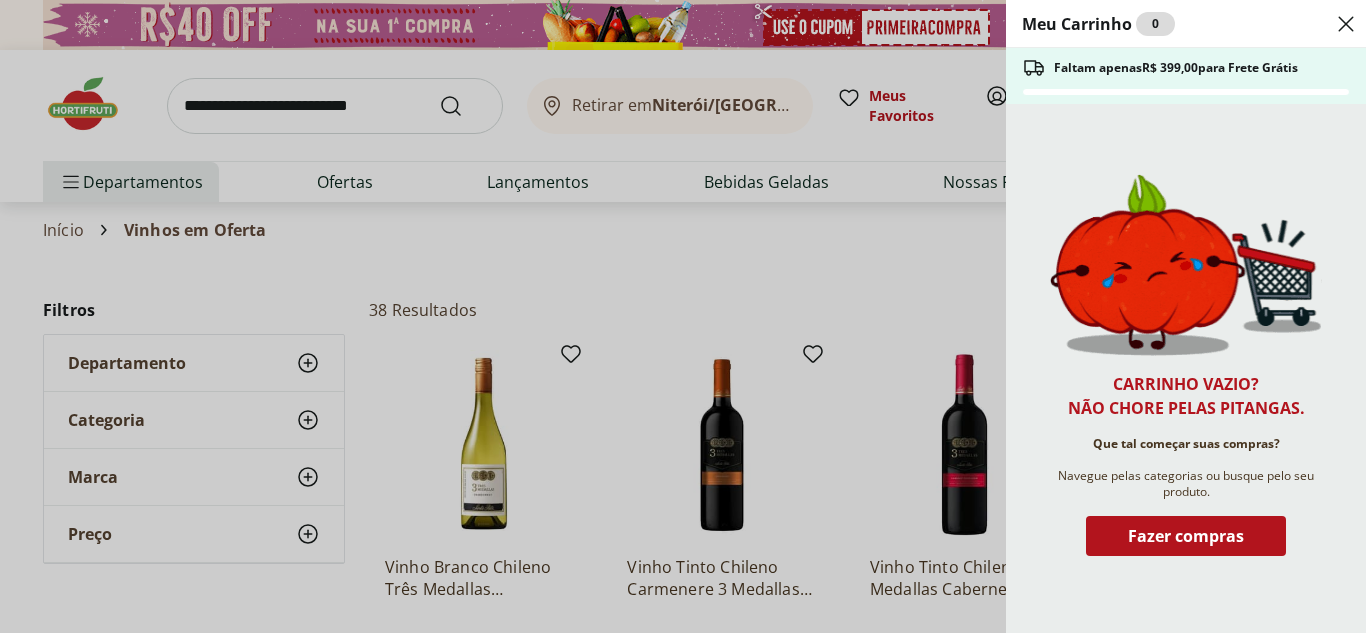 click 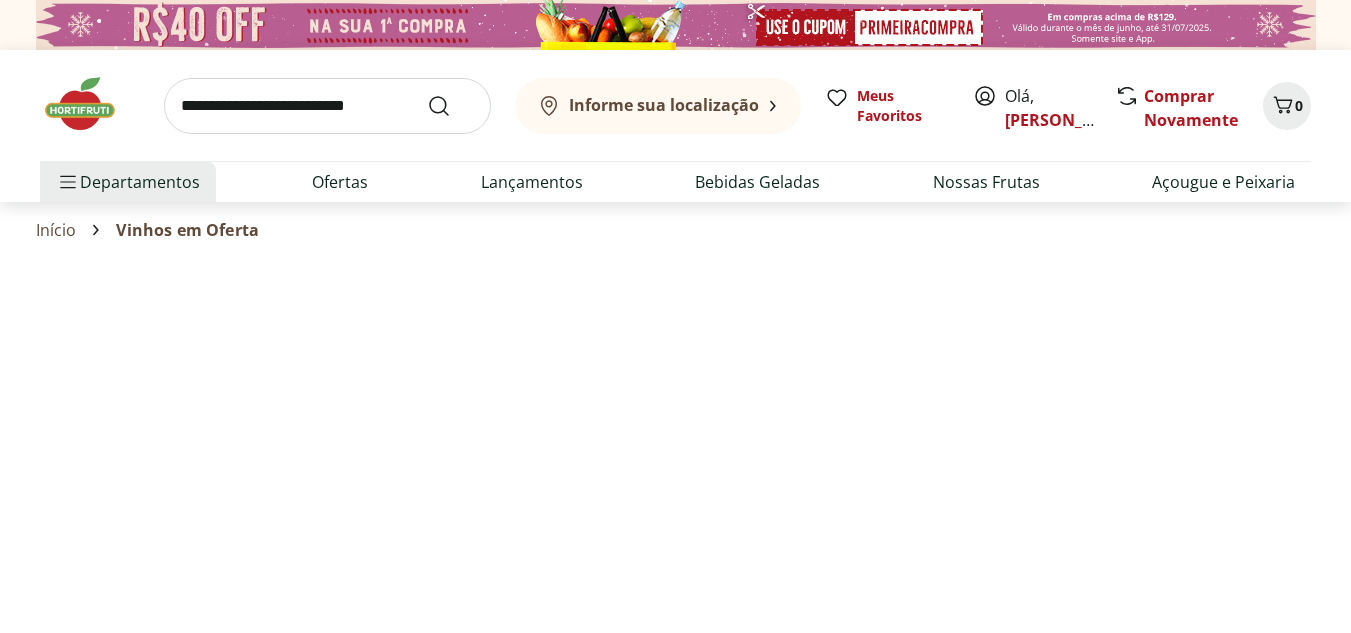 scroll, scrollTop: 0, scrollLeft: 0, axis: both 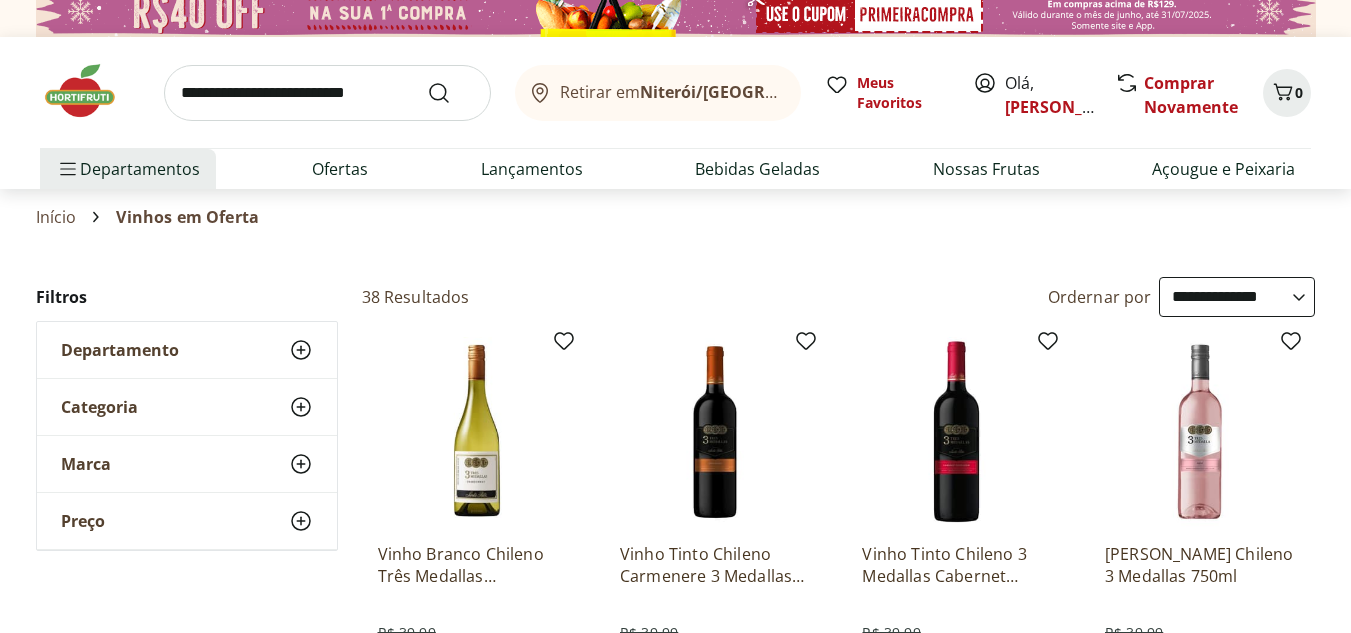 click at bounding box center [90, 91] 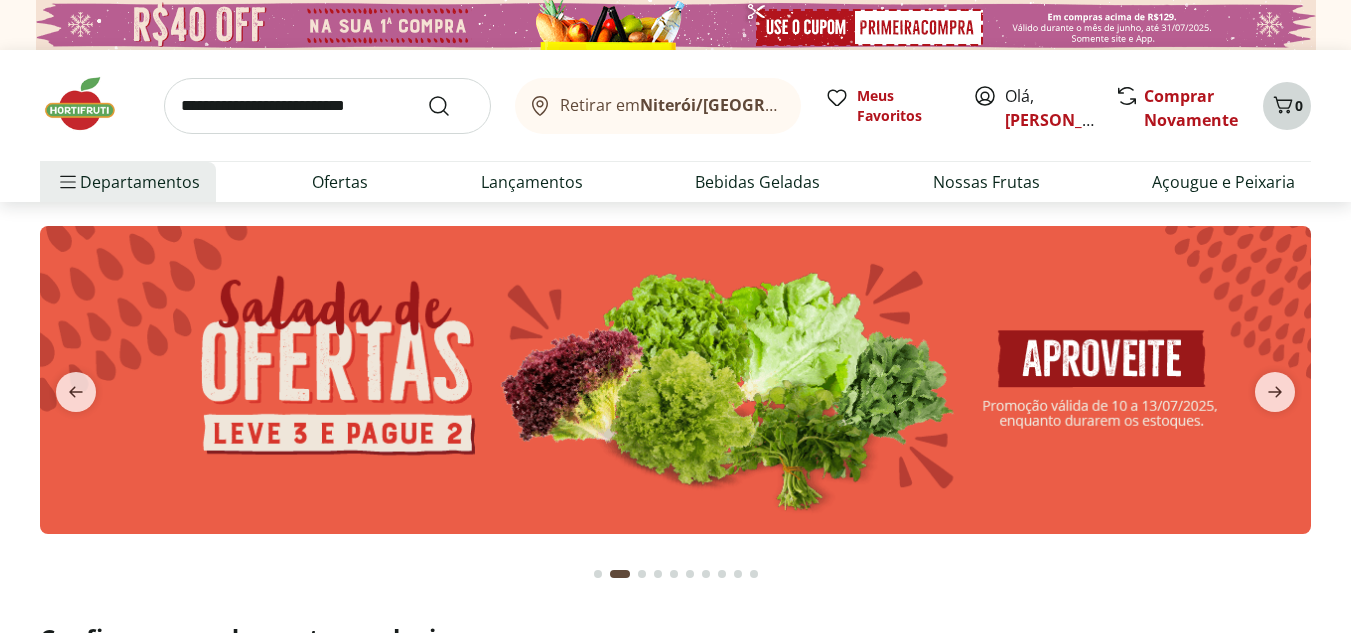 click 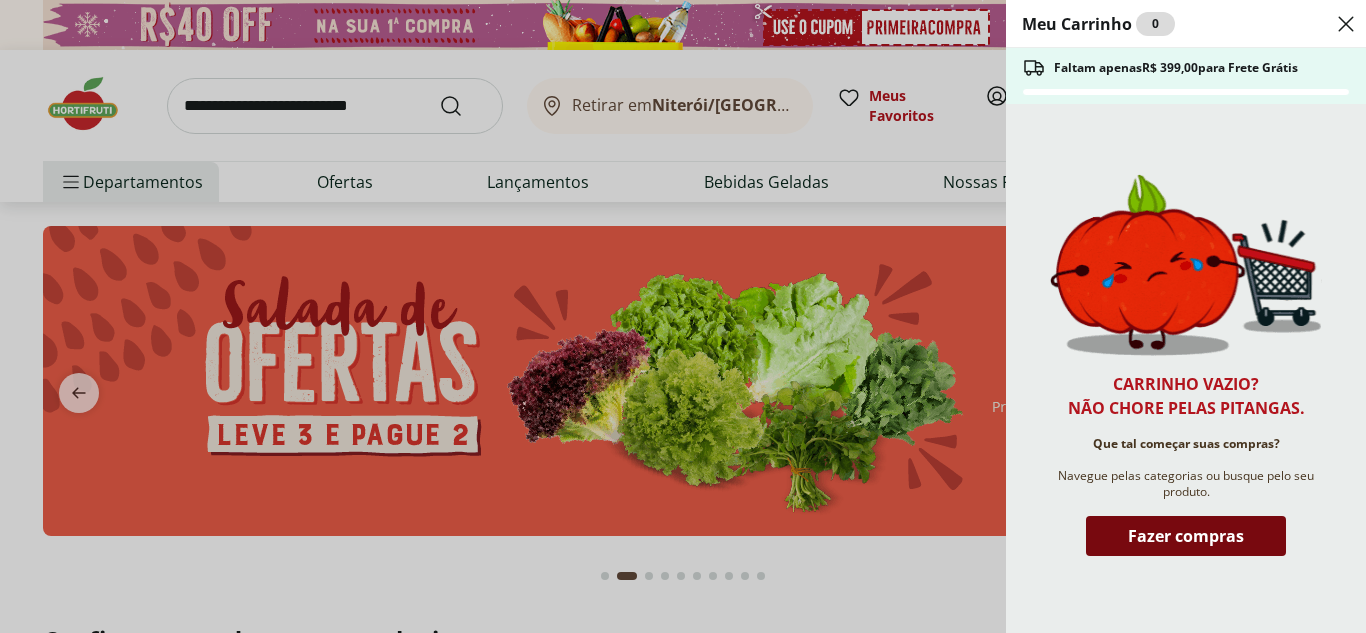 click on "Fazer compras" at bounding box center [1186, 536] 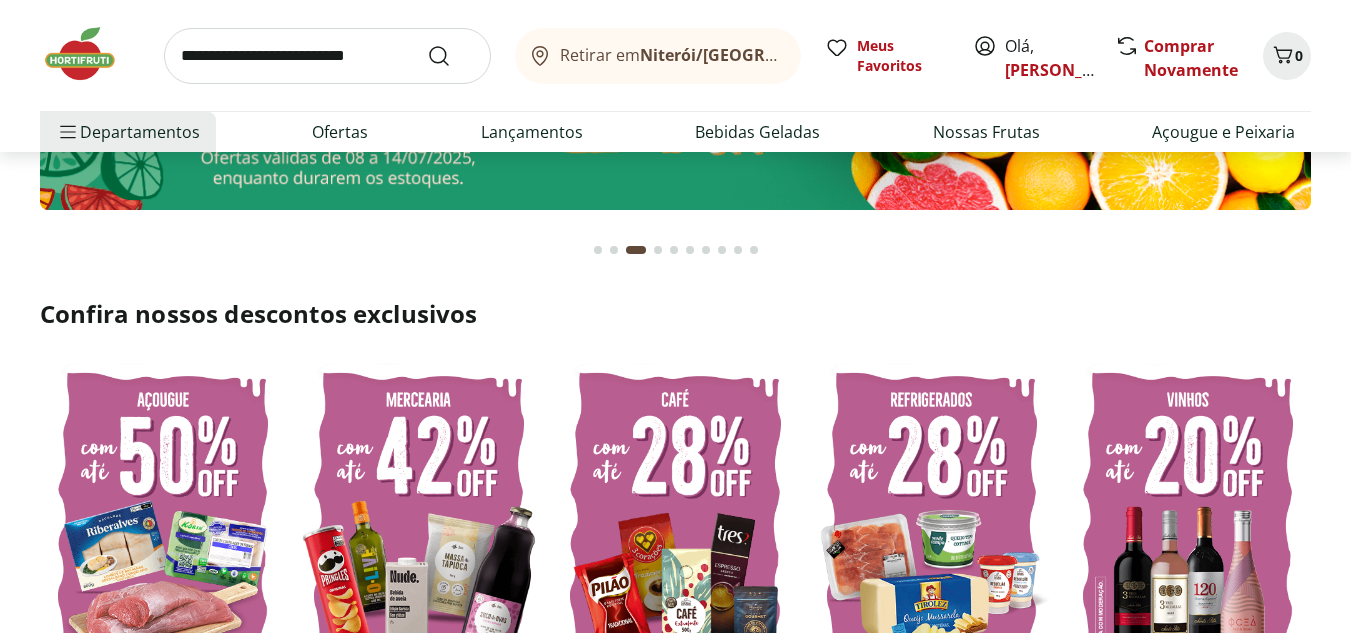 scroll, scrollTop: 442, scrollLeft: 0, axis: vertical 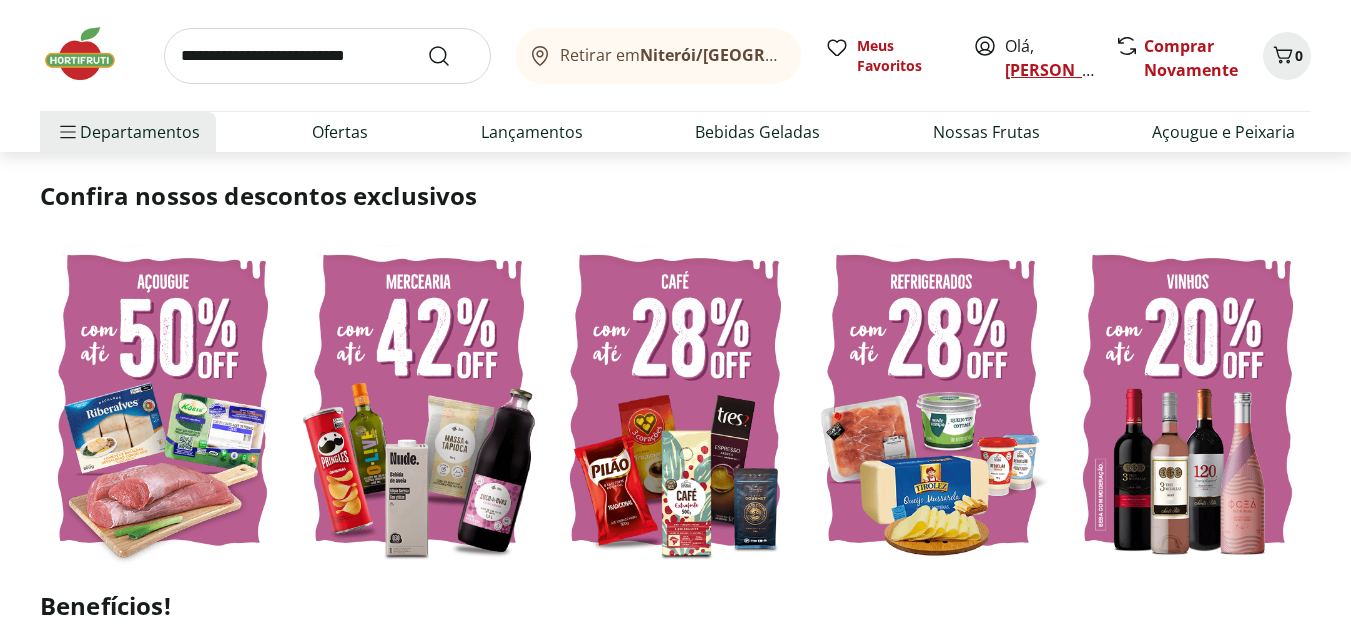 click on "[PERSON_NAME]" at bounding box center (1070, 70) 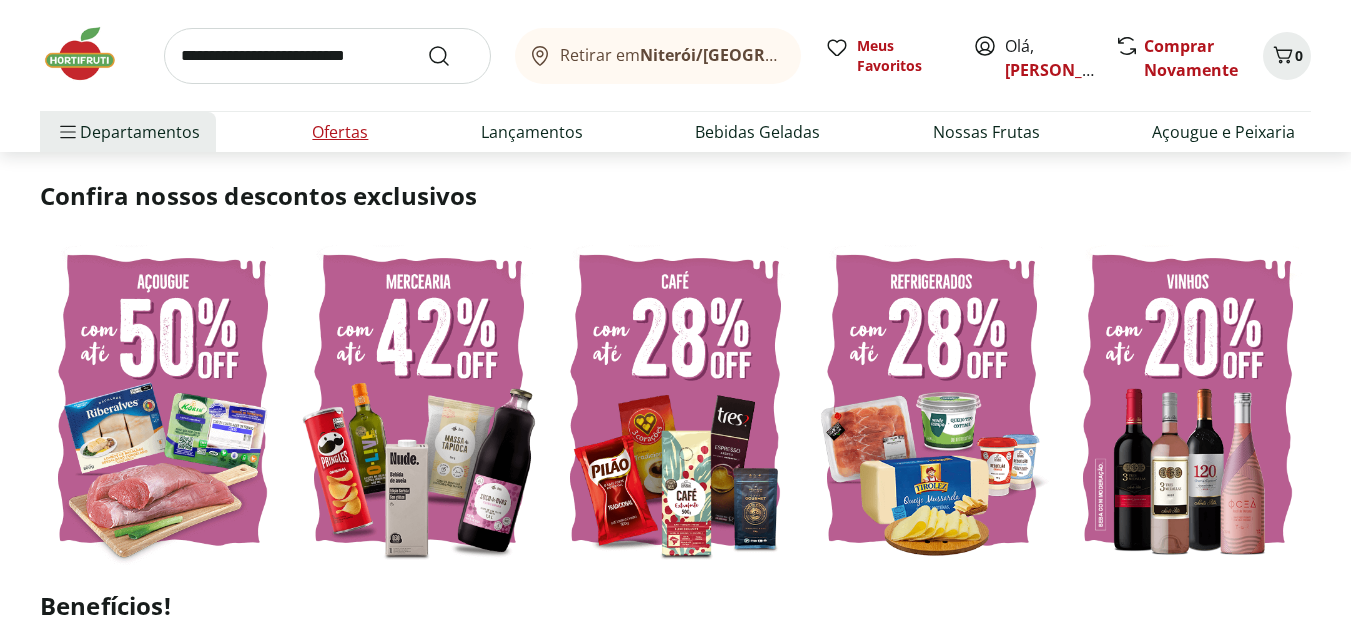 click on "Ofertas" at bounding box center [340, 132] 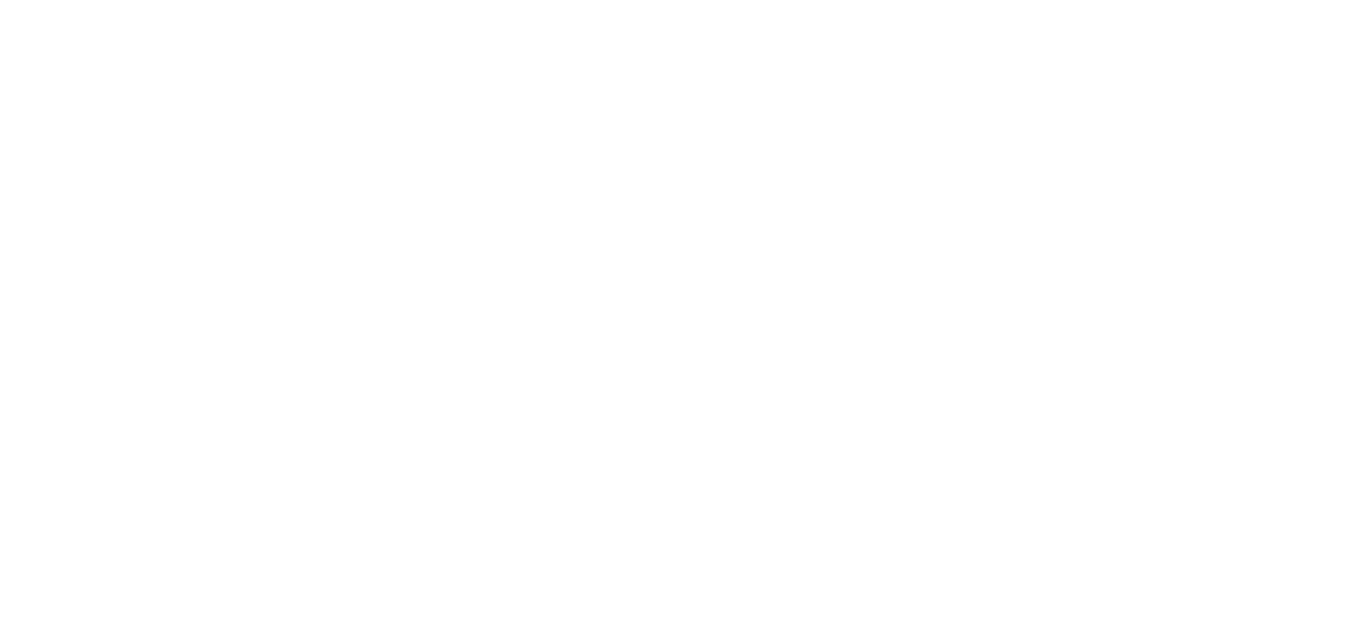 scroll, scrollTop: 0, scrollLeft: 0, axis: both 